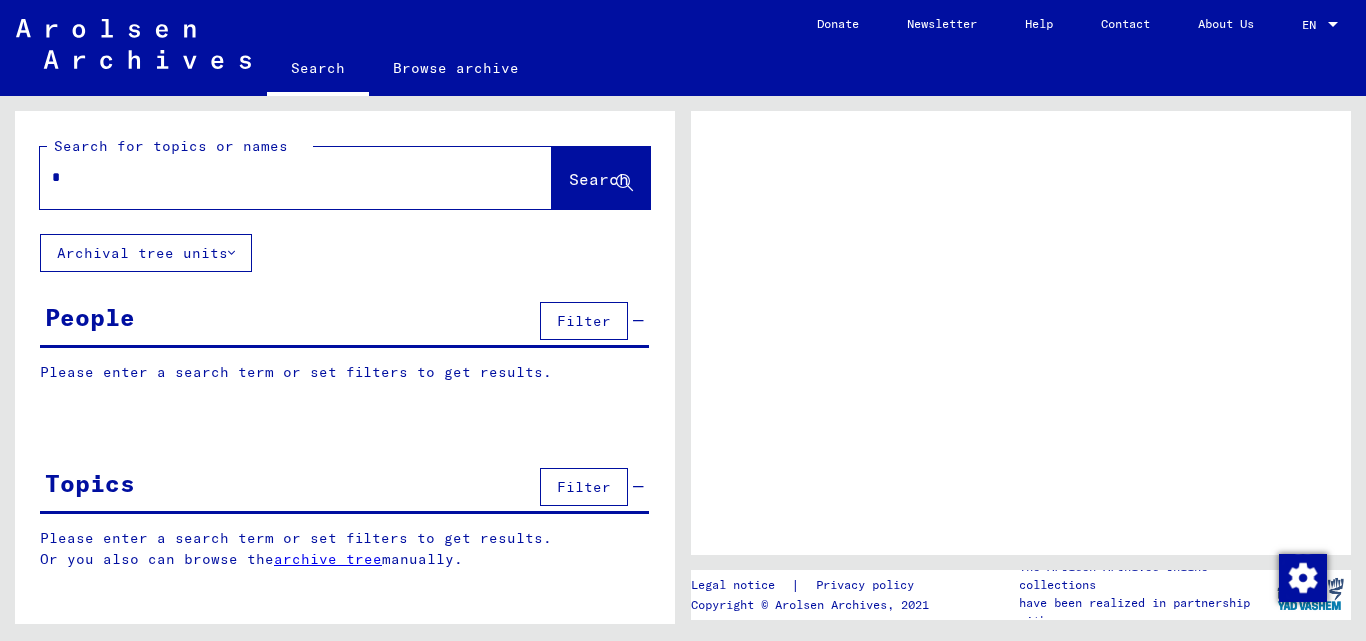 scroll, scrollTop: 0, scrollLeft: 0, axis: both 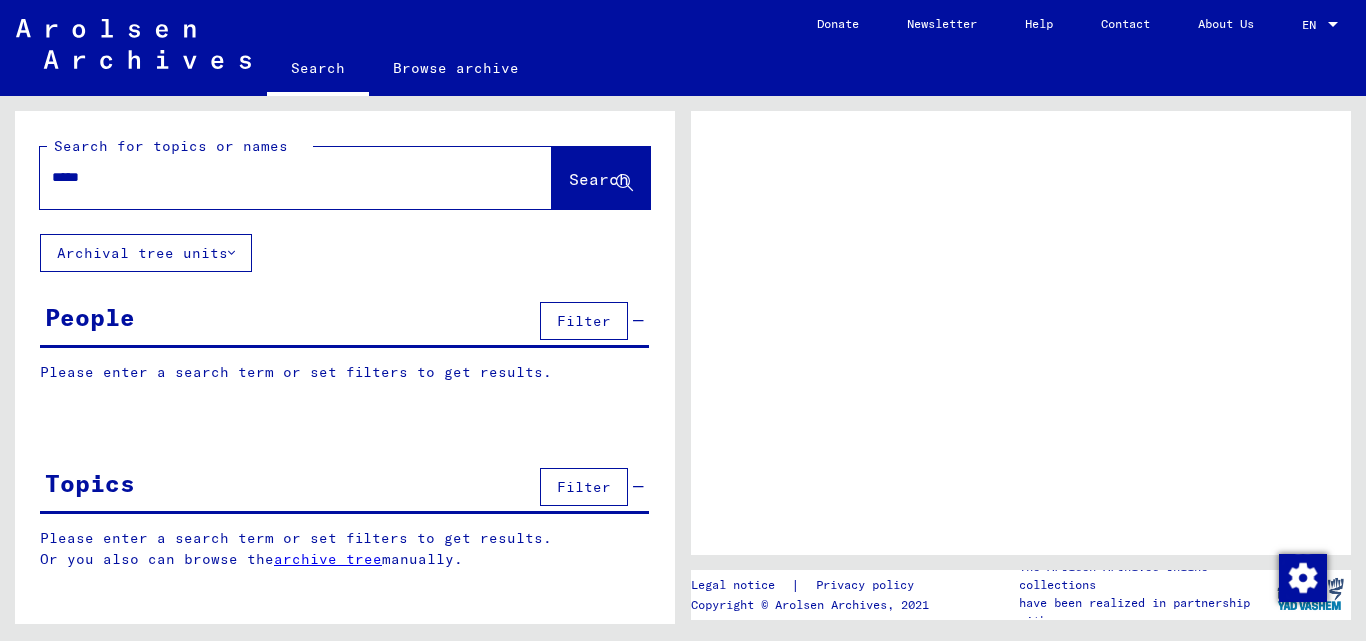 type on "*****" 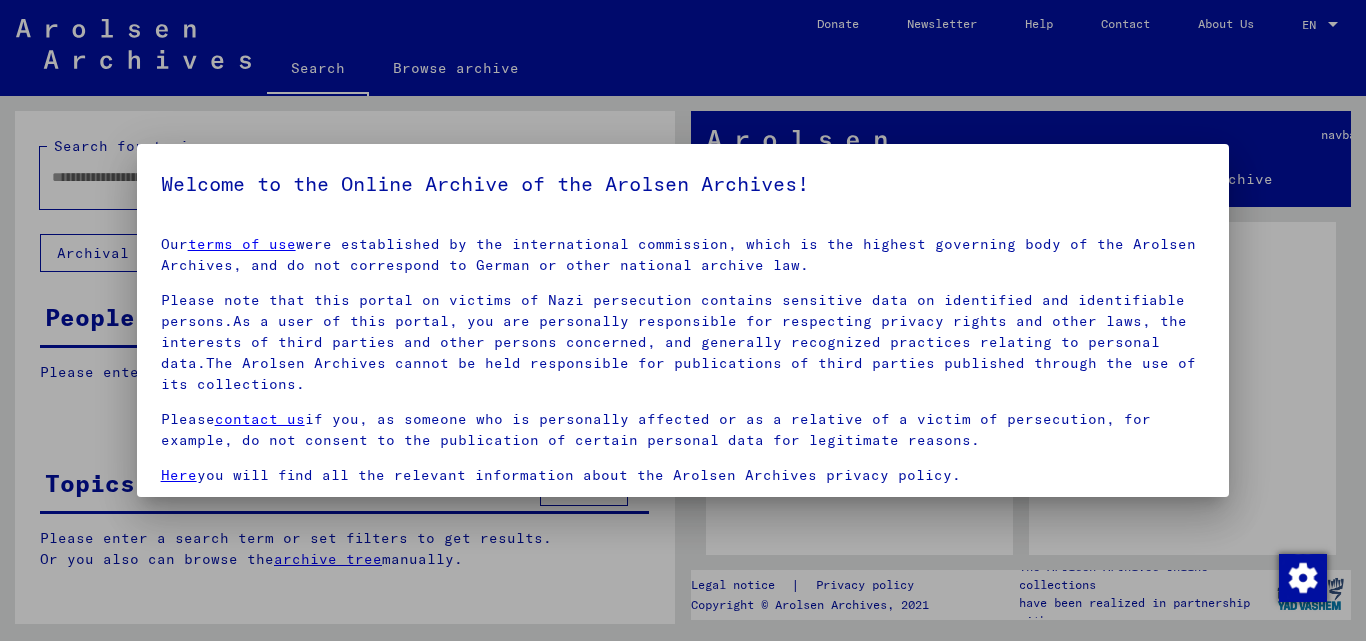 scroll, scrollTop: 60, scrollLeft: 0, axis: vertical 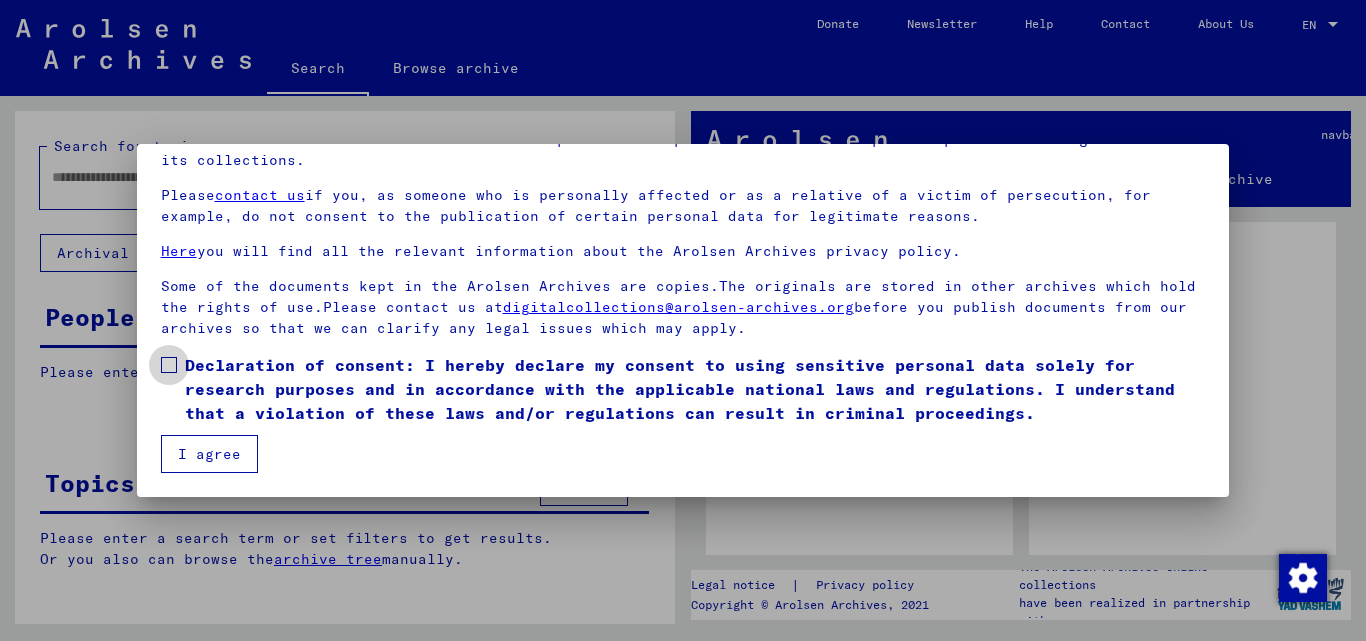 click at bounding box center [169, 365] 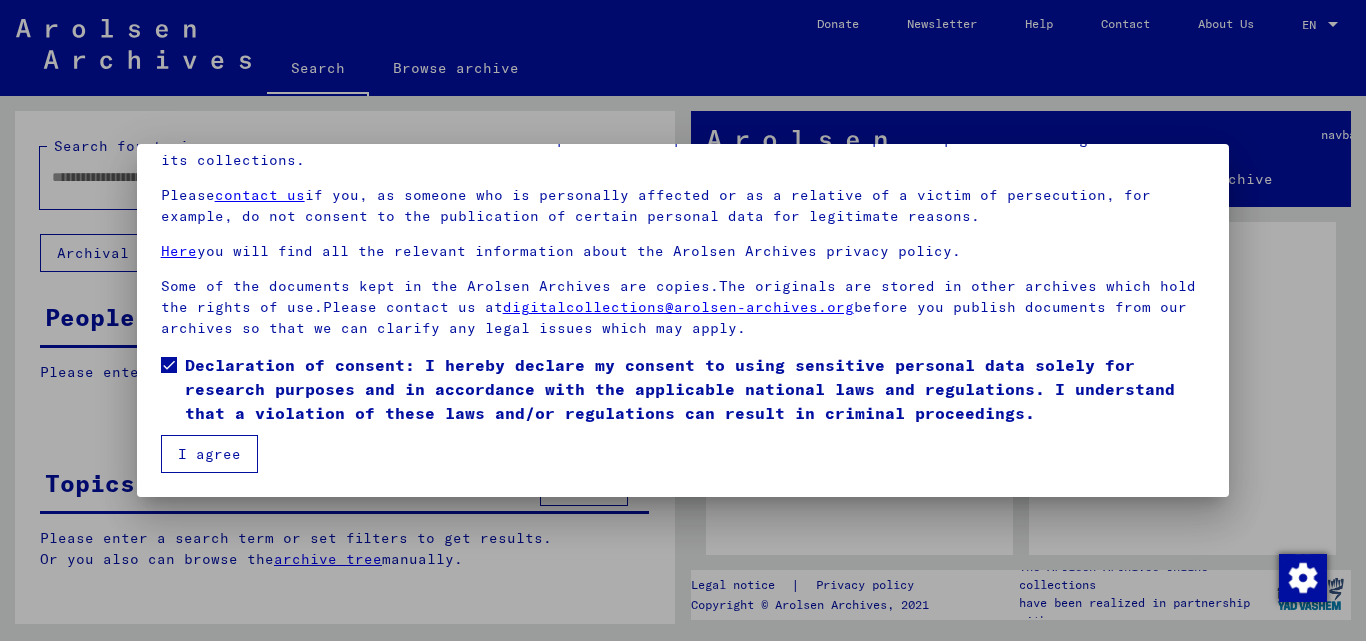 click on "I agree" at bounding box center (209, 454) 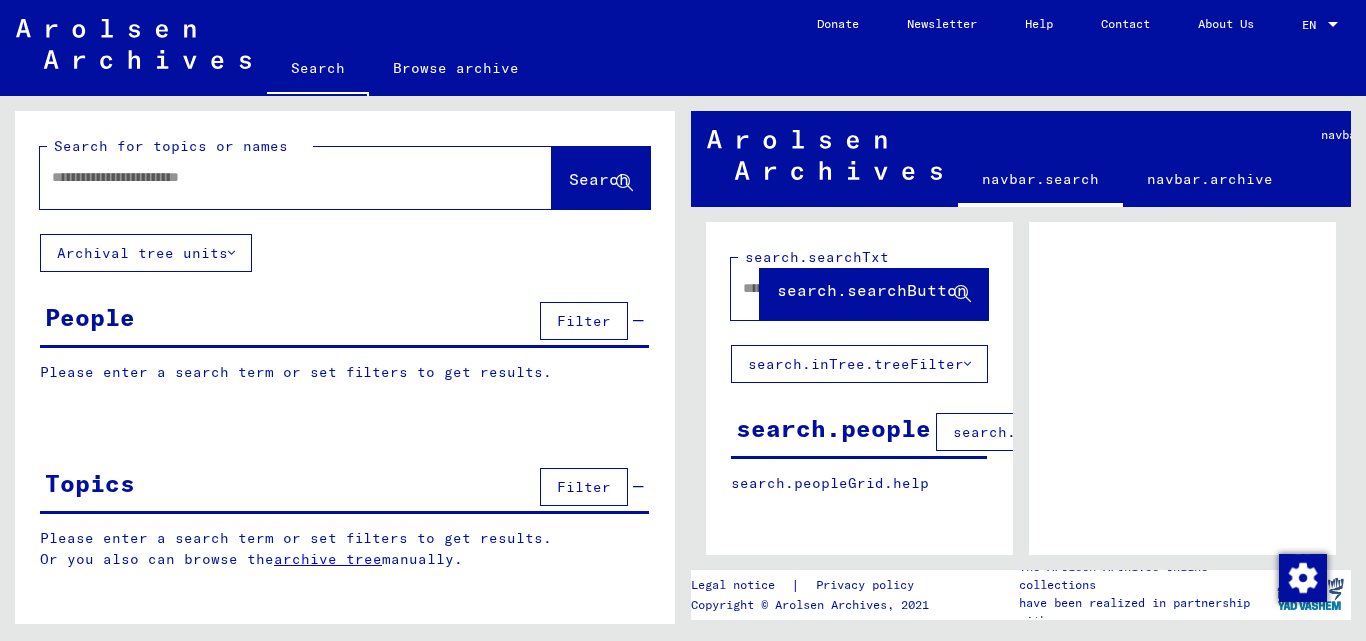 click at bounding box center (278, 177) 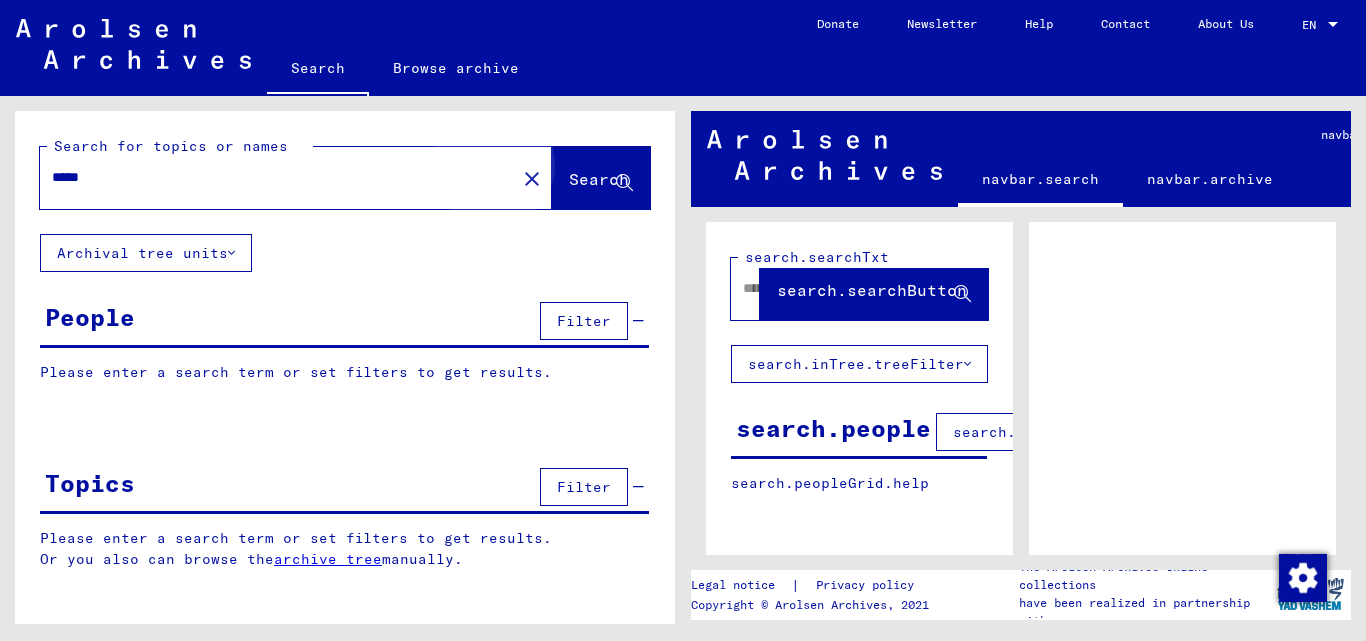 click on "Search" 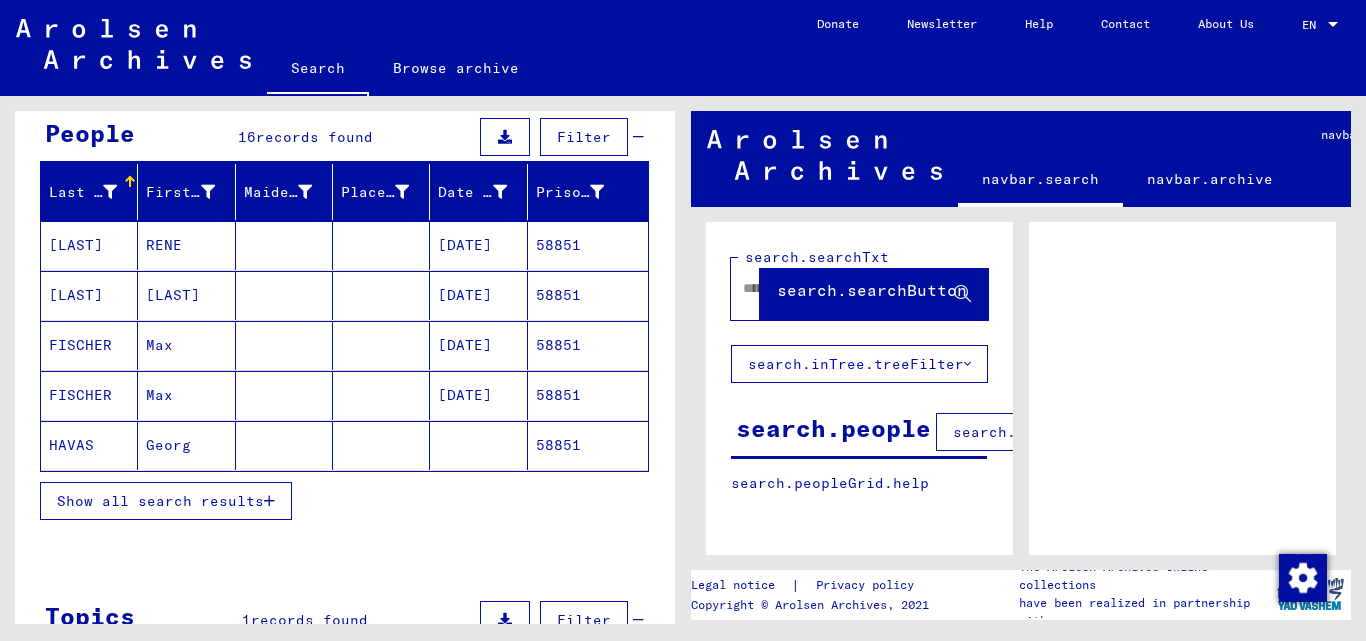 scroll, scrollTop: 200, scrollLeft: 0, axis: vertical 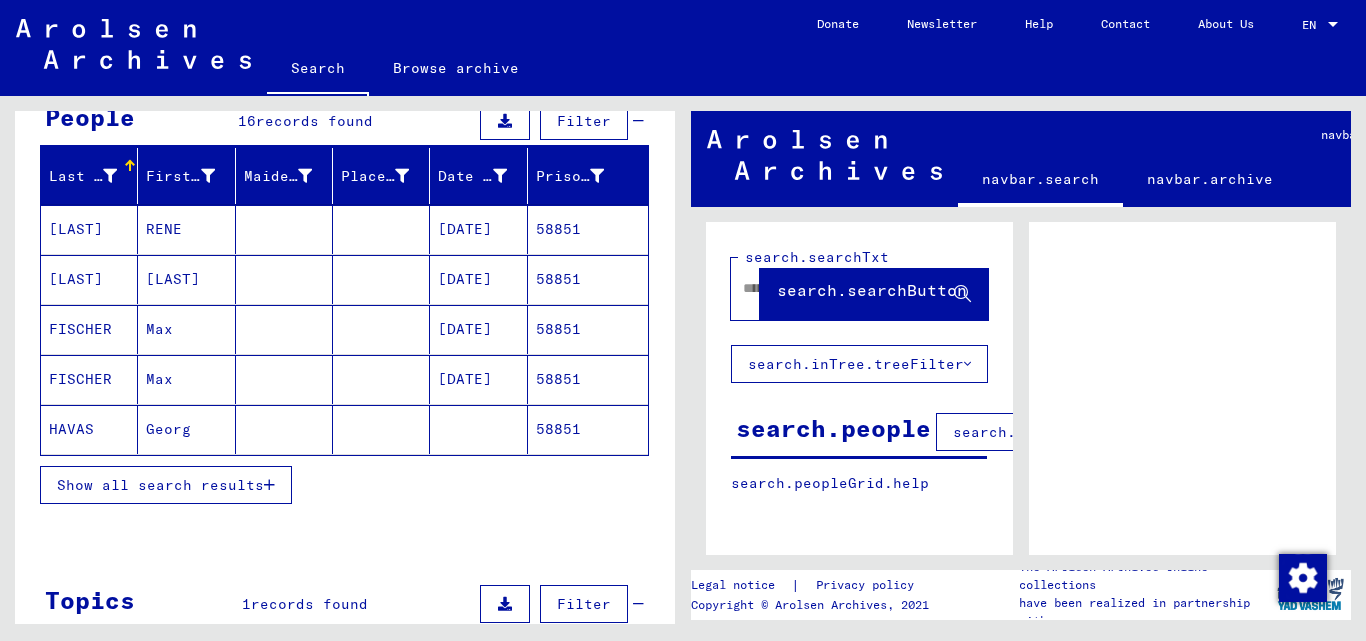 click on "Show all search results" at bounding box center (166, 485) 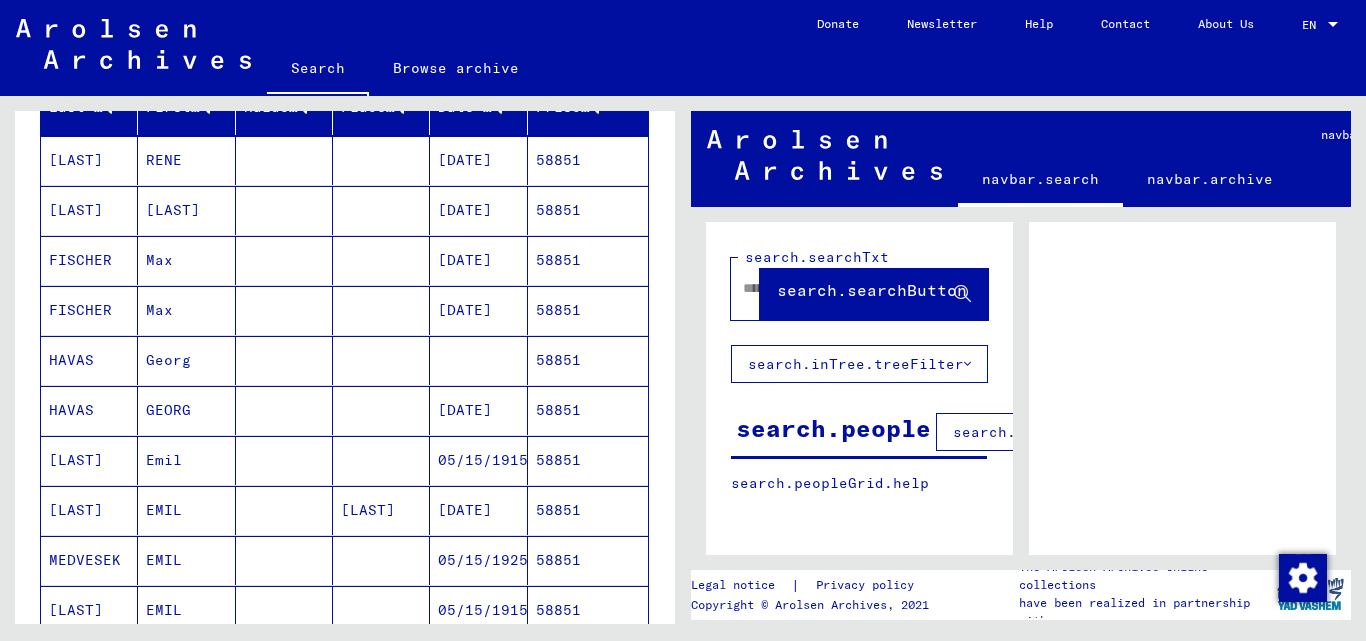 scroll, scrollTop: 300, scrollLeft: 0, axis: vertical 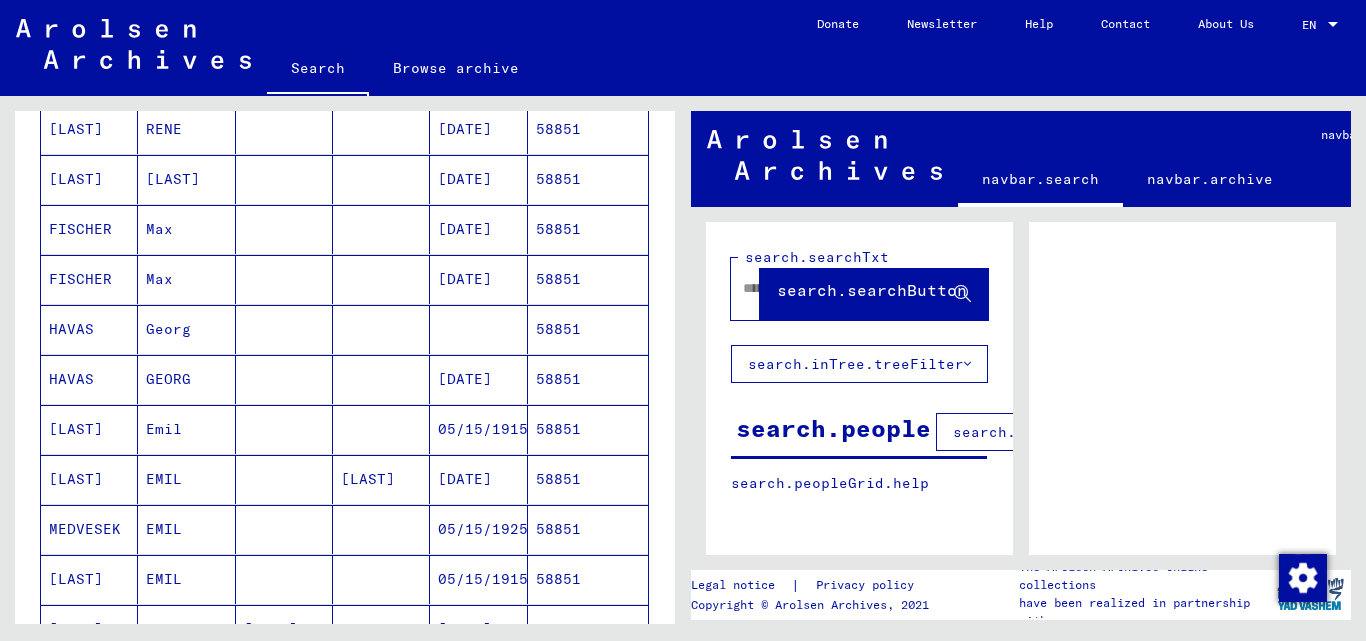 click on "58851" at bounding box center [588, 329] 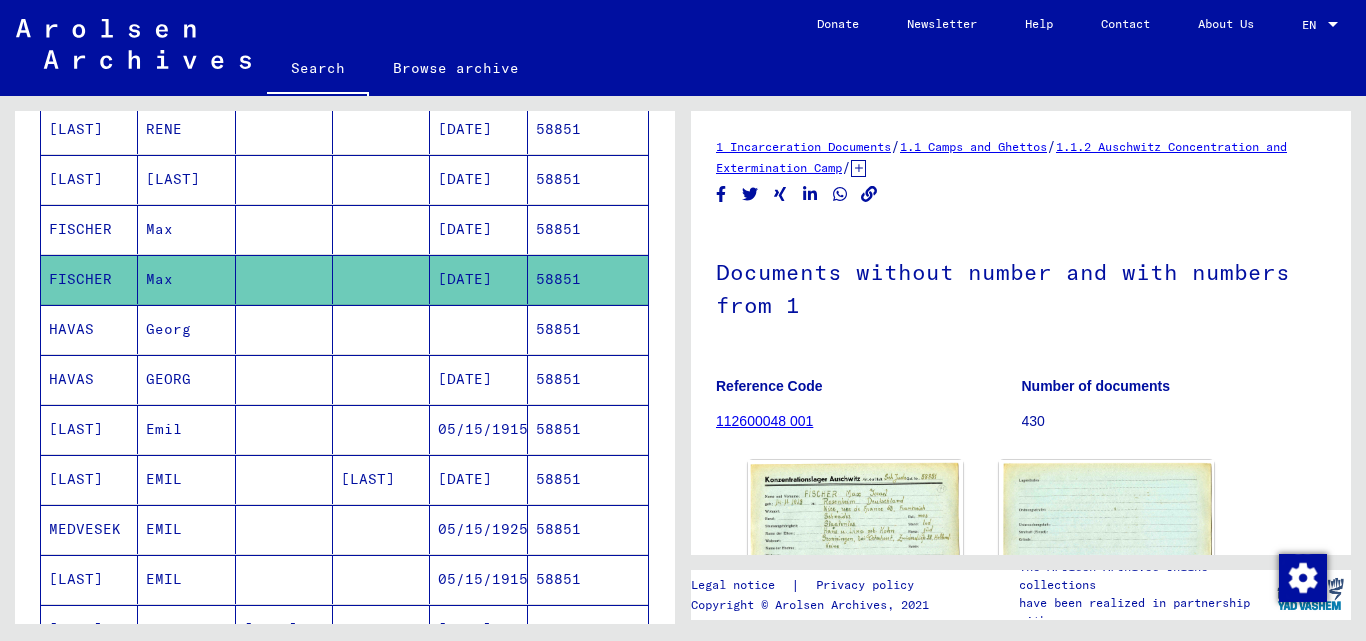 scroll, scrollTop: 0, scrollLeft: 0, axis: both 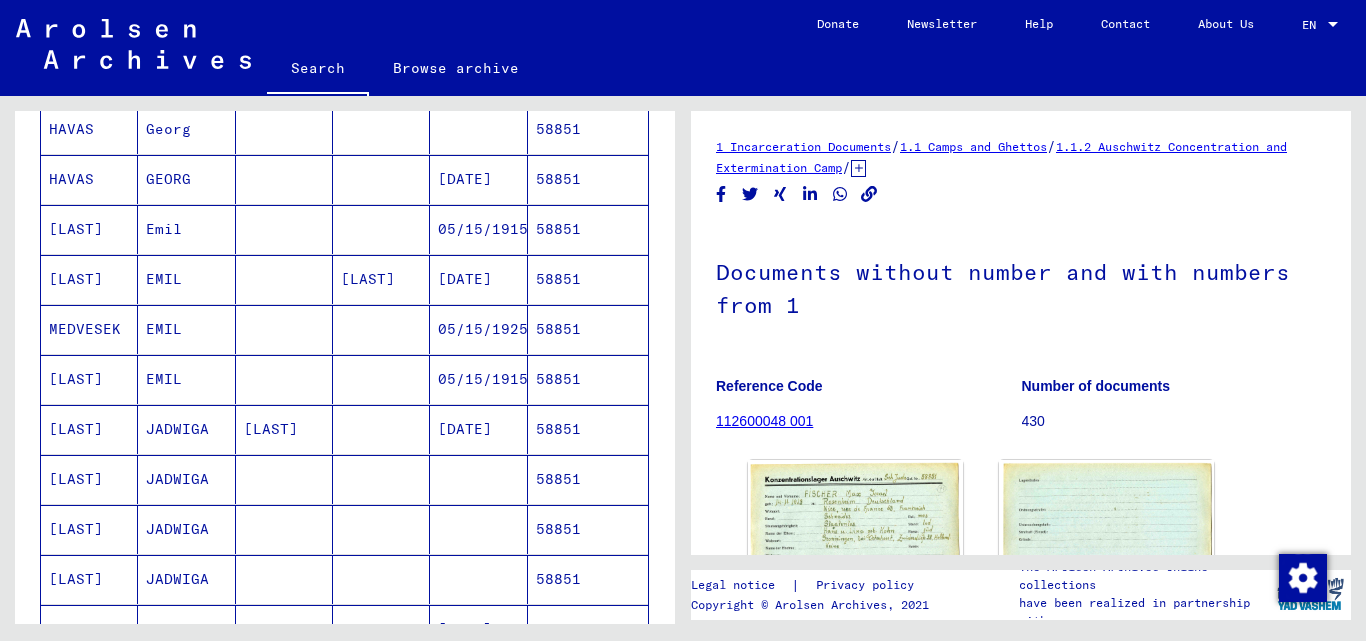 click on "58851" at bounding box center (588, 429) 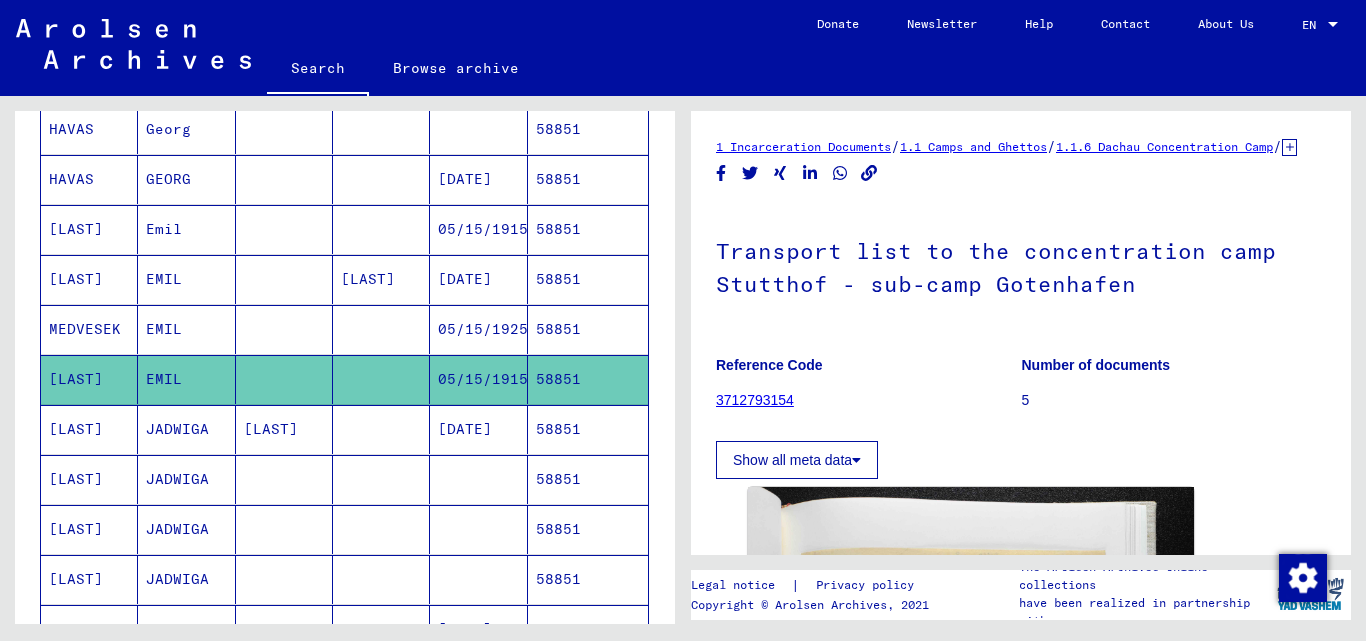 scroll, scrollTop: 0, scrollLeft: 0, axis: both 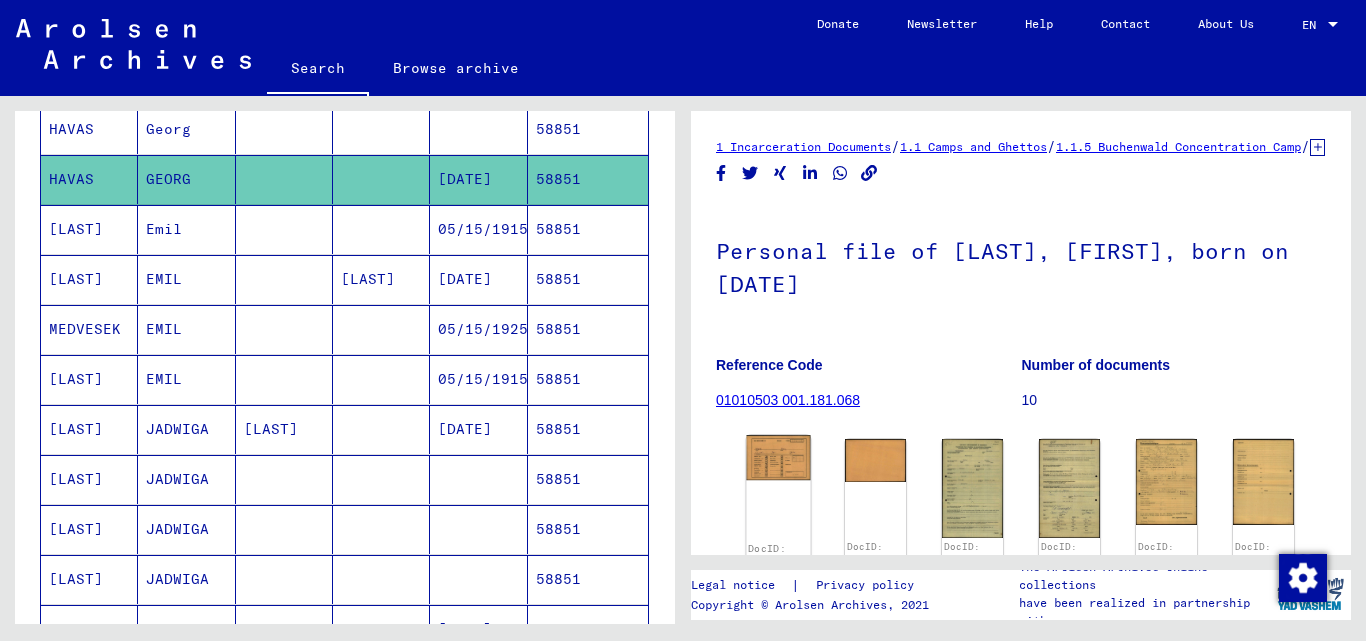 click 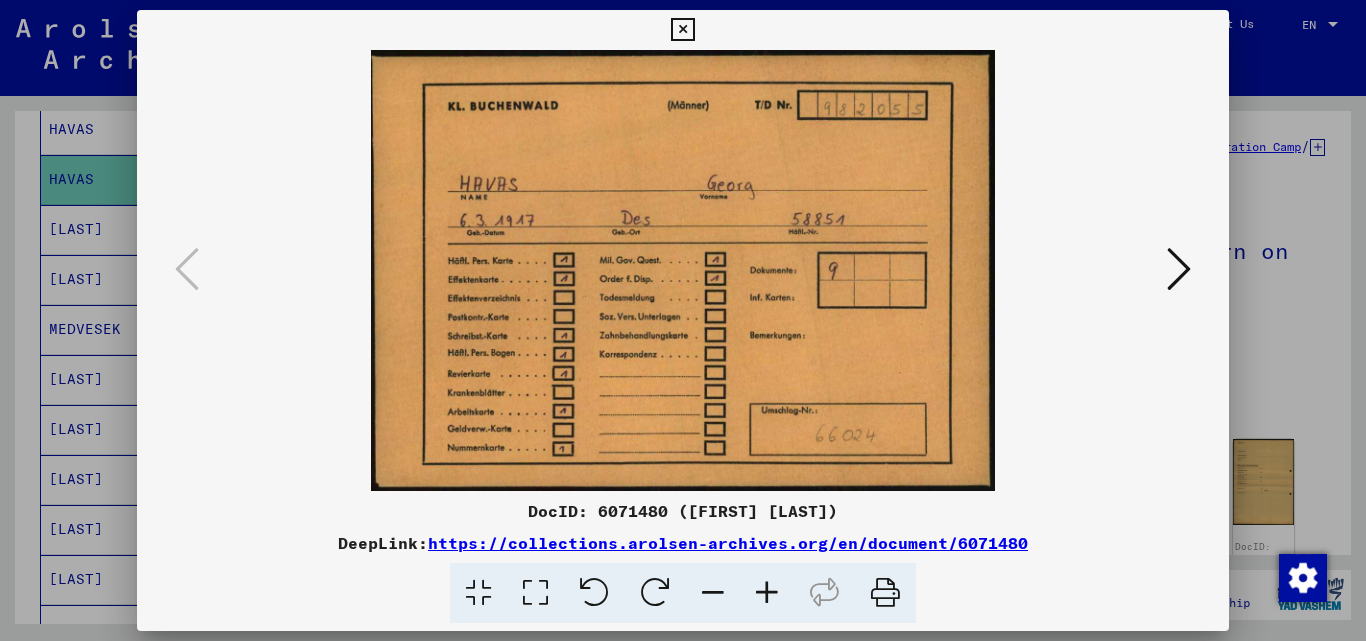click at bounding box center [1179, 269] 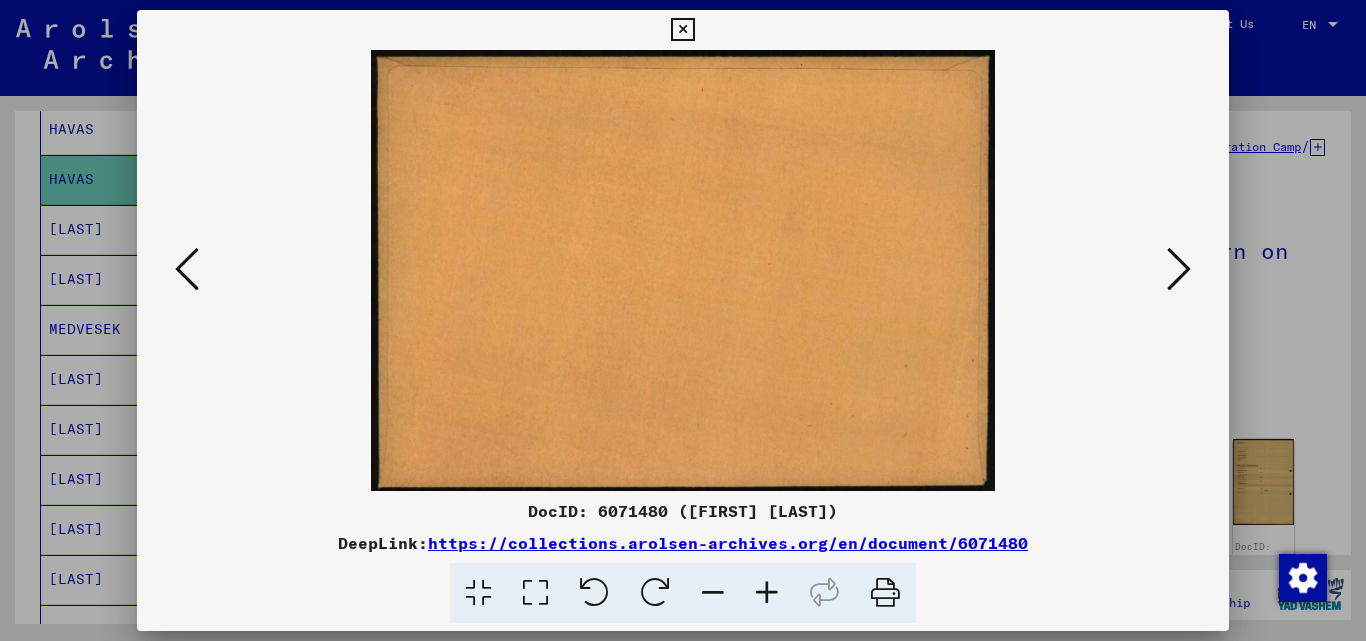 click at bounding box center (1179, 269) 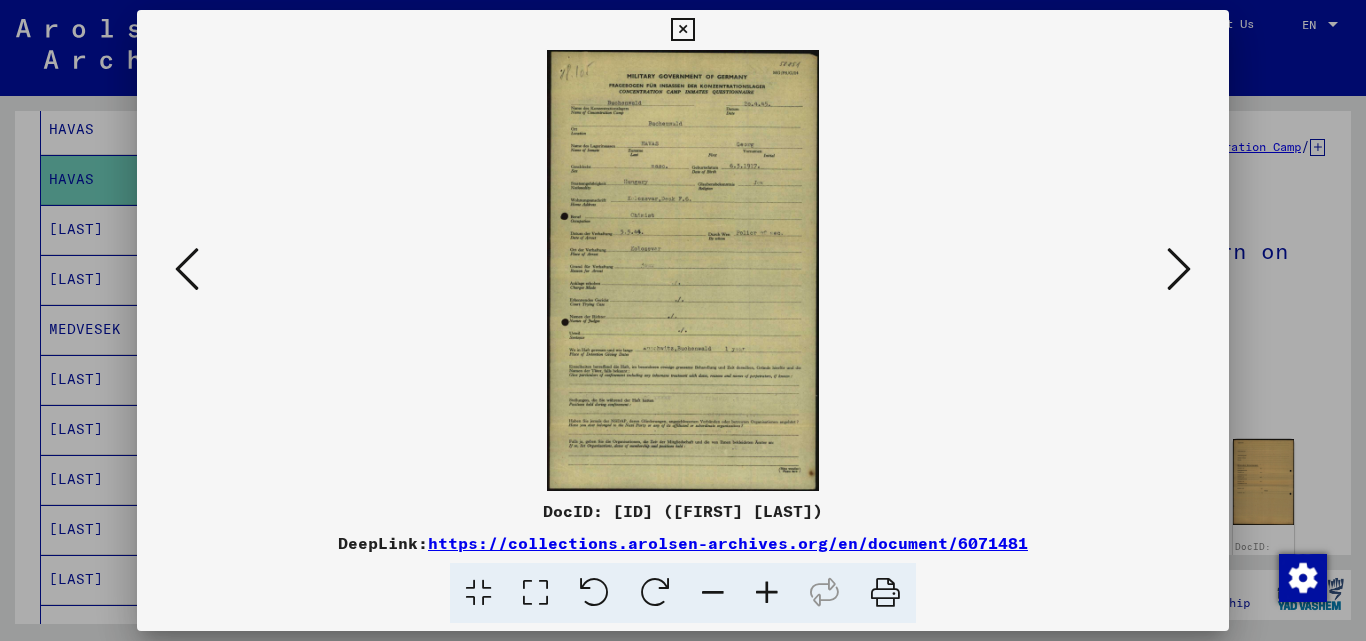 click at bounding box center (1179, 269) 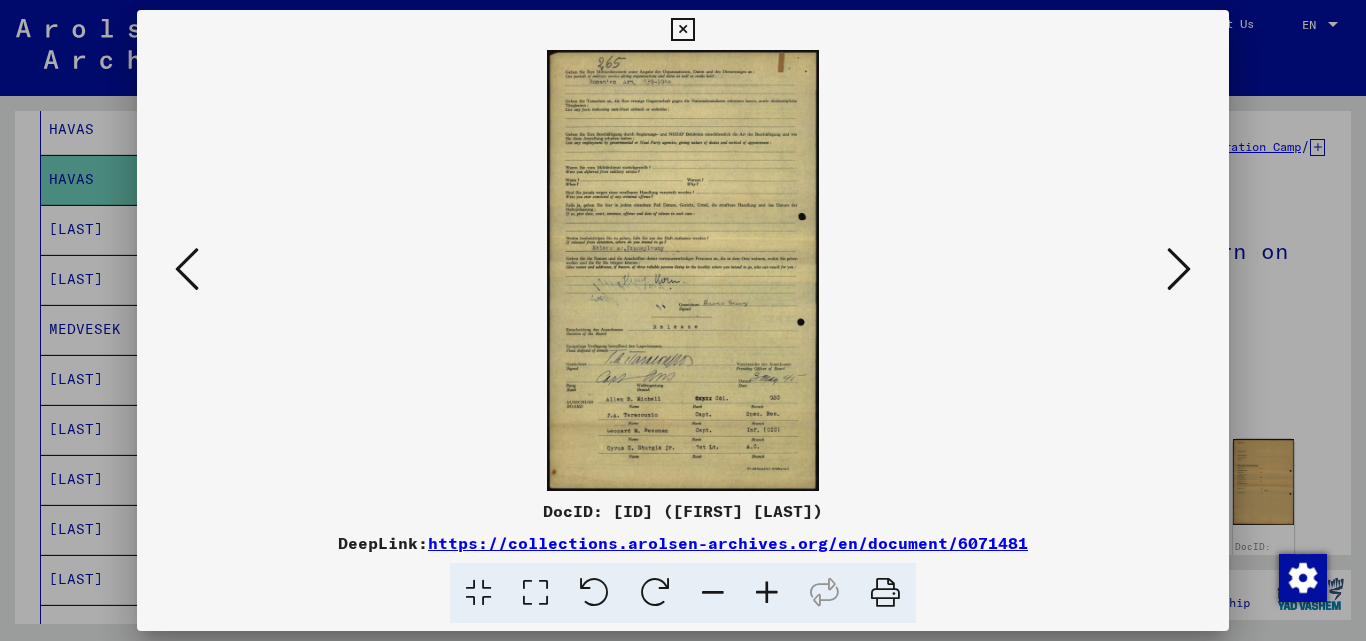 click at bounding box center [1179, 269] 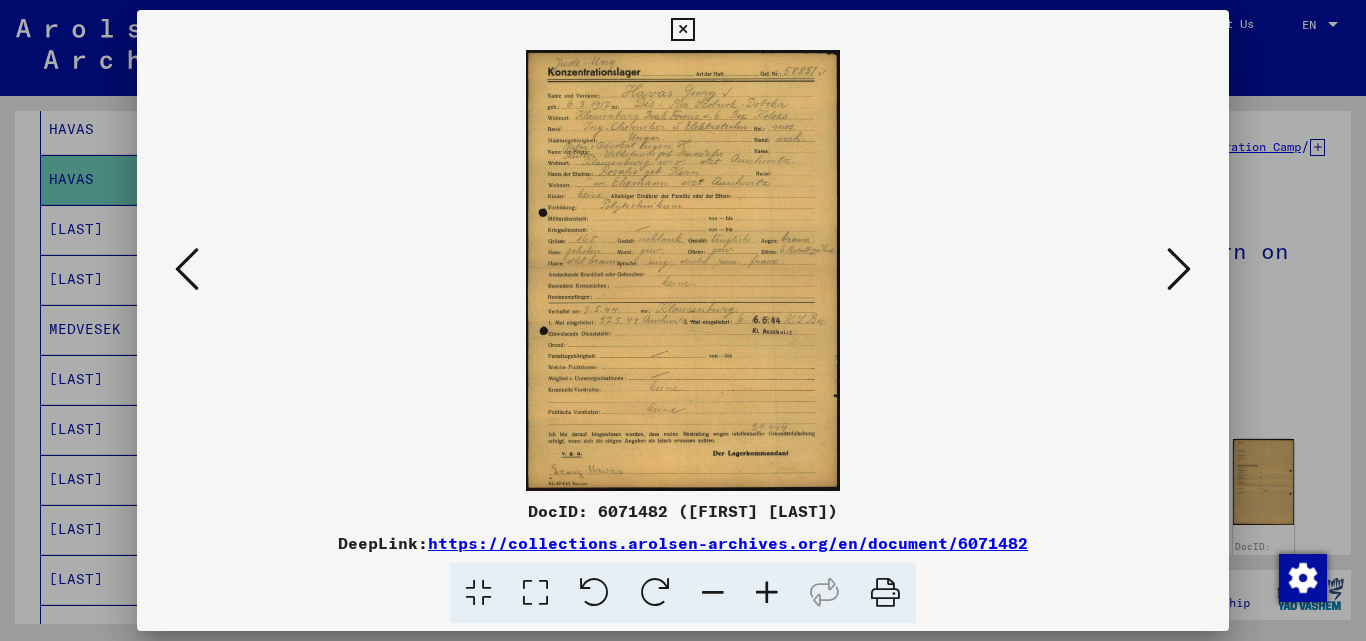 click at bounding box center [1179, 269] 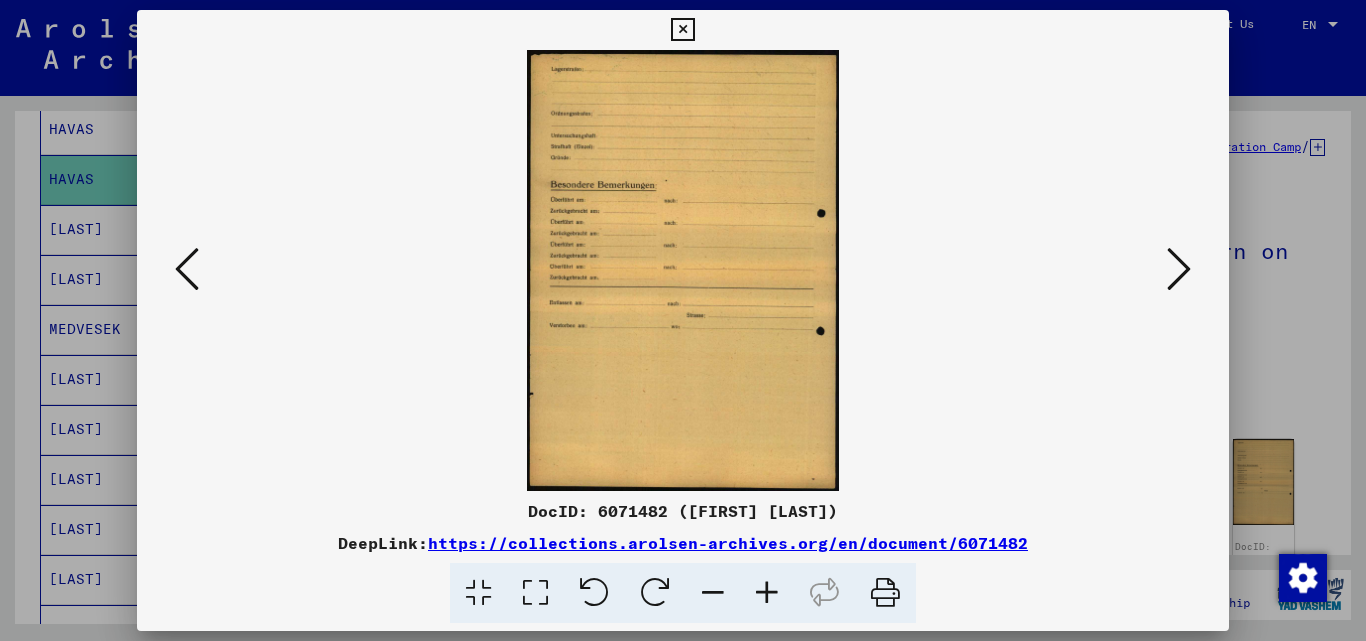 click at bounding box center [1179, 269] 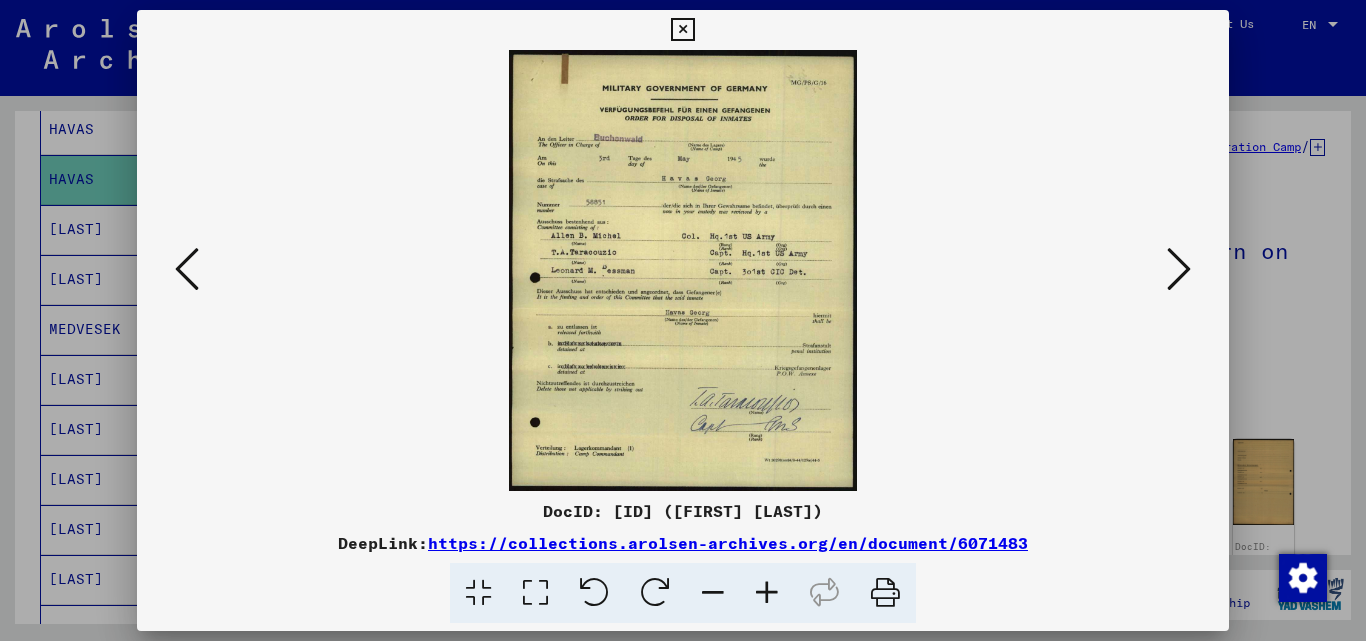 click at bounding box center [1179, 269] 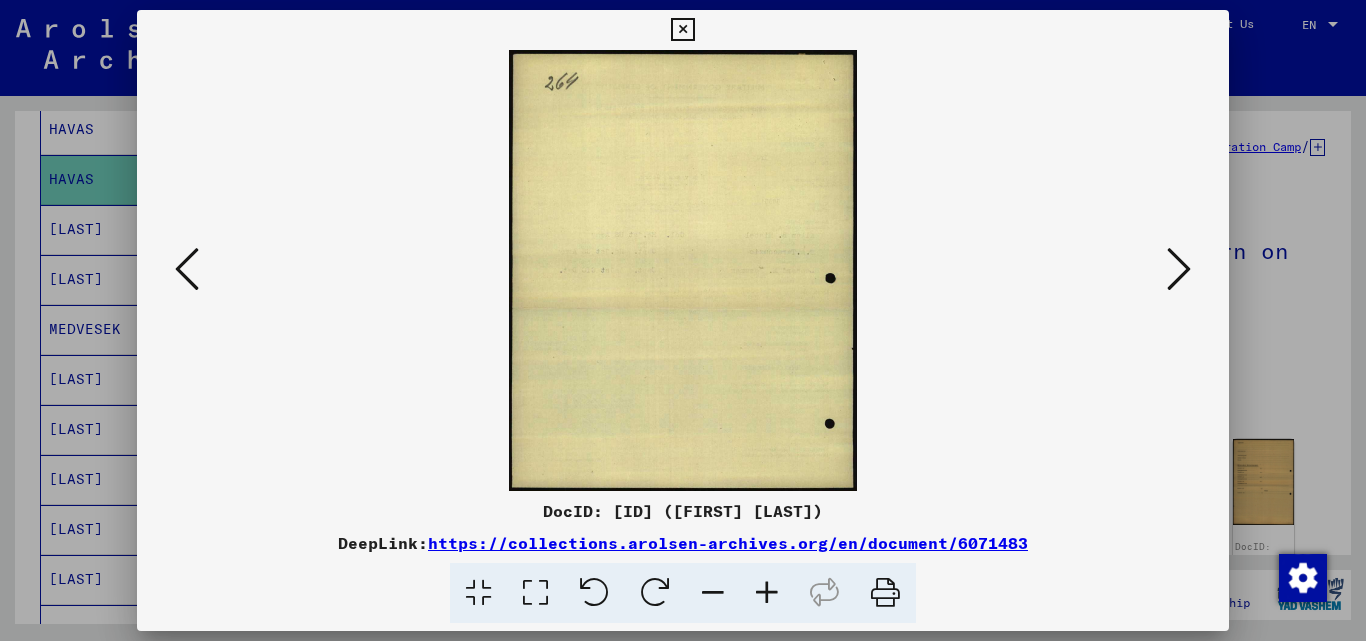 click at bounding box center (1179, 269) 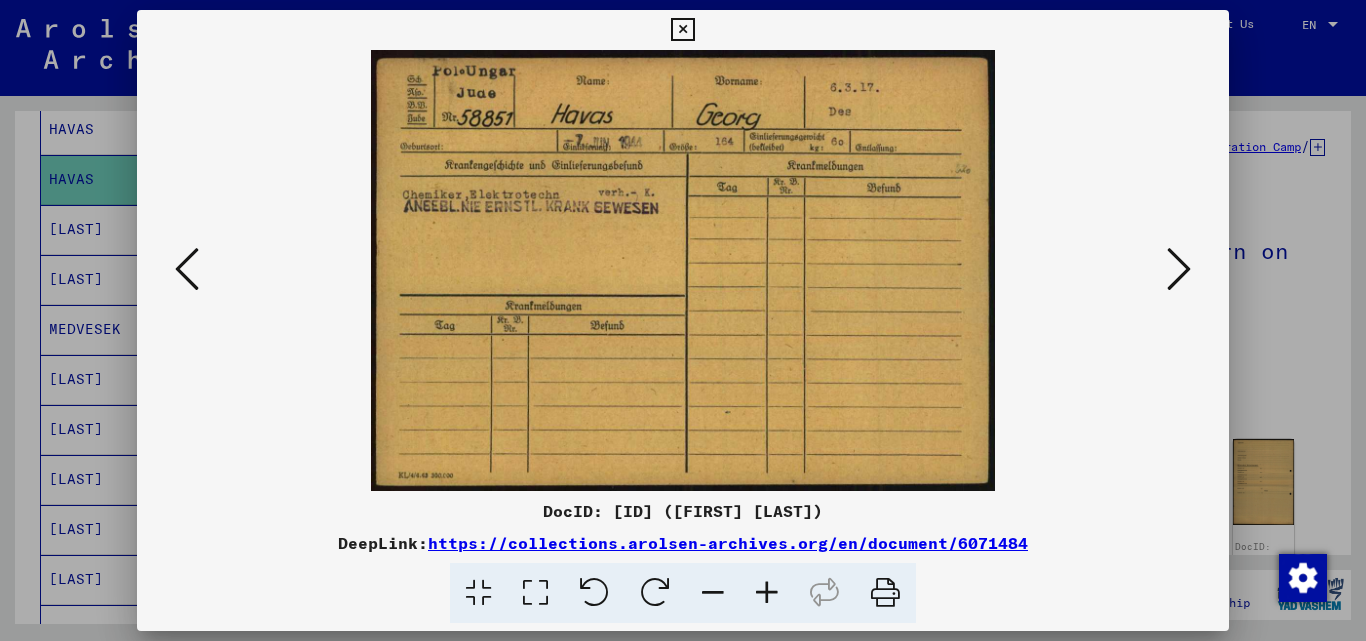click at bounding box center [682, 30] 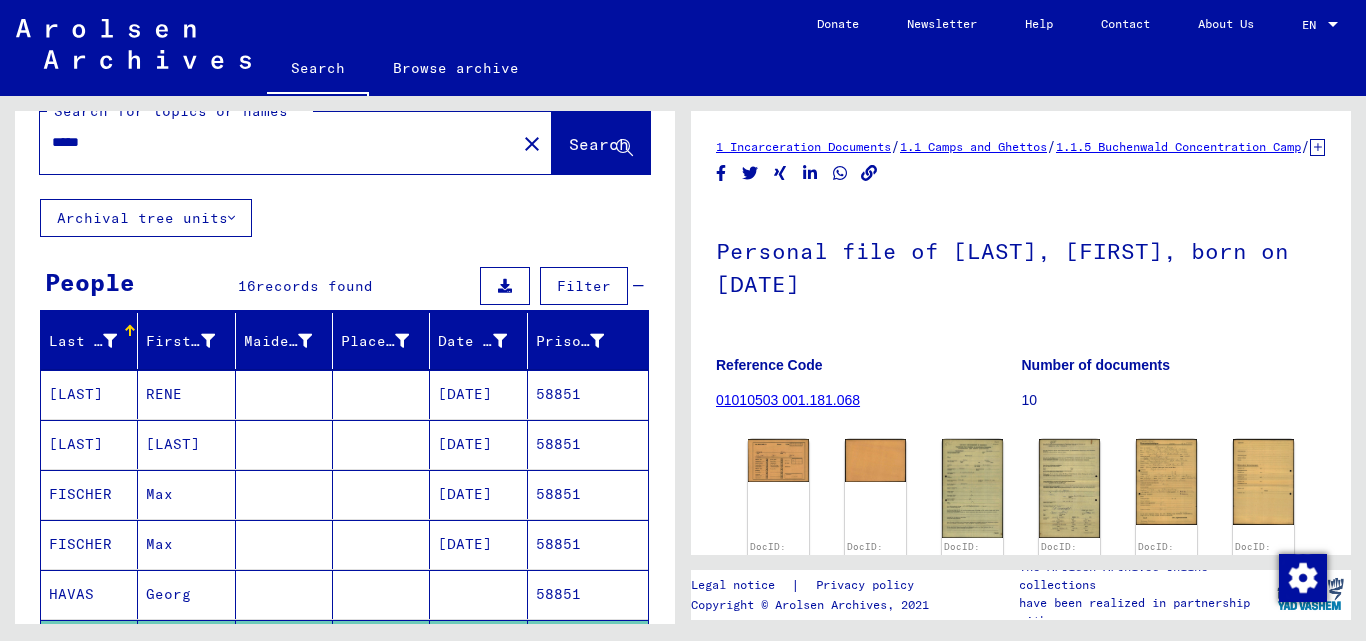 scroll, scrollTop: 0, scrollLeft: 0, axis: both 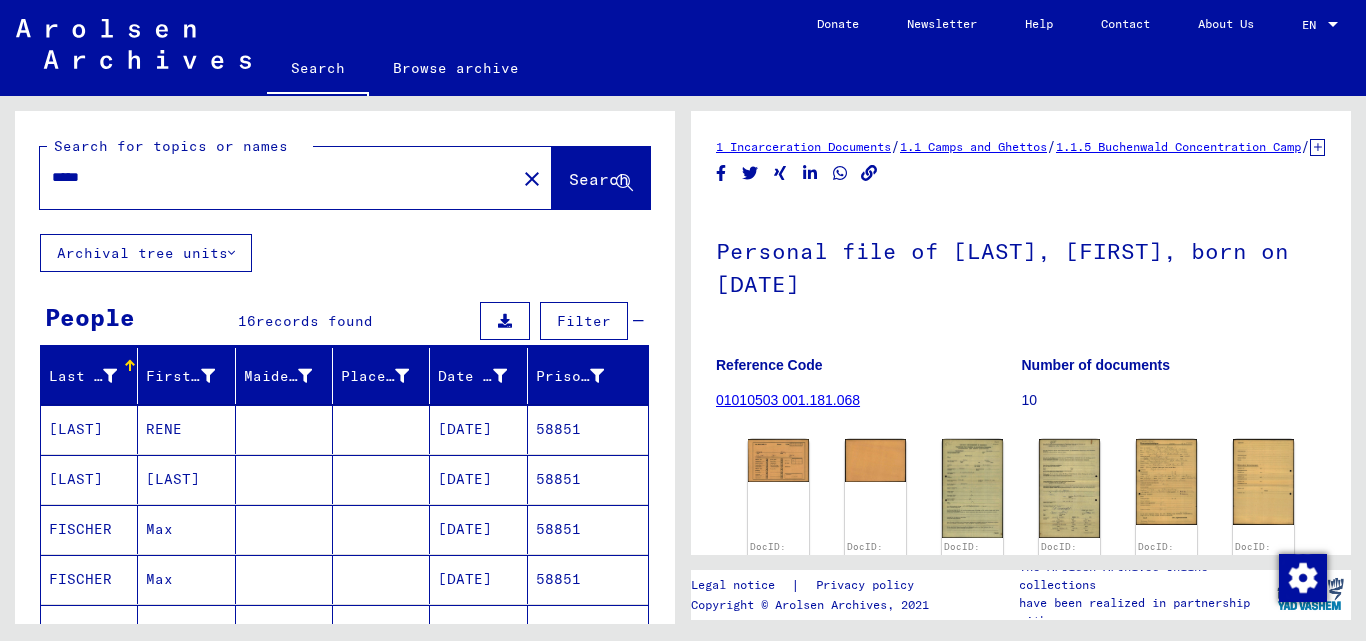 click on "*****" at bounding box center [278, 177] 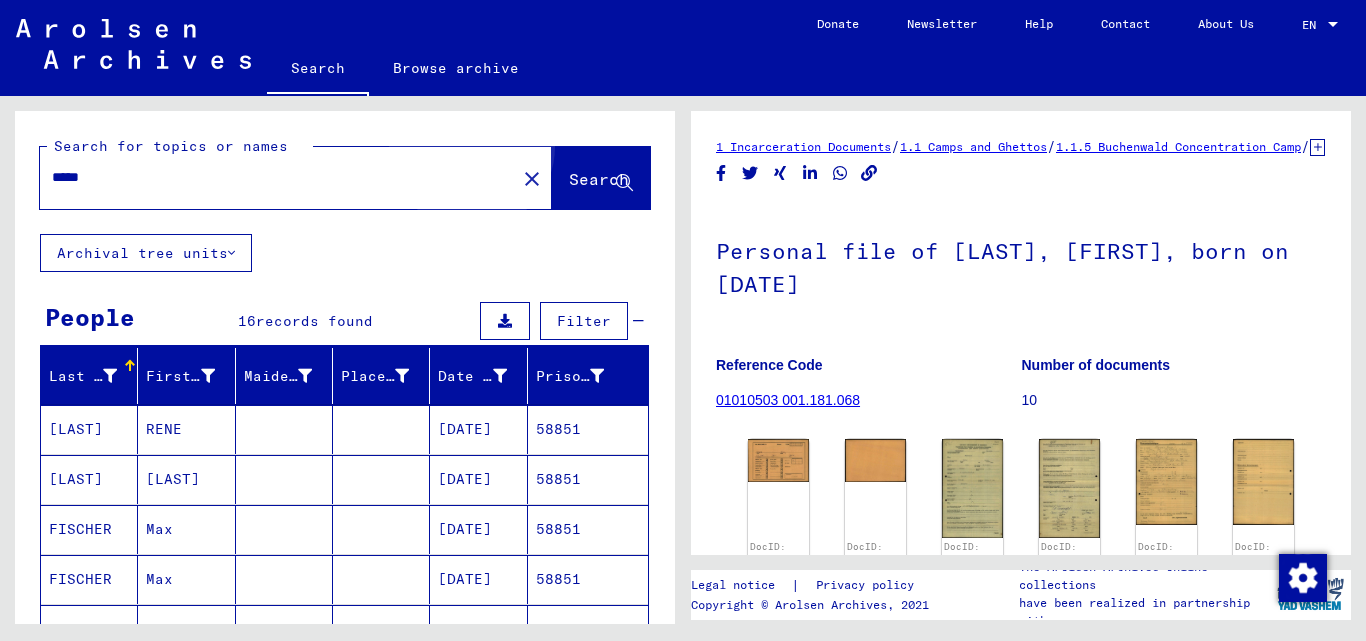 click on "Search" 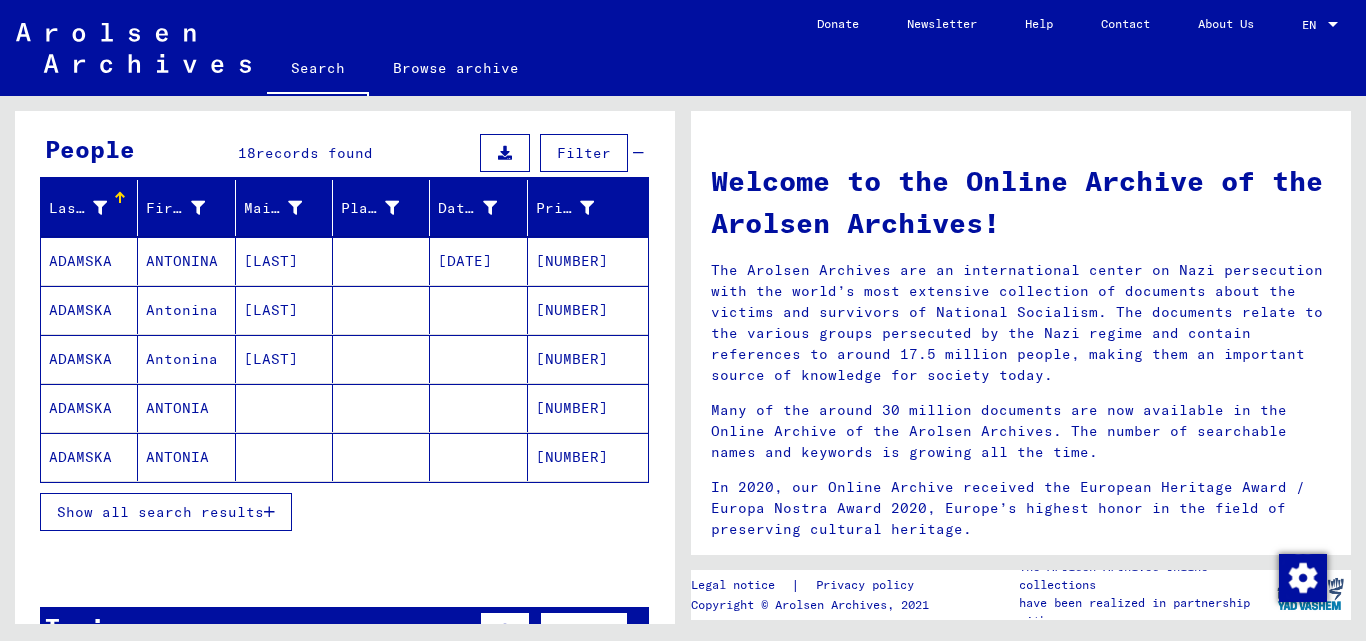 scroll, scrollTop: 200, scrollLeft: 0, axis: vertical 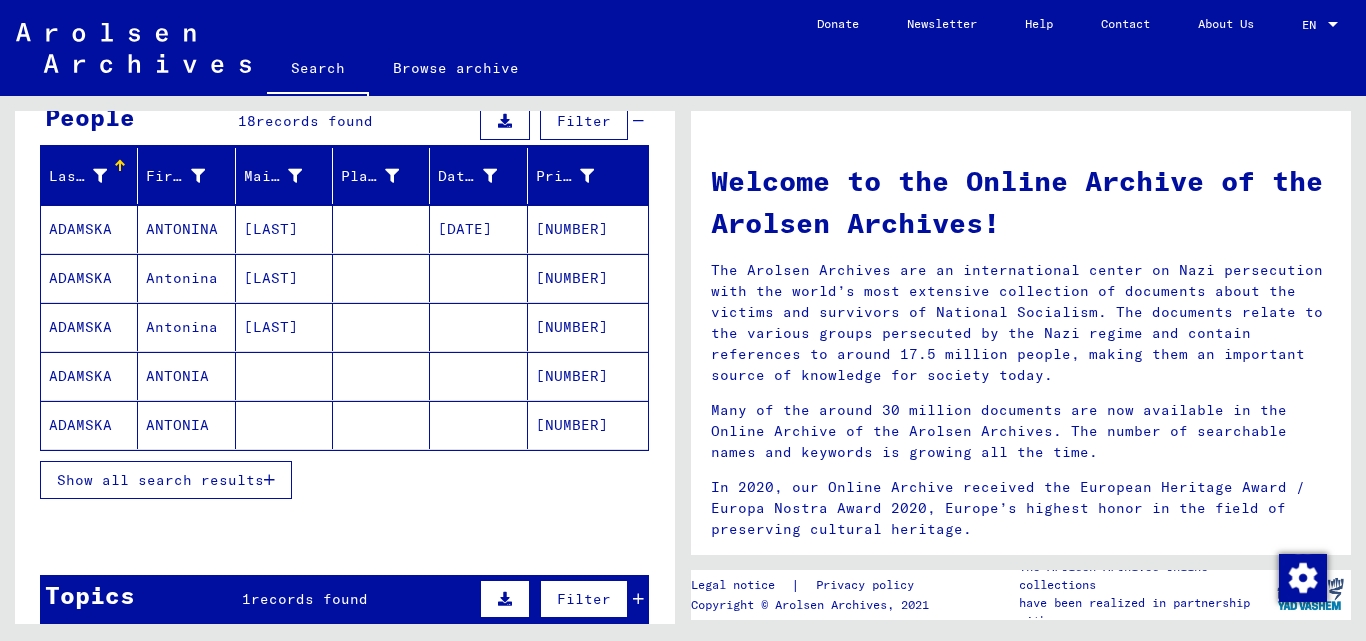 click at bounding box center [269, 480] 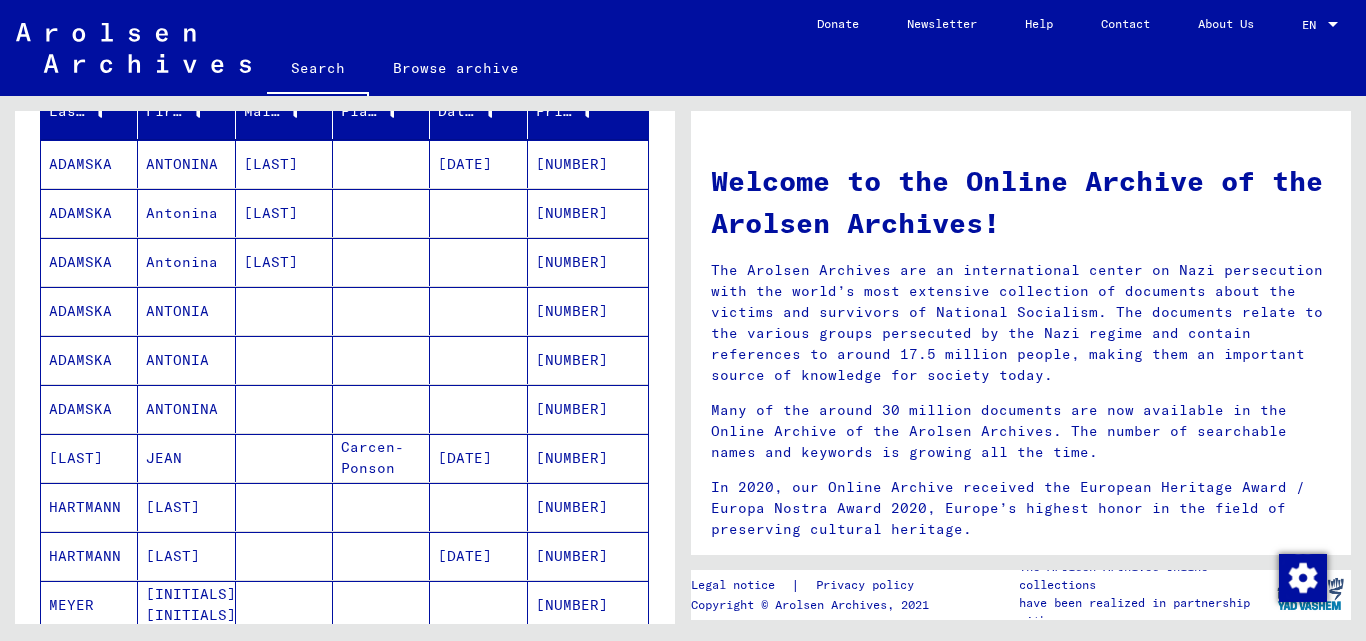 scroll, scrollTop: 400, scrollLeft: 0, axis: vertical 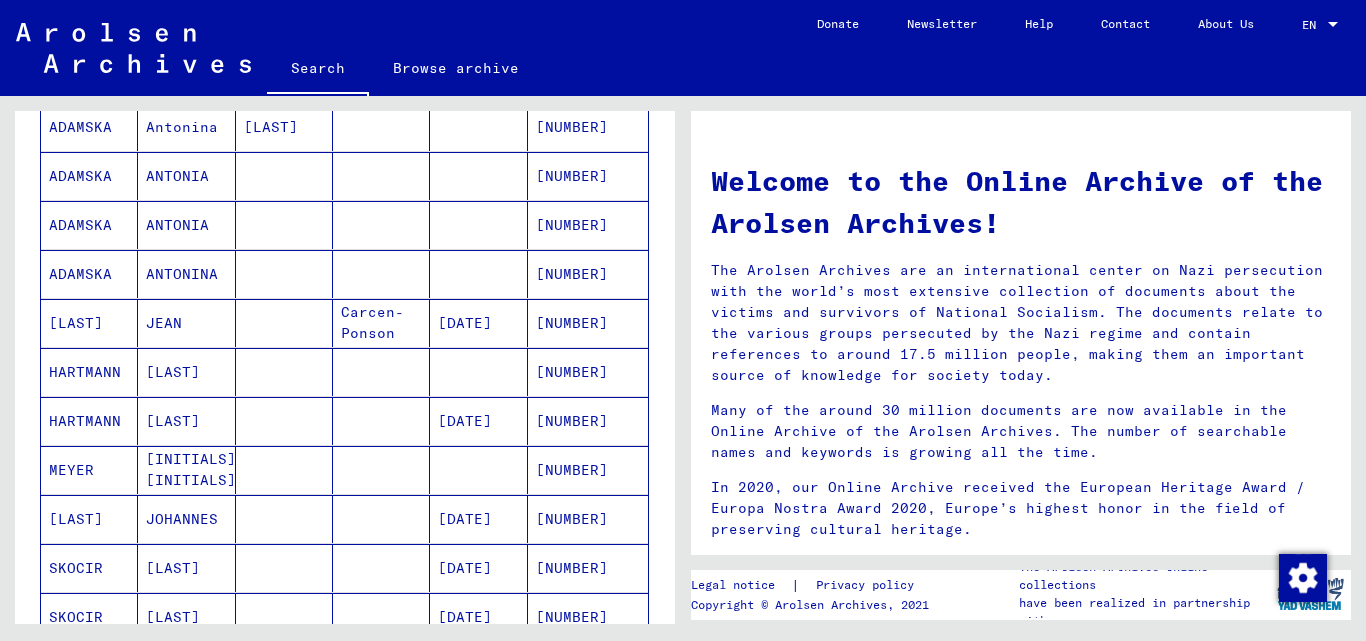 click on "[NUMBER]" at bounding box center (588, 470) 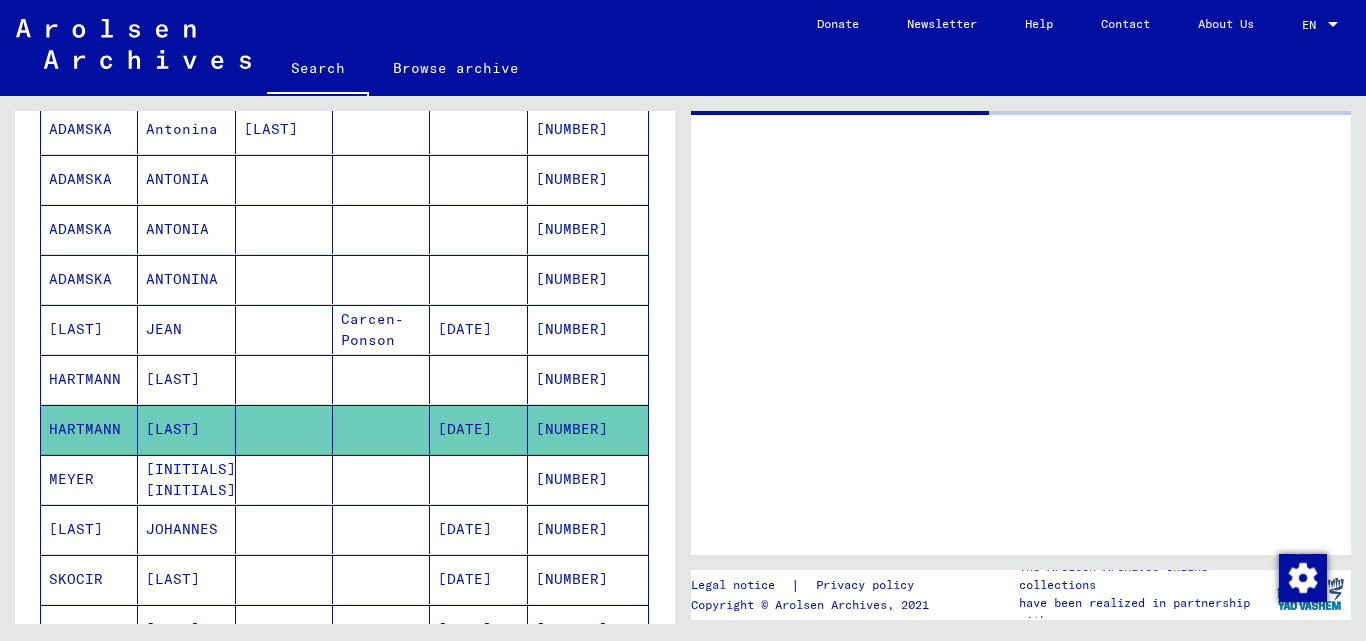scroll, scrollTop: 402, scrollLeft: 0, axis: vertical 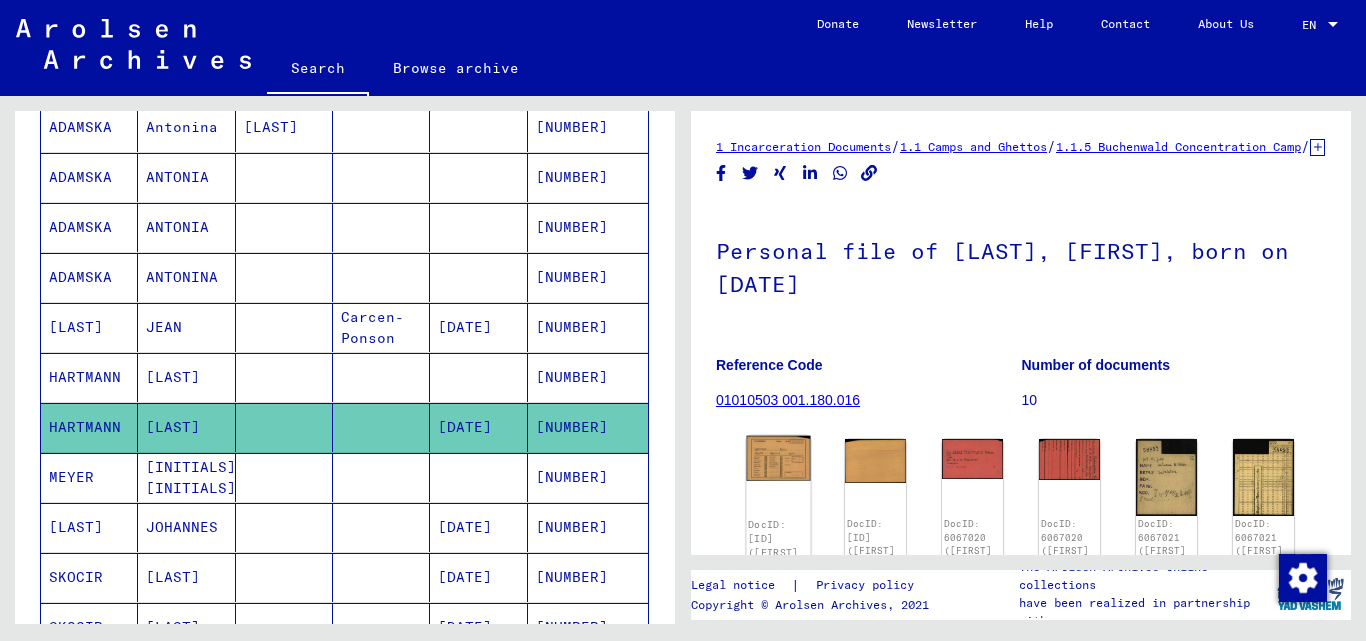 click 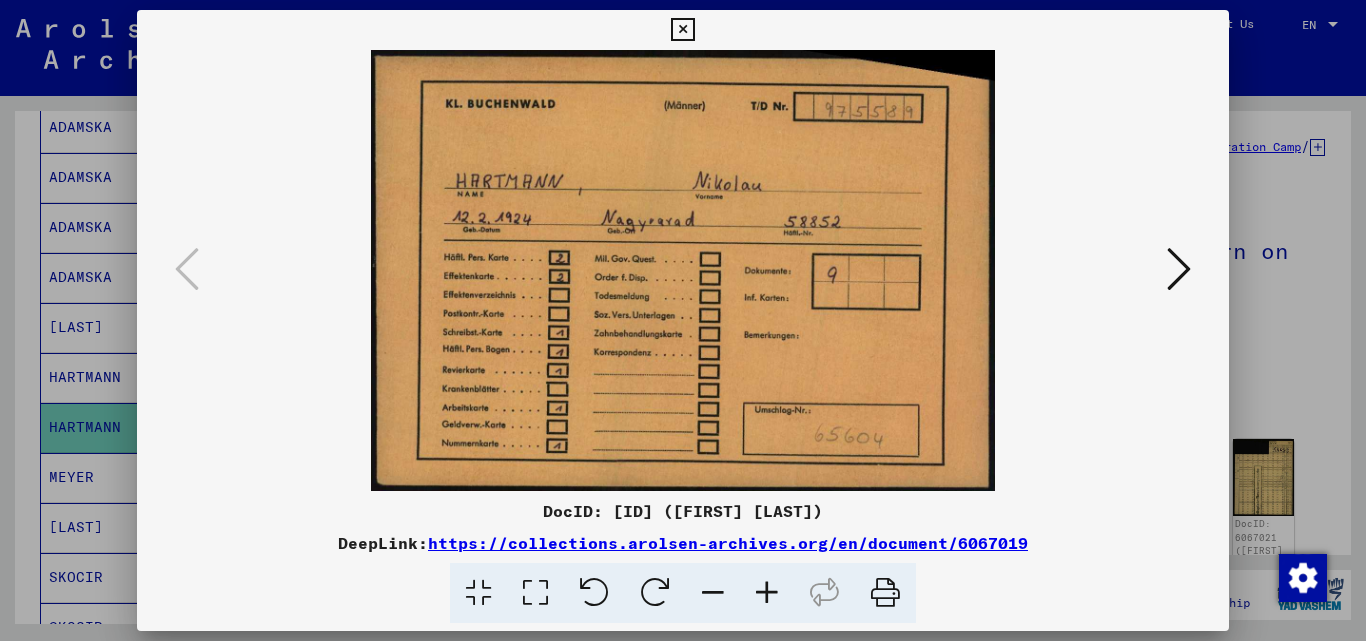 click at bounding box center [1179, 269] 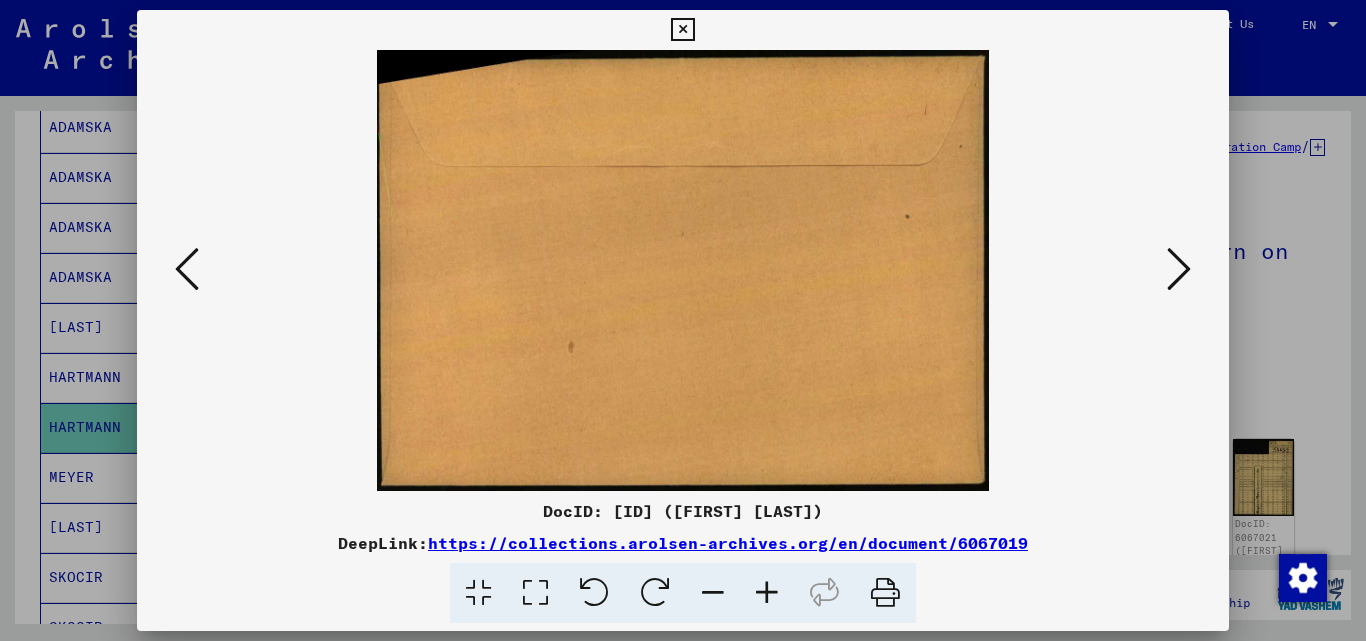 click at bounding box center [1179, 269] 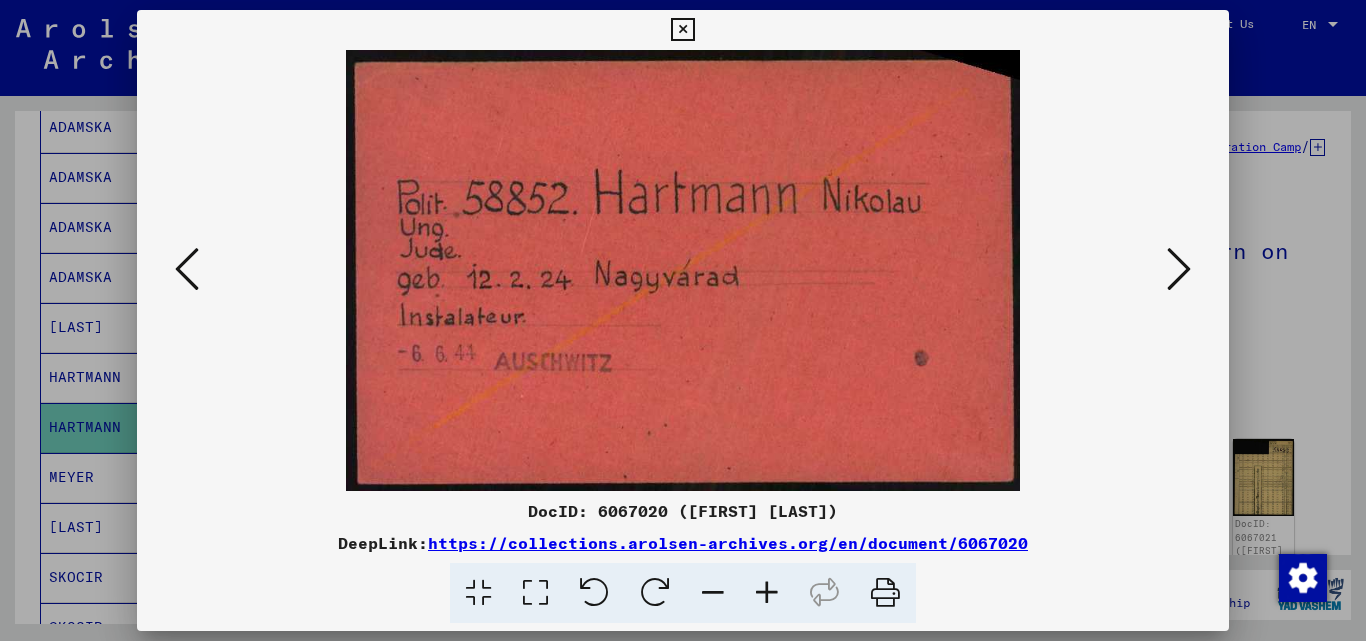 click at bounding box center [1179, 269] 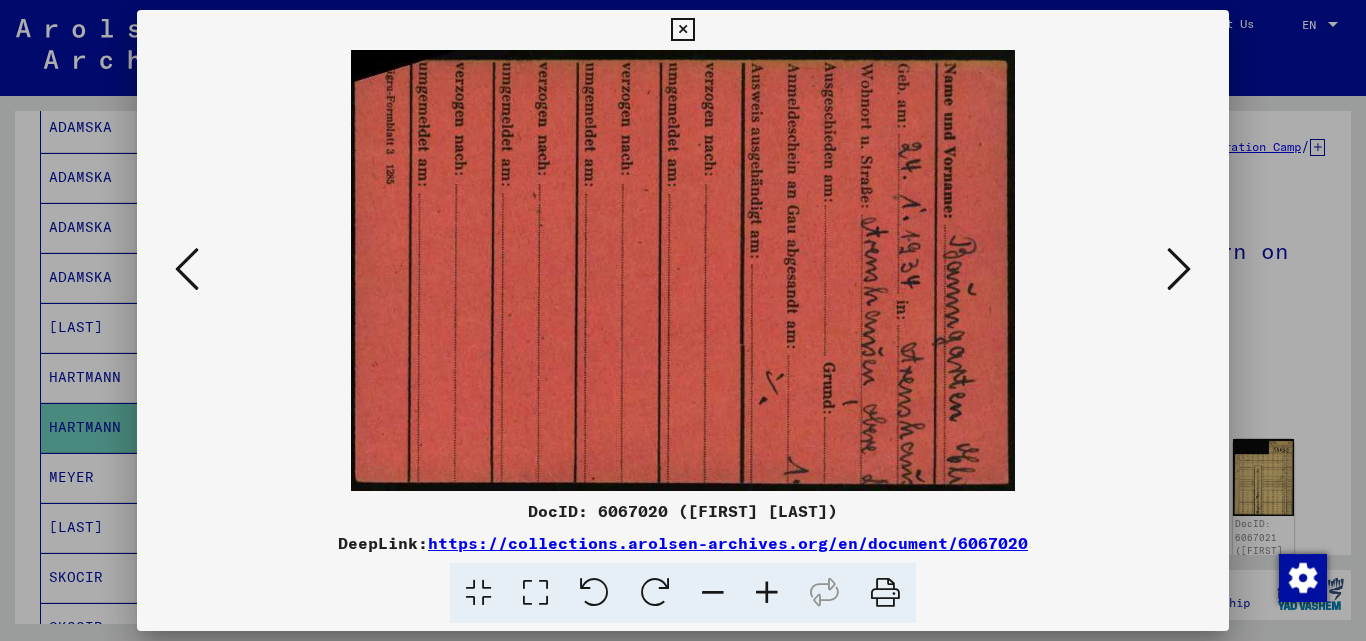 click at bounding box center [1179, 269] 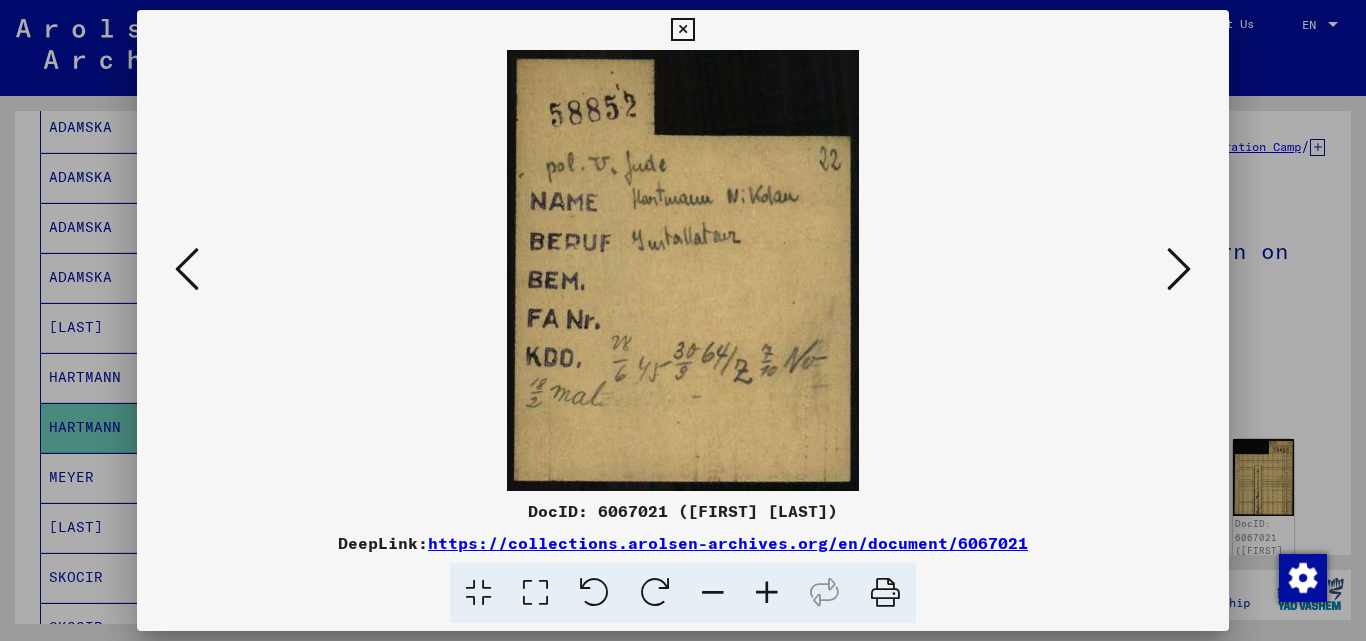 click at bounding box center [1179, 269] 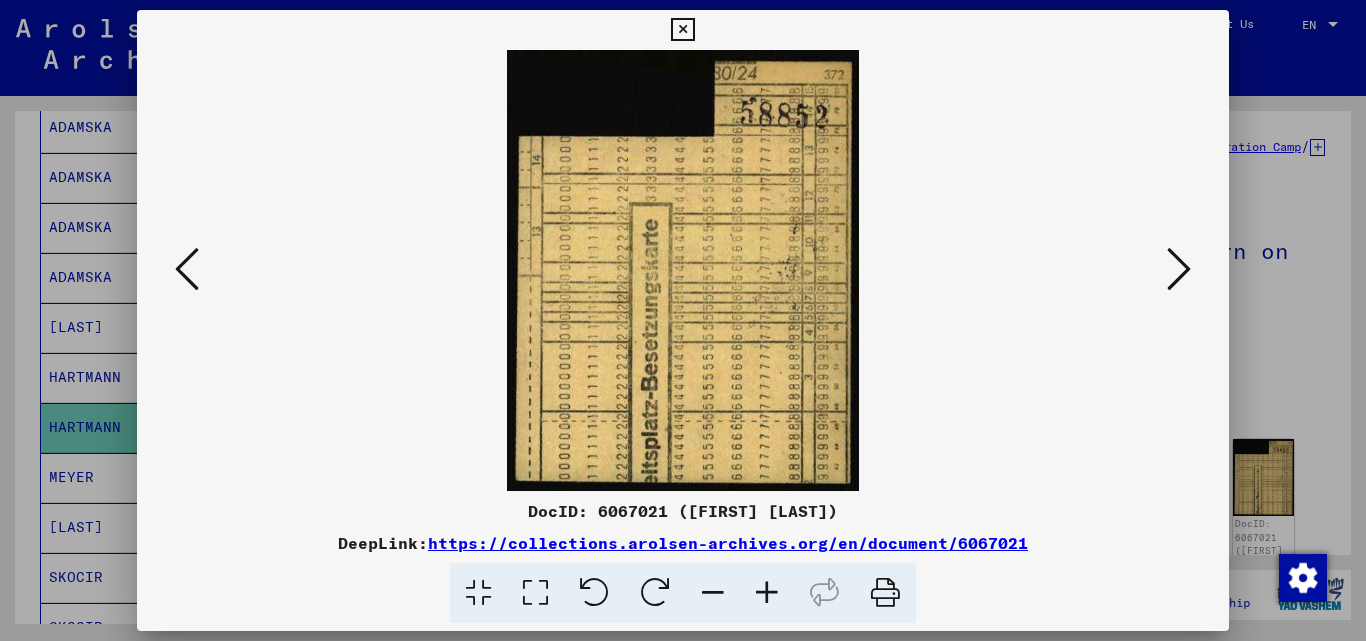 click at bounding box center [1179, 269] 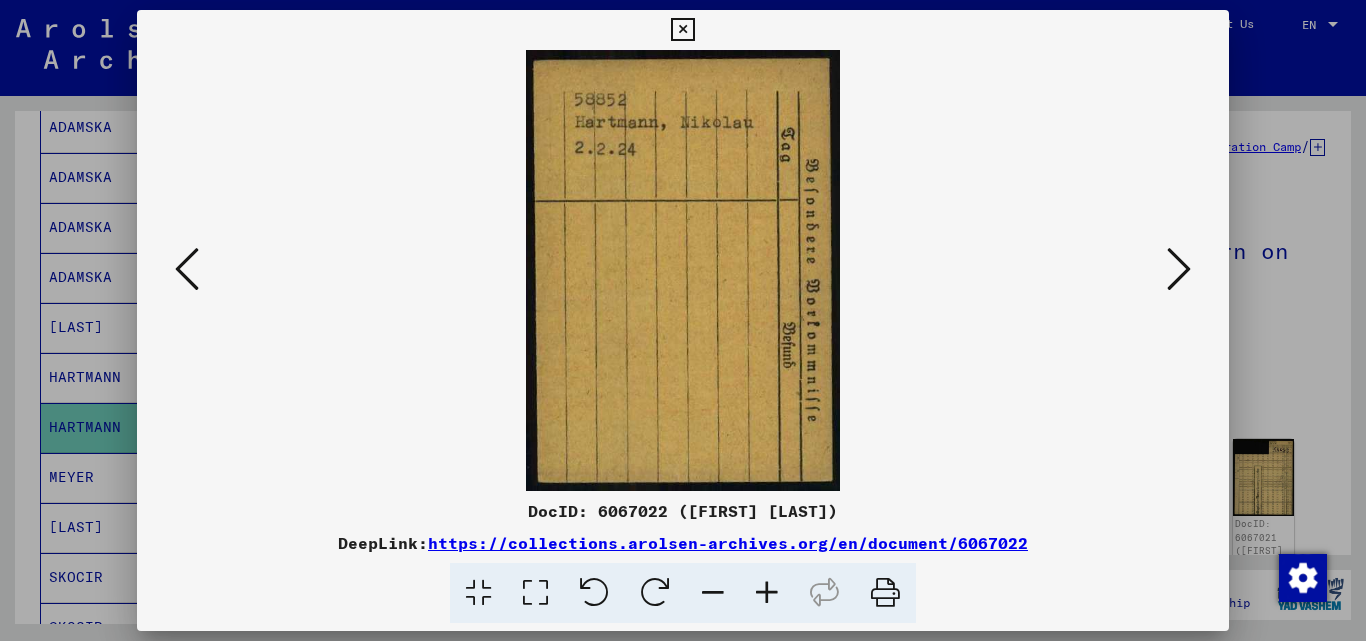 click at bounding box center [1179, 269] 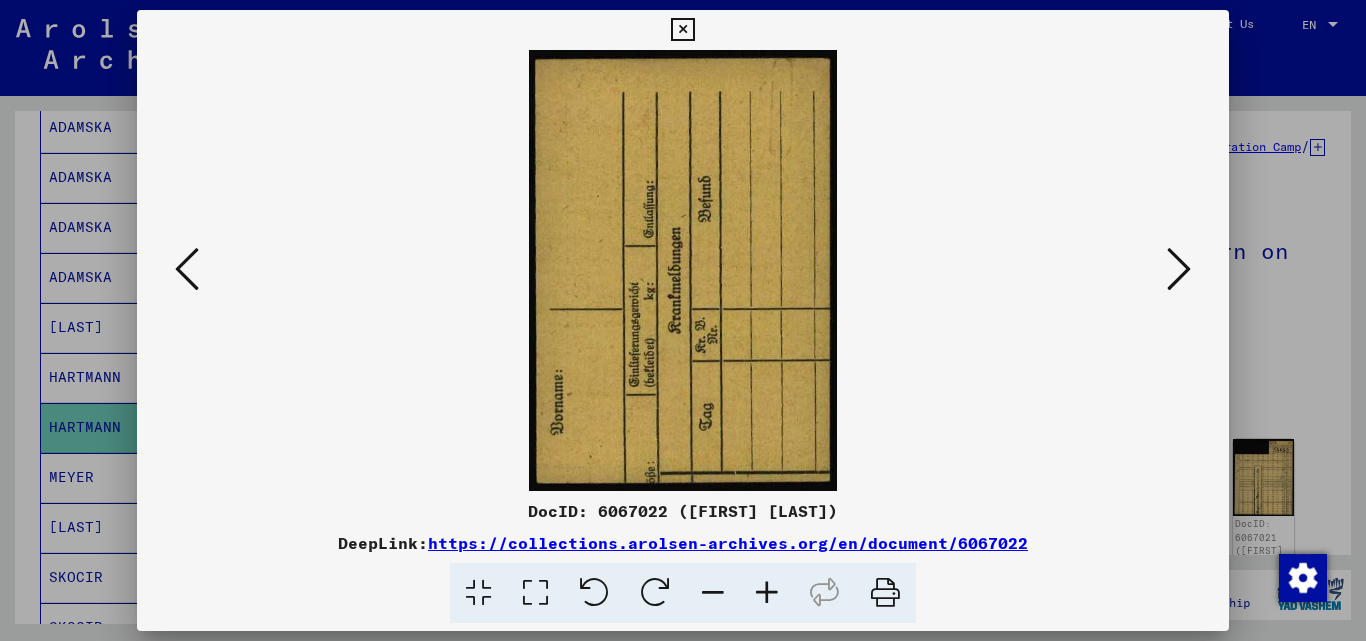 click at bounding box center (1179, 269) 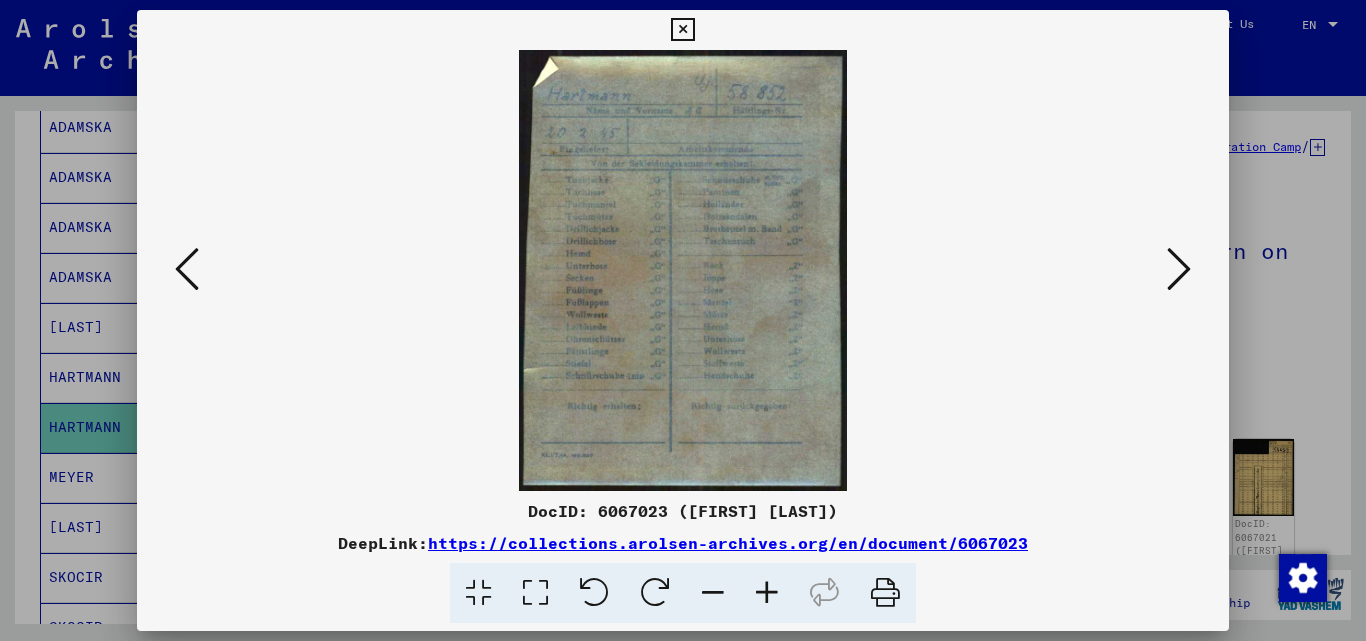 click at bounding box center (1179, 269) 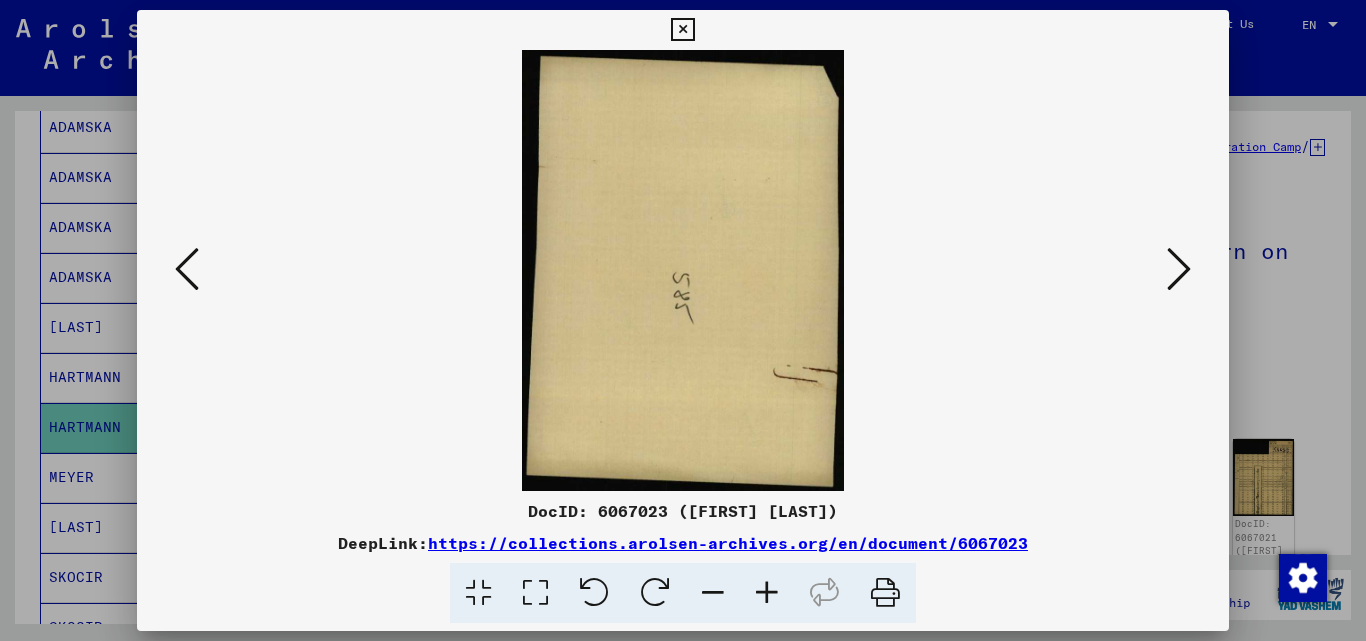 click at bounding box center [1179, 269] 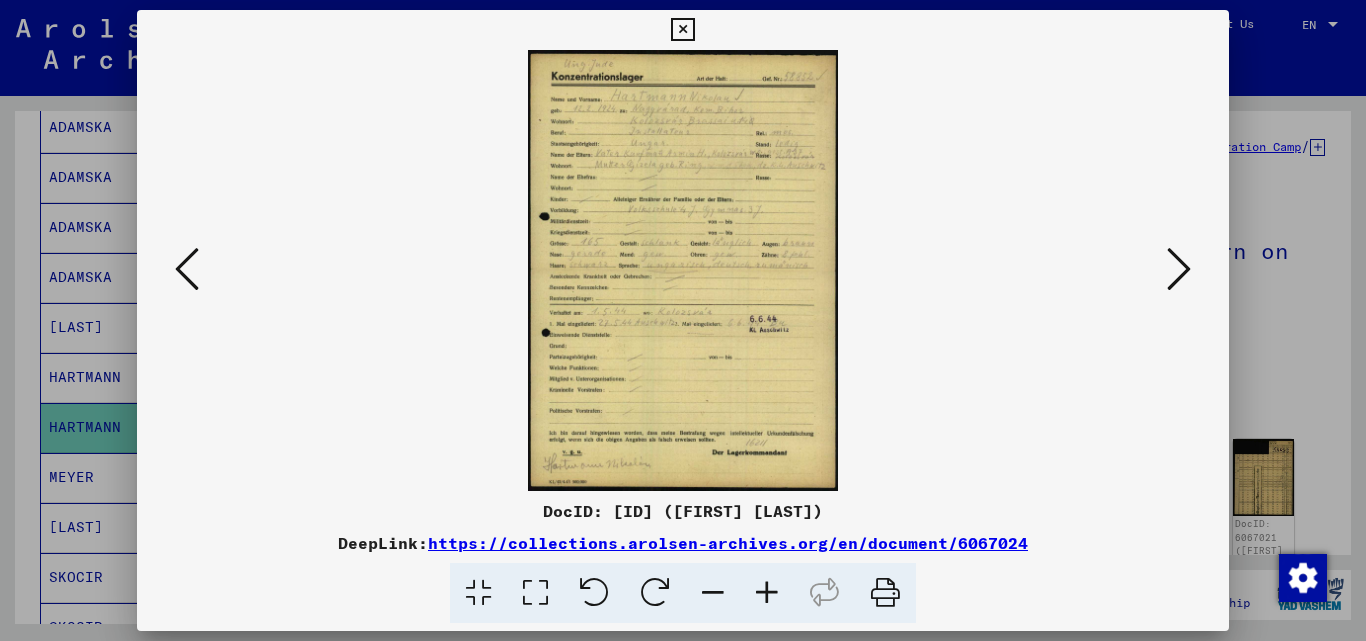 click at bounding box center [1179, 269] 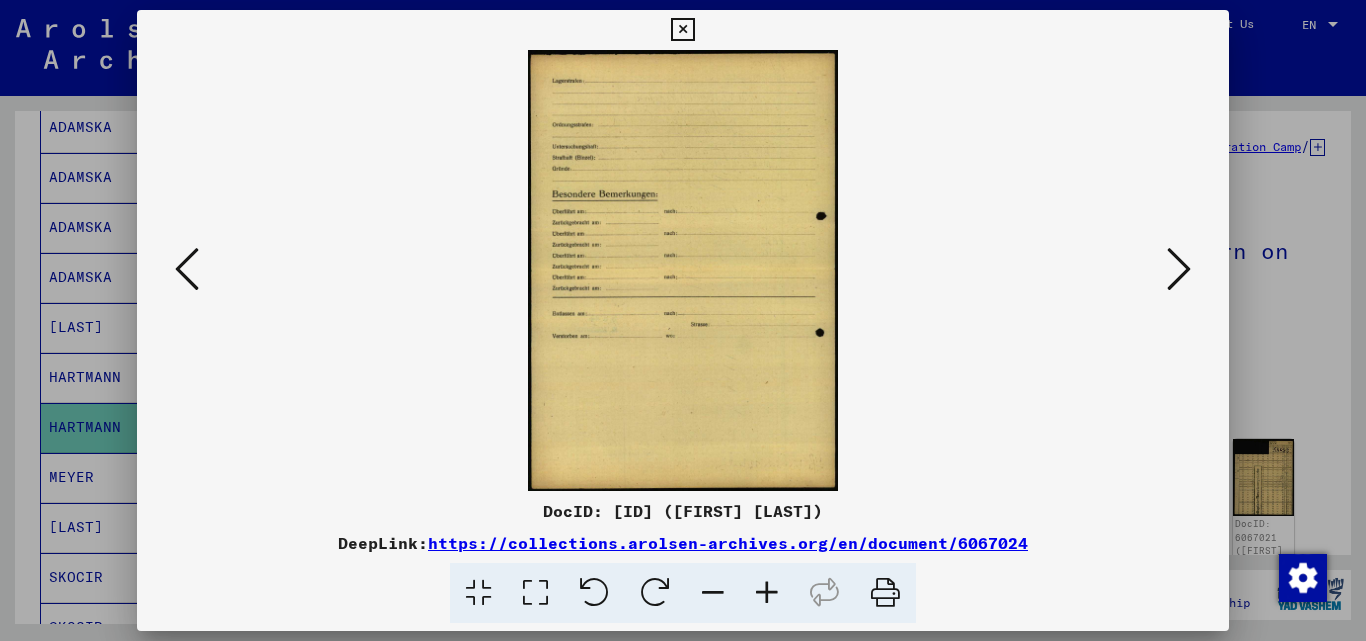 click at bounding box center (1179, 269) 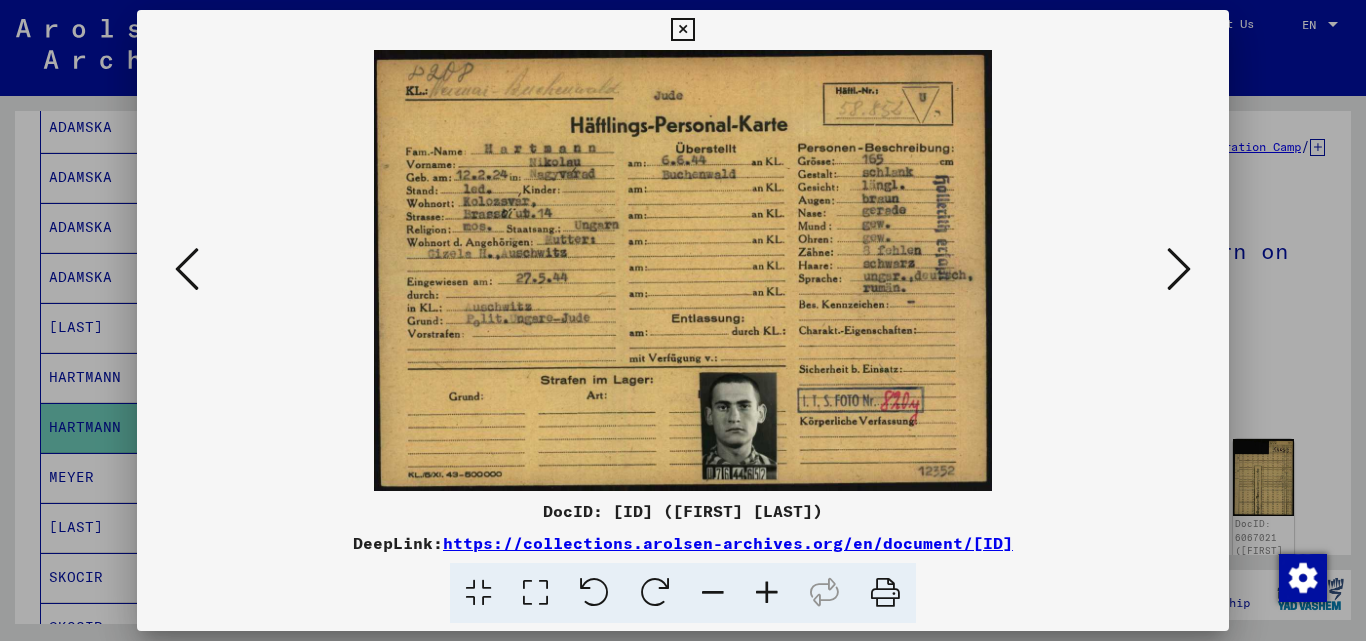 click at bounding box center (1179, 269) 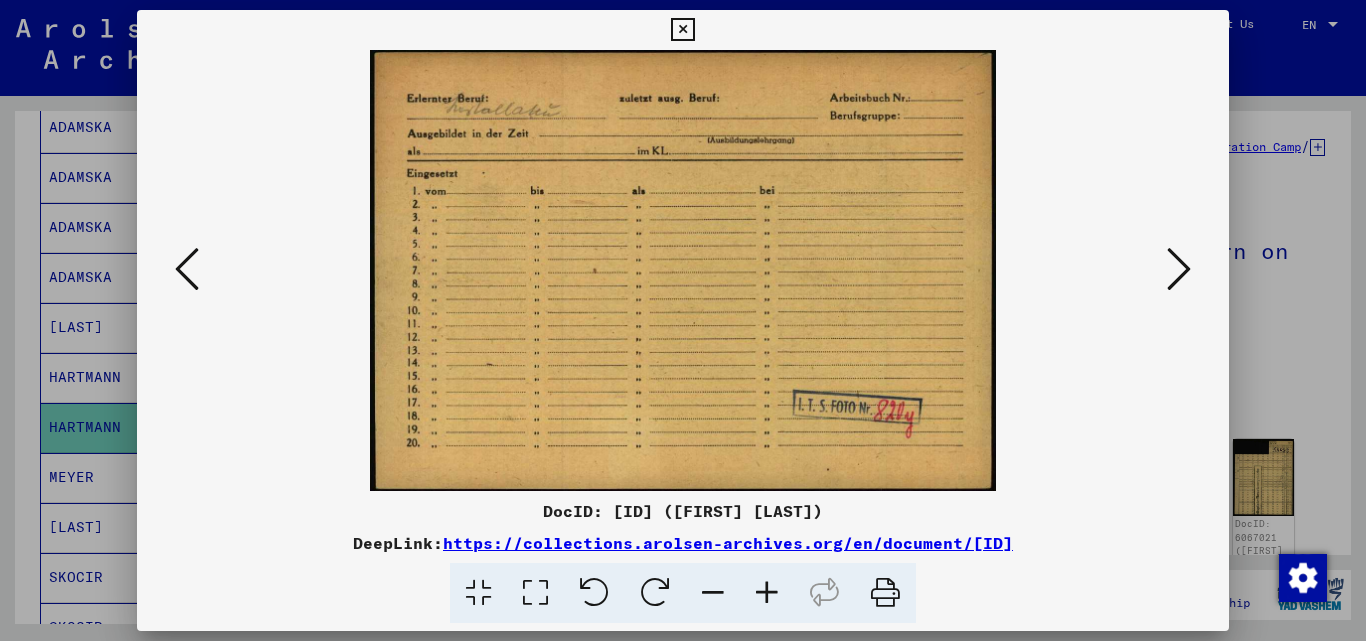click at bounding box center [1179, 269] 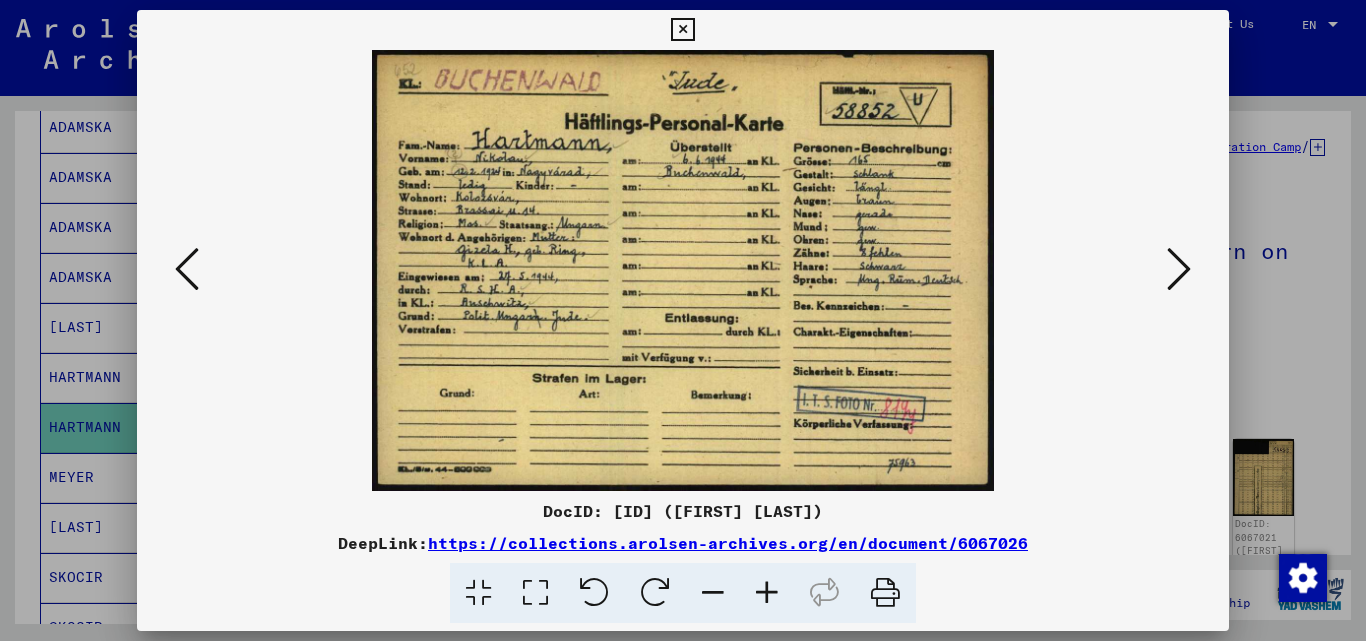 click at bounding box center (1179, 269) 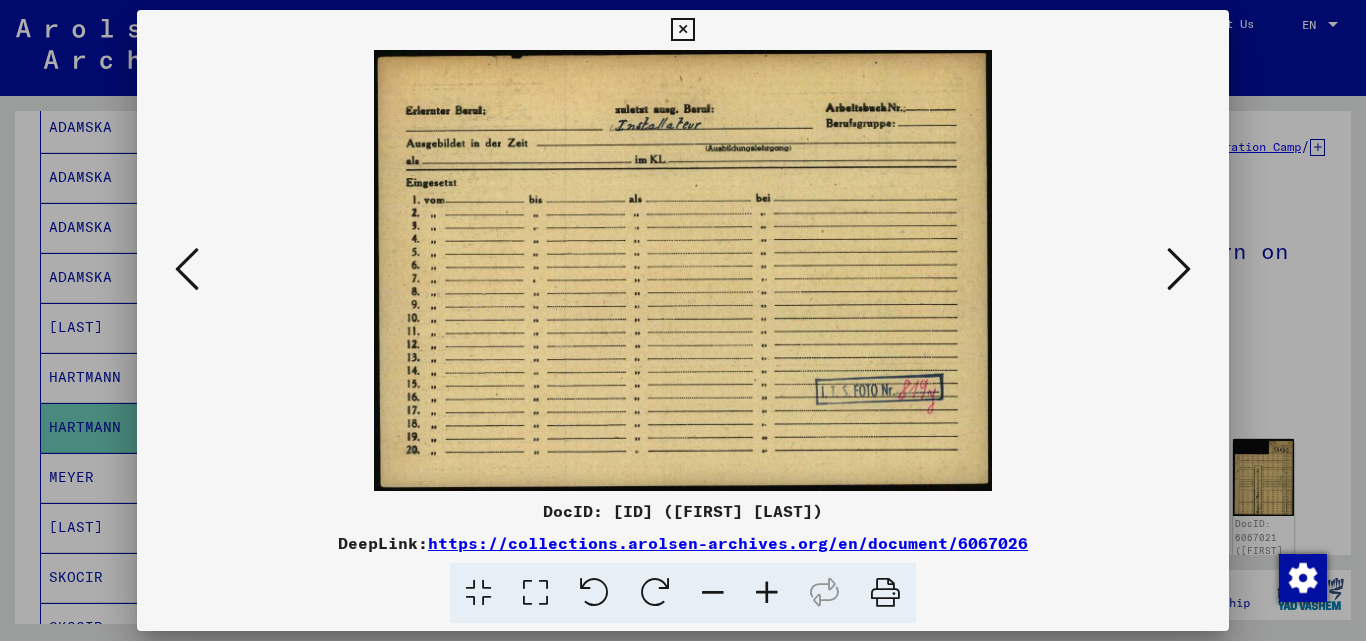 click at bounding box center [1179, 269] 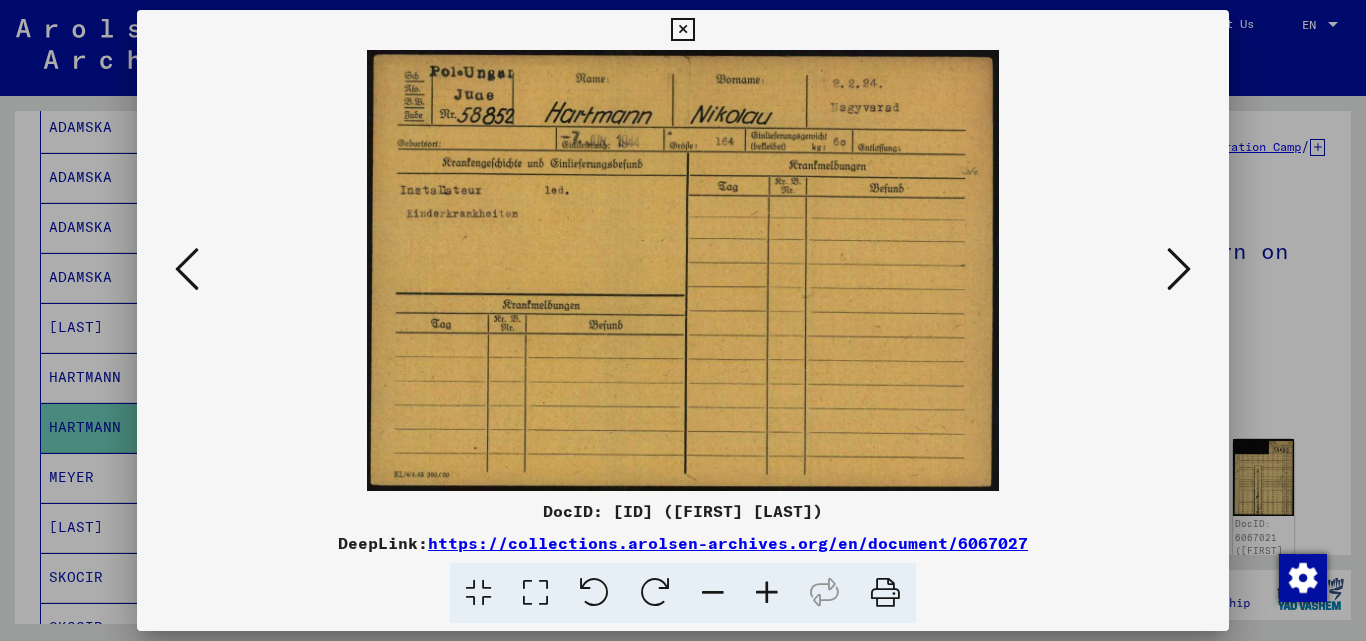 click at bounding box center [1179, 269] 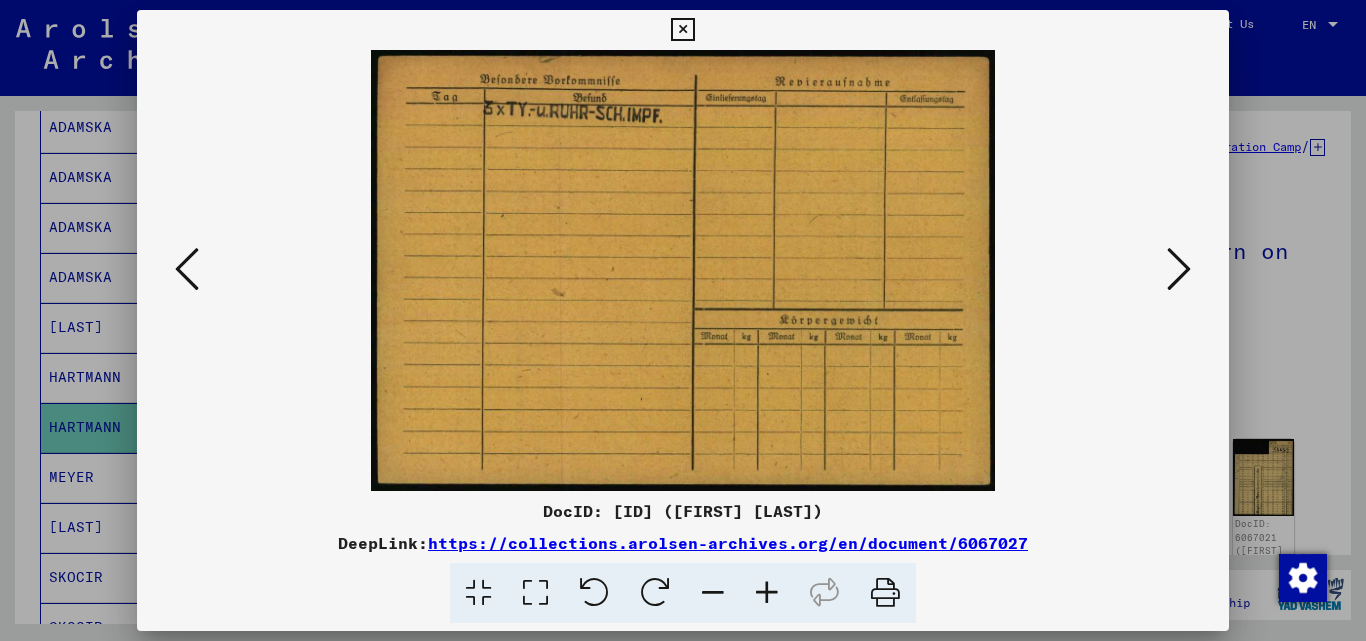 click at bounding box center [1179, 269] 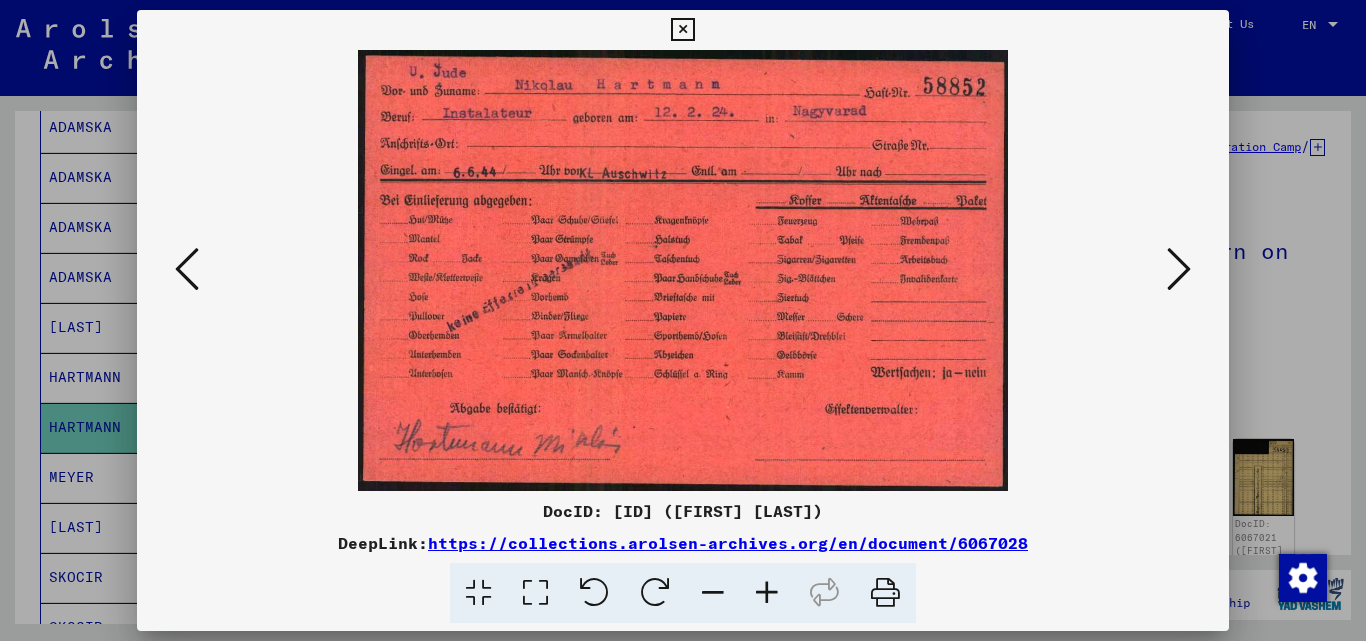 click at bounding box center (1179, 269) 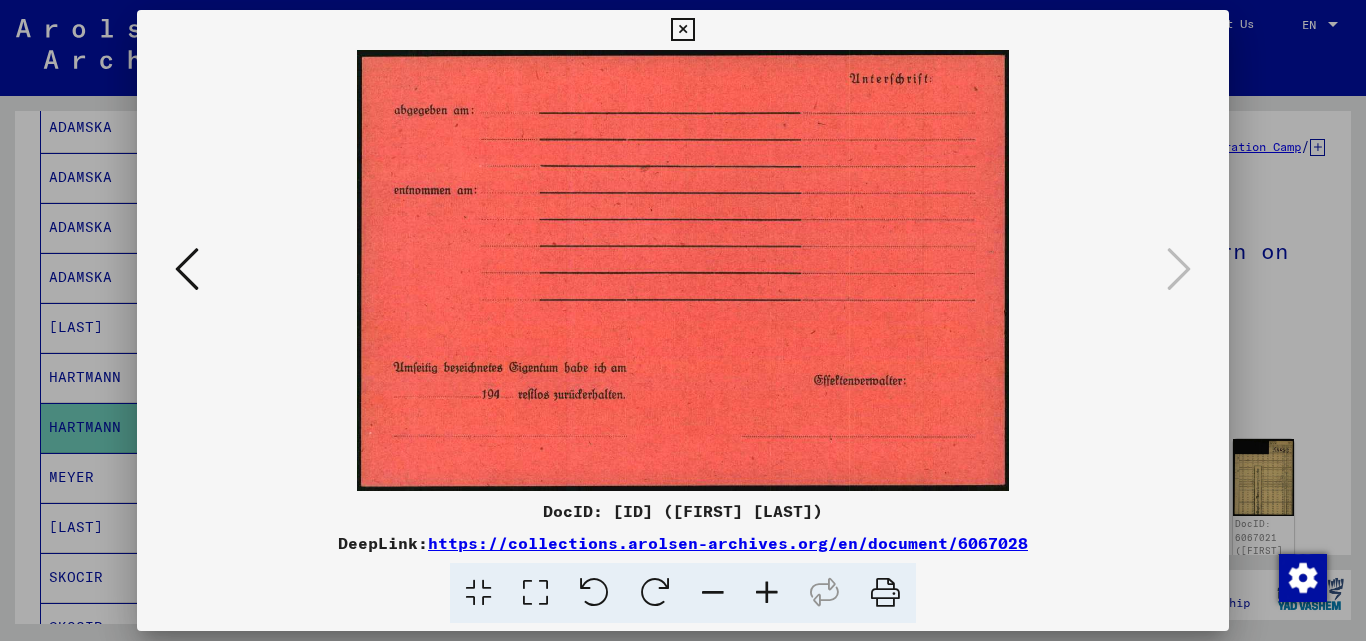 click at bounding box center [682, 30] 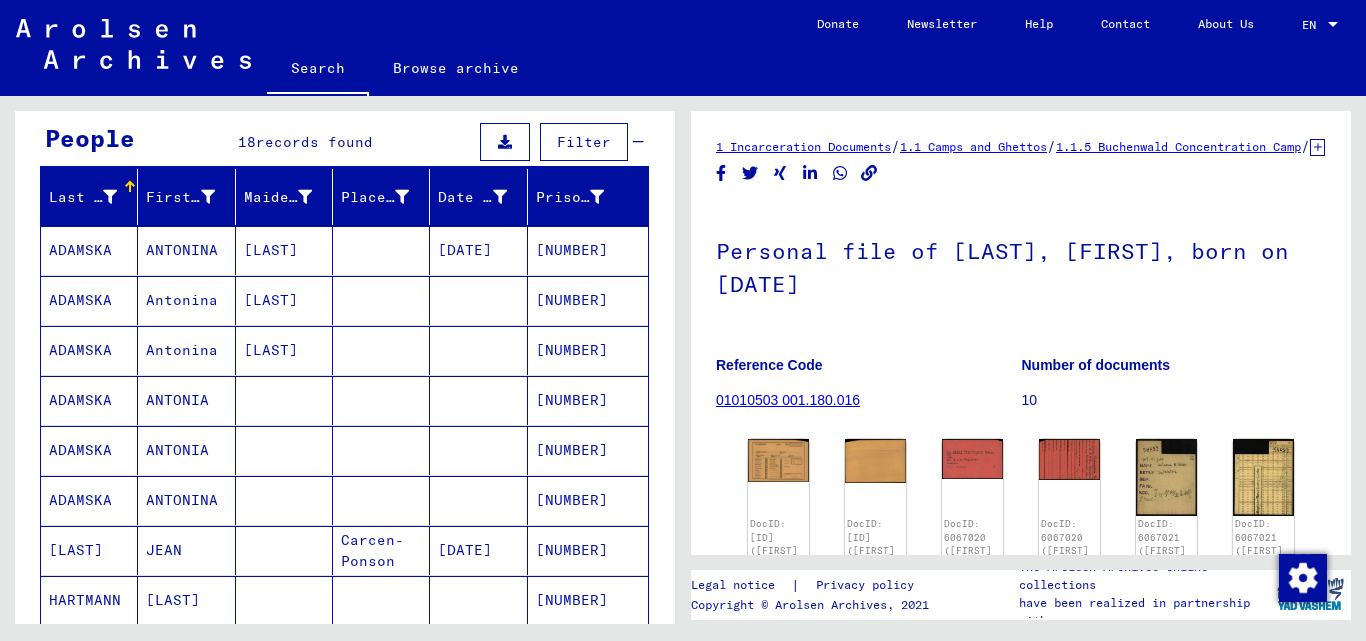 scroll, scrollTop: 0, scrollLeft: 0, axis: both 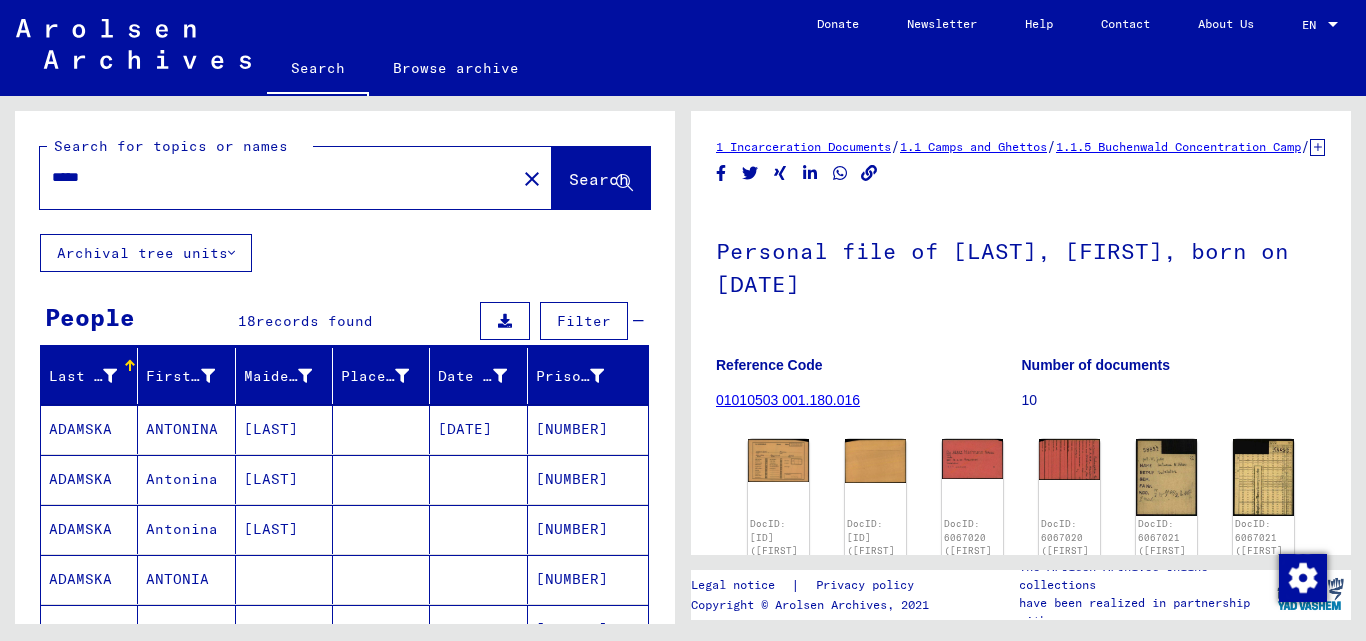 click on "*****" at bounding box center [278, 177] 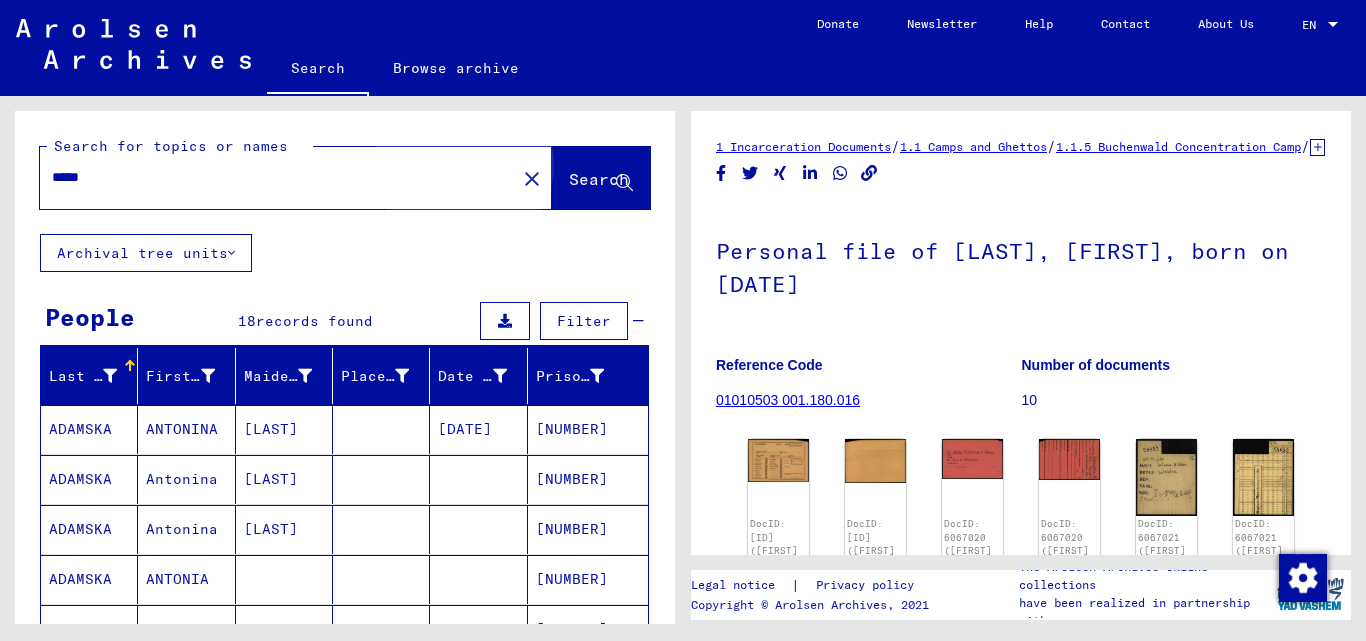 click on "Search" 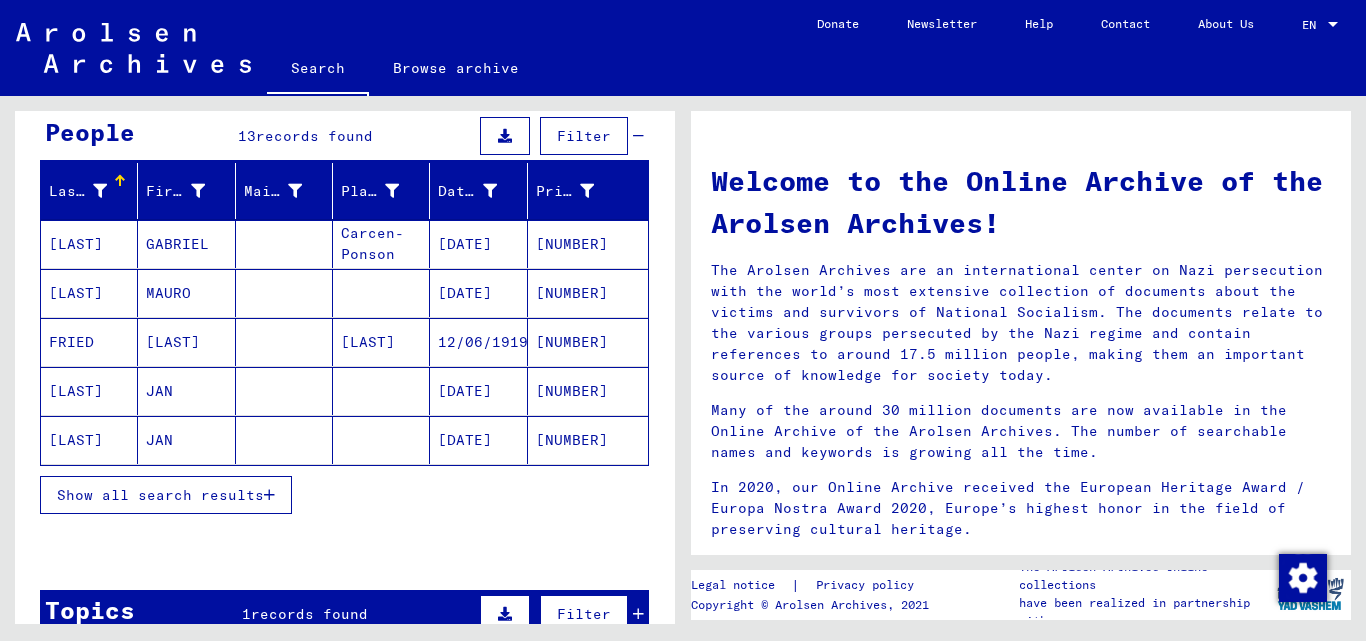 scroll, scrollTop: 200, scrollLeft: 0, axis: vertical 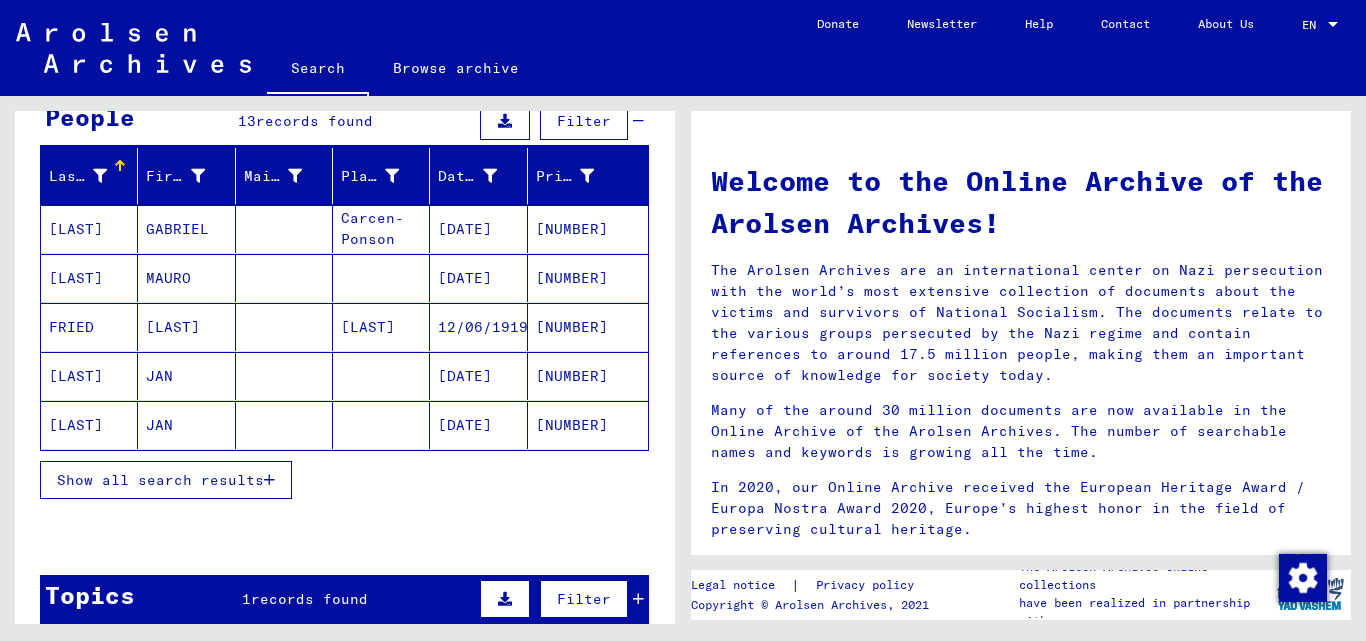 click at bounding box center [269, 480] 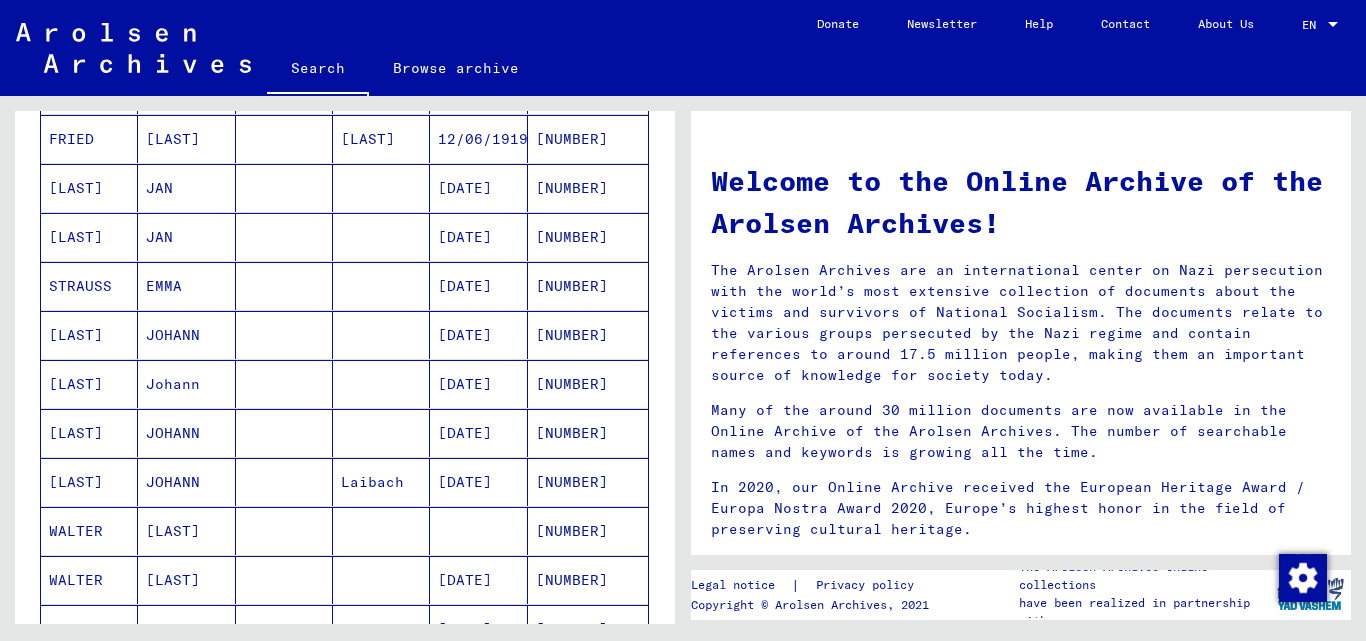 scroll, scrollTop: 500, scrollLeft: 0, axis: vertical 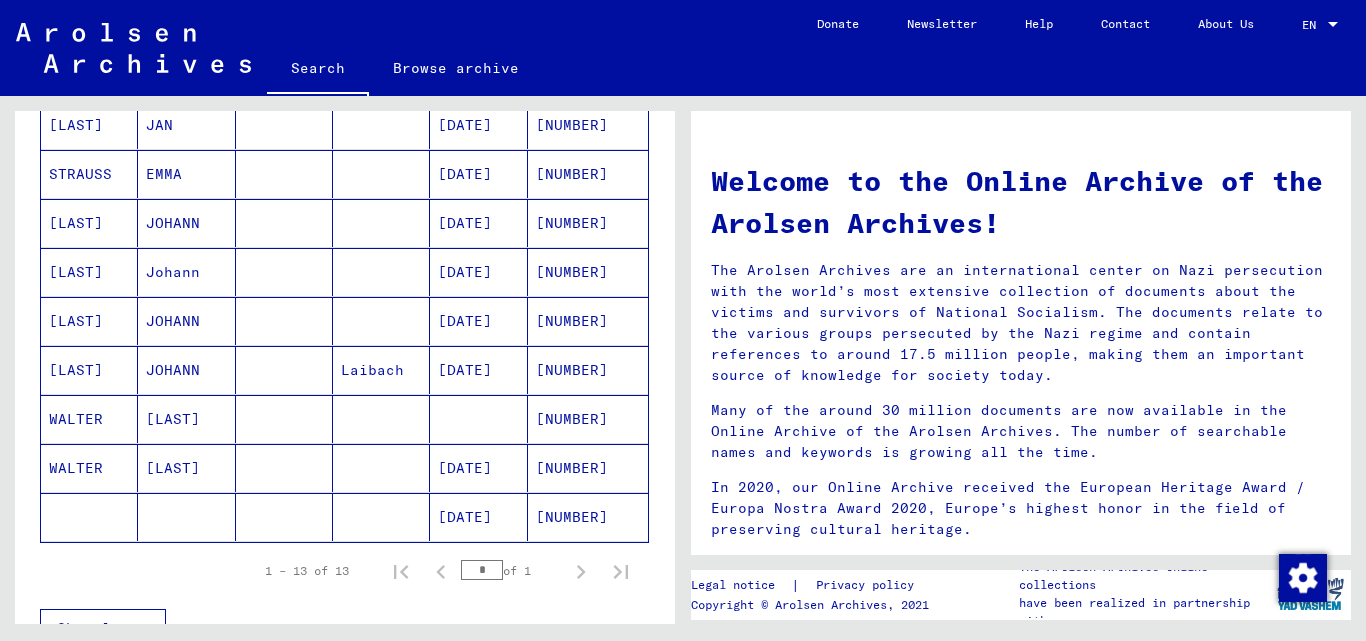click on "[NUMBER]" at bounding box center (588, 517) 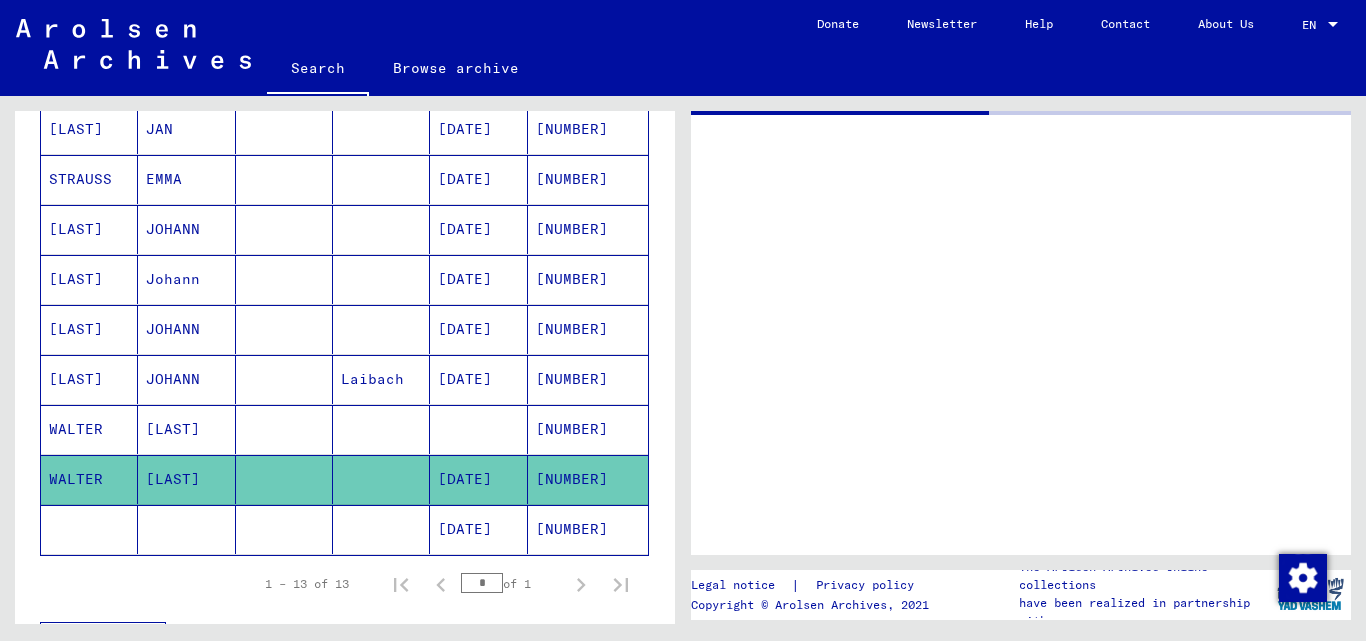 scroll, scrollTop: 504, scrollLeft: 0, axis: vertical 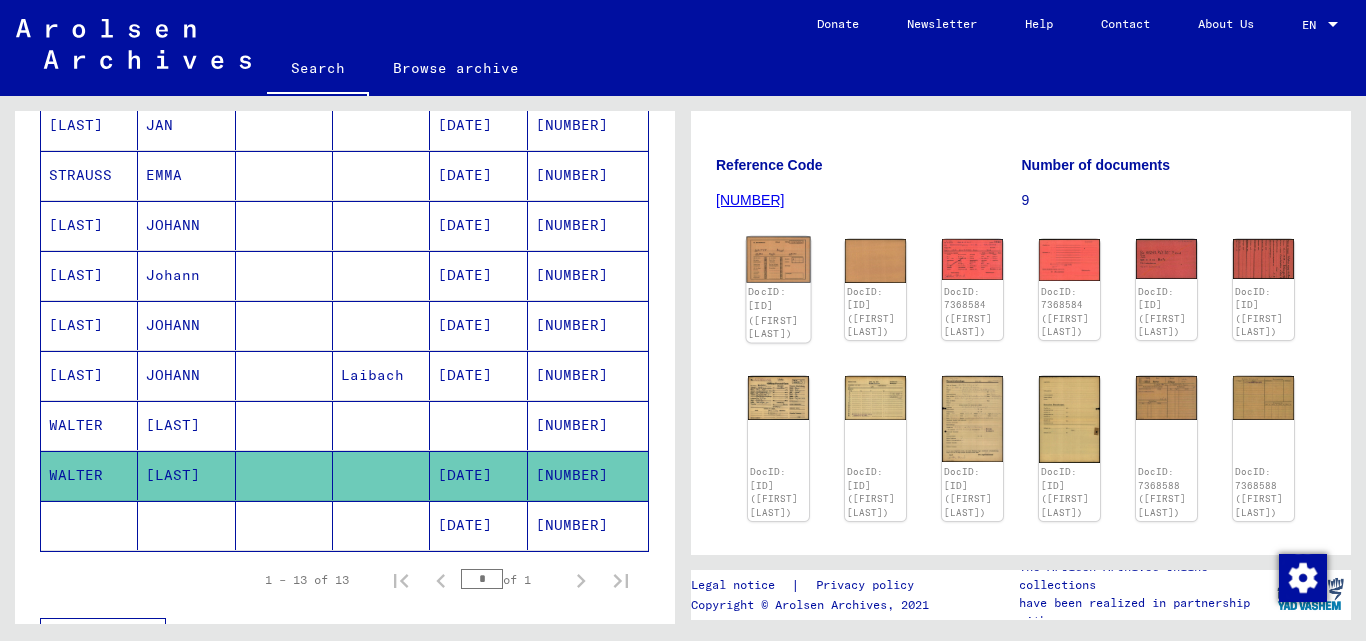 click 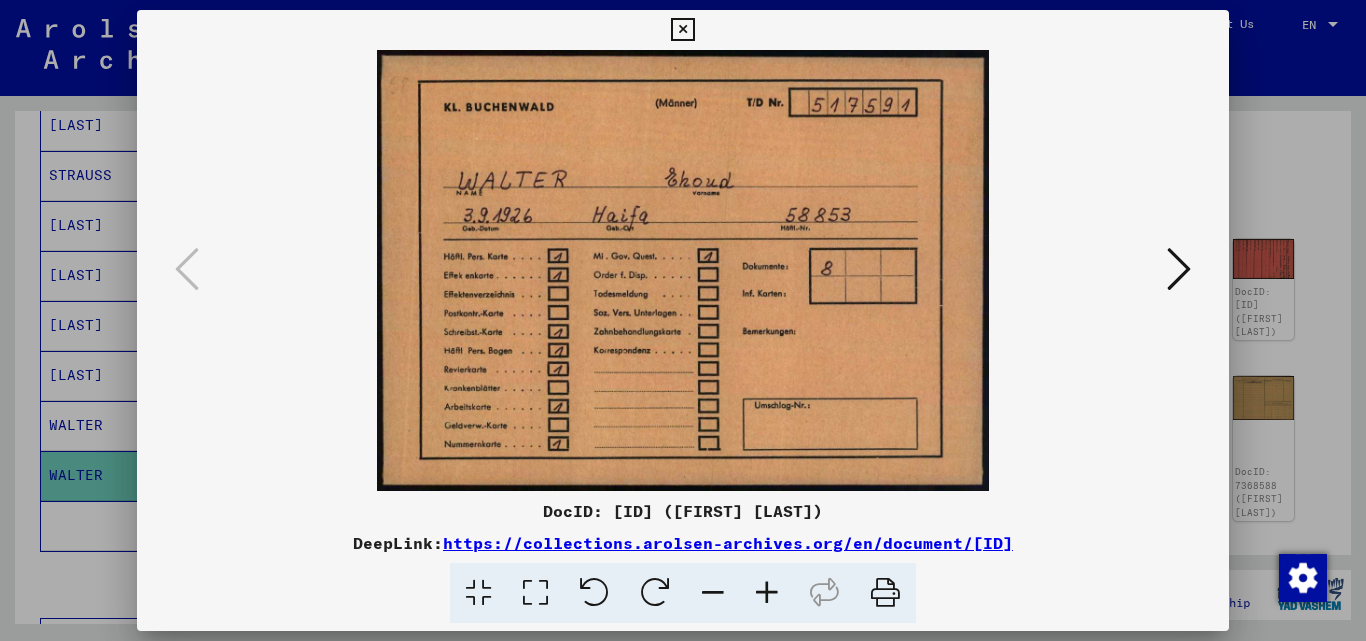 click at bounding box center [1179, 269] 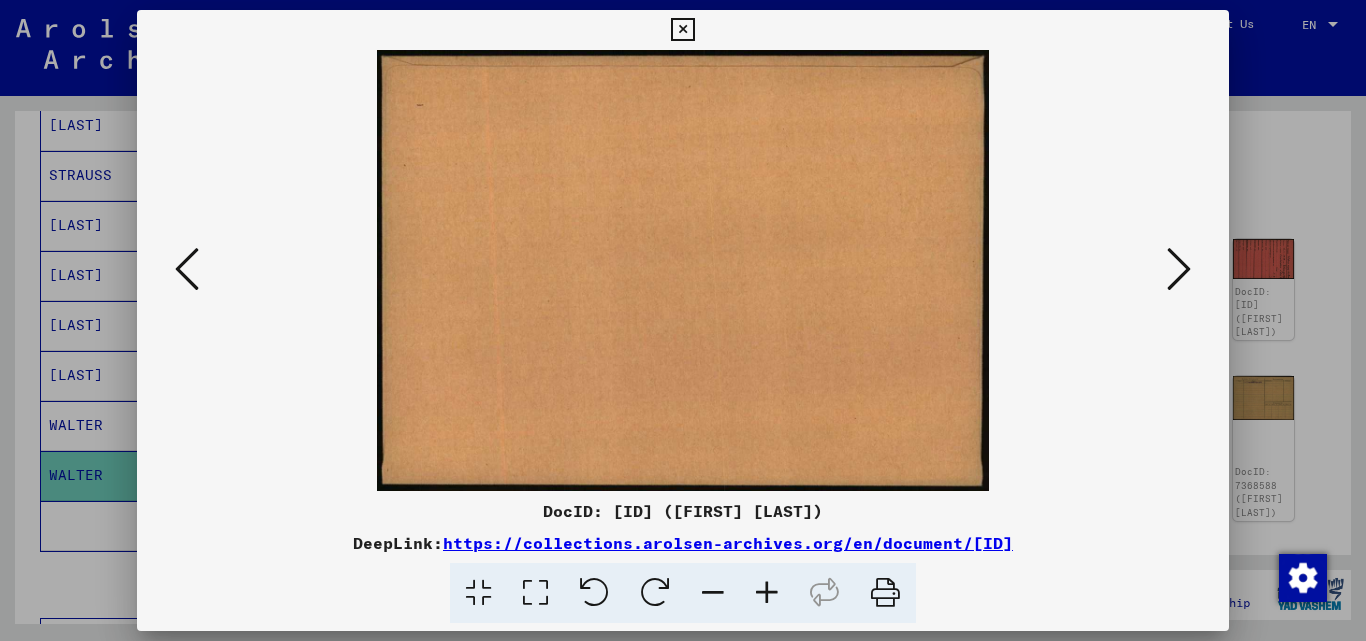 click at bounding box center [1179, 269] 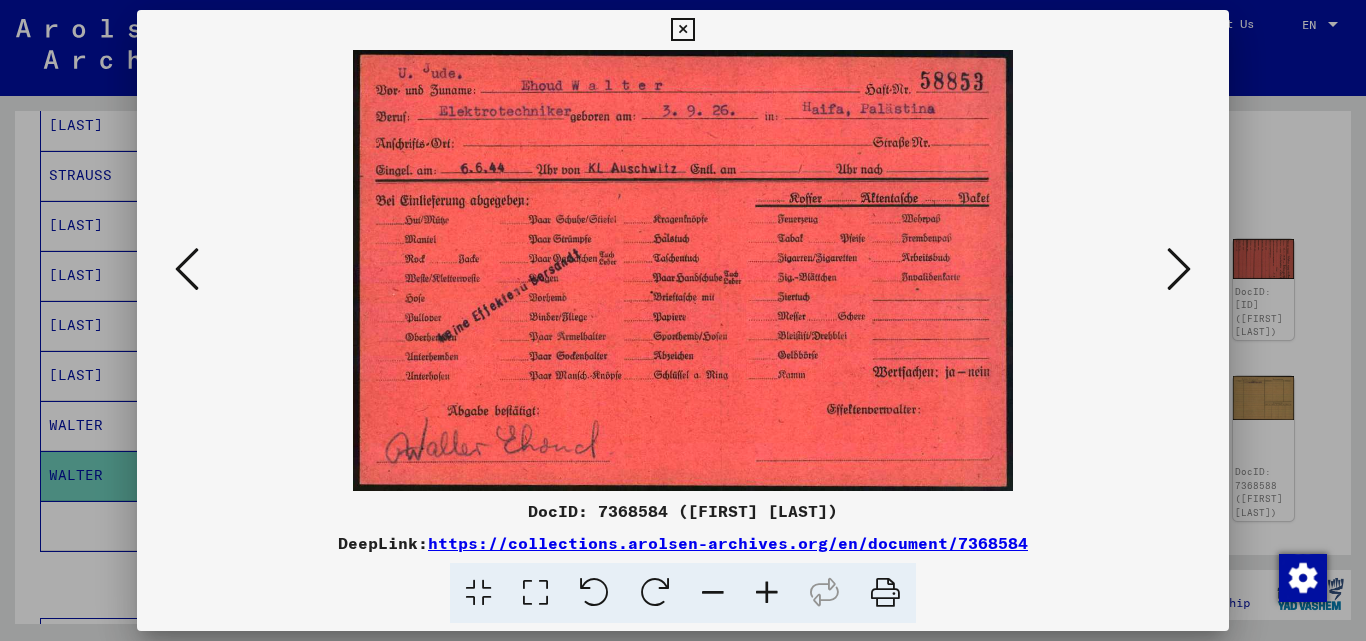 click at bounding box center [1179, 269] 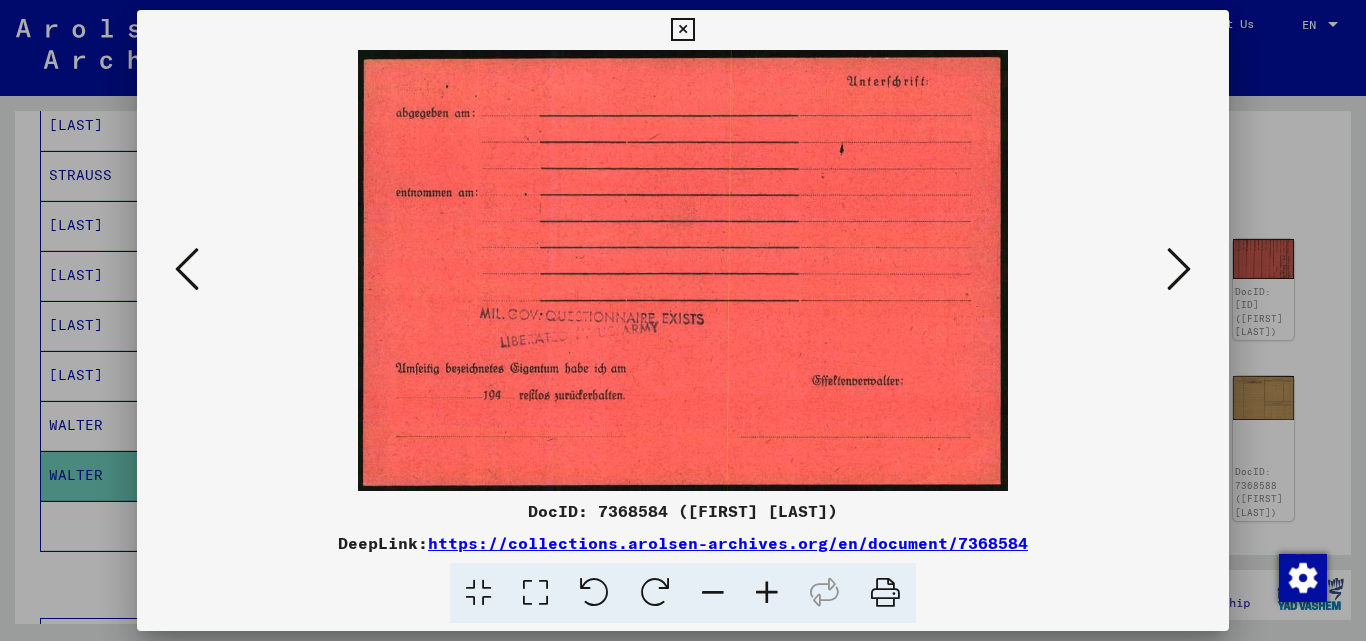click at bounding box center (1179, 269) 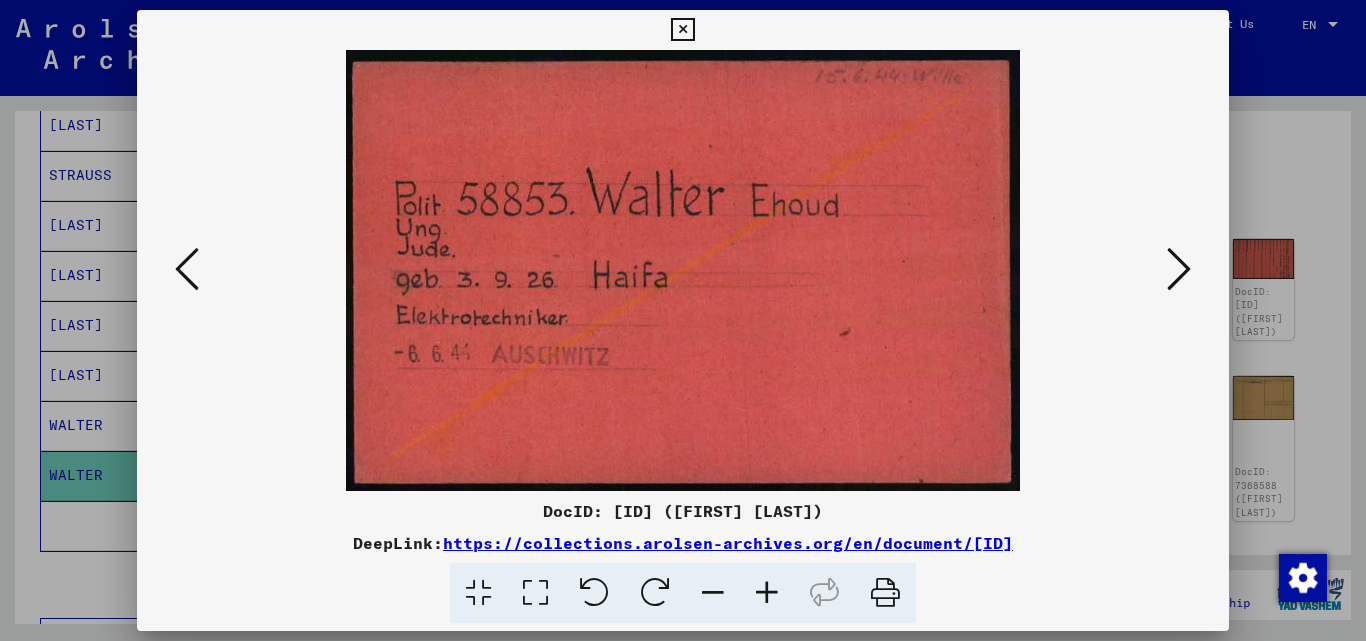 click at bounding box center (1179, 269) 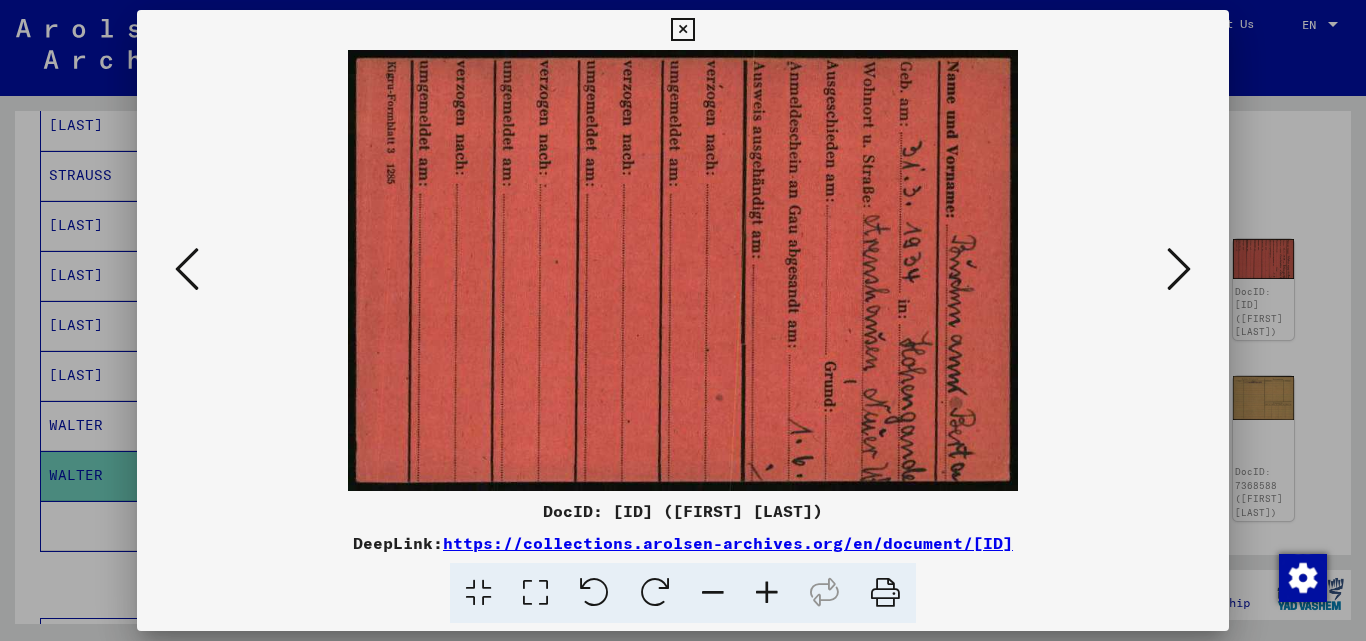 click at bounding box center [1179, 269] 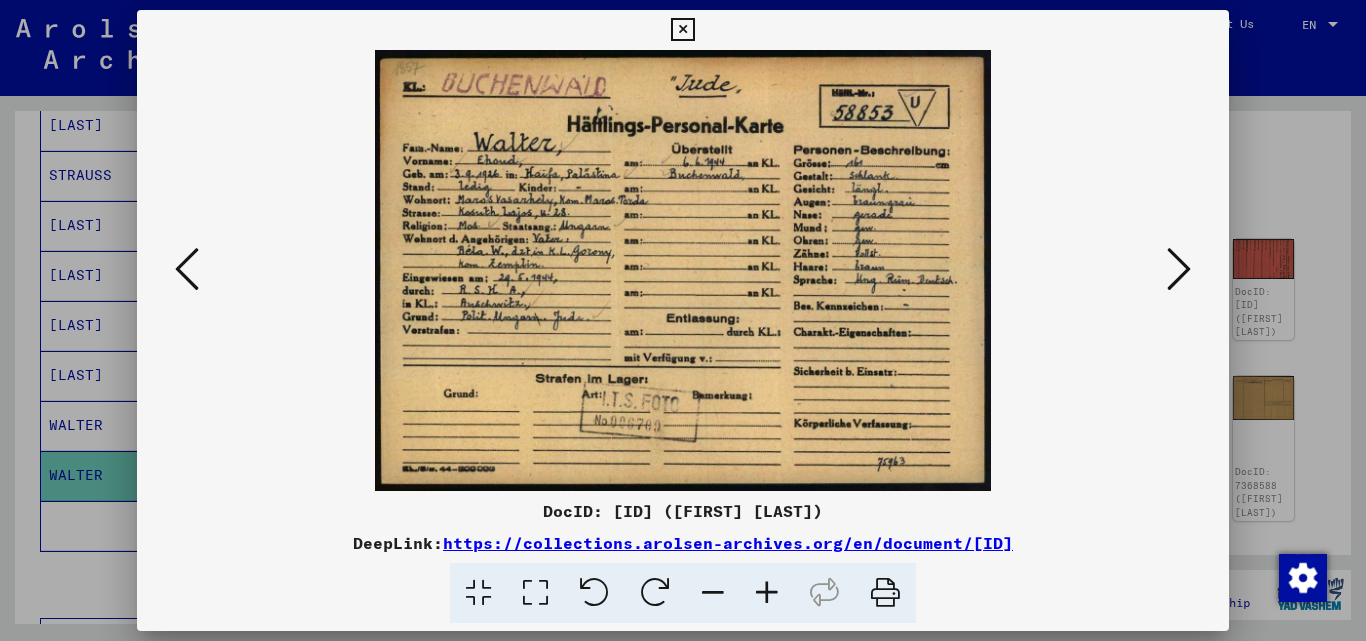 click at bounding box center (1179, 269) 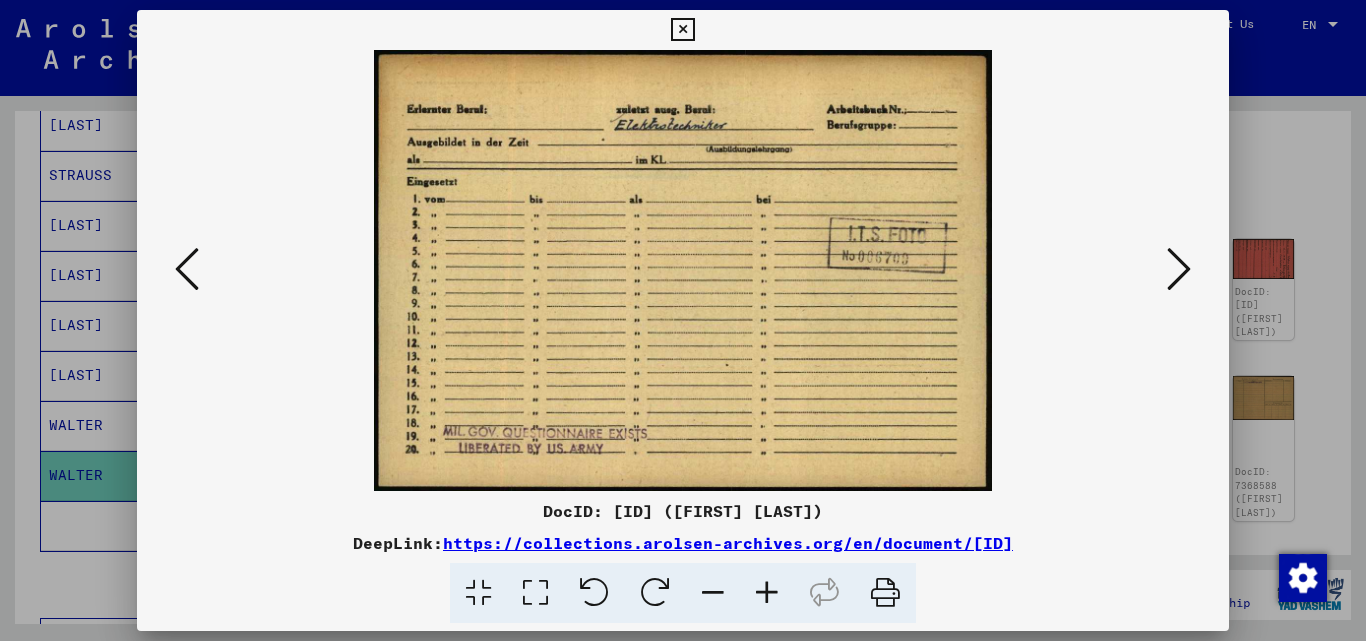 click at bounding box center [1179, 269] 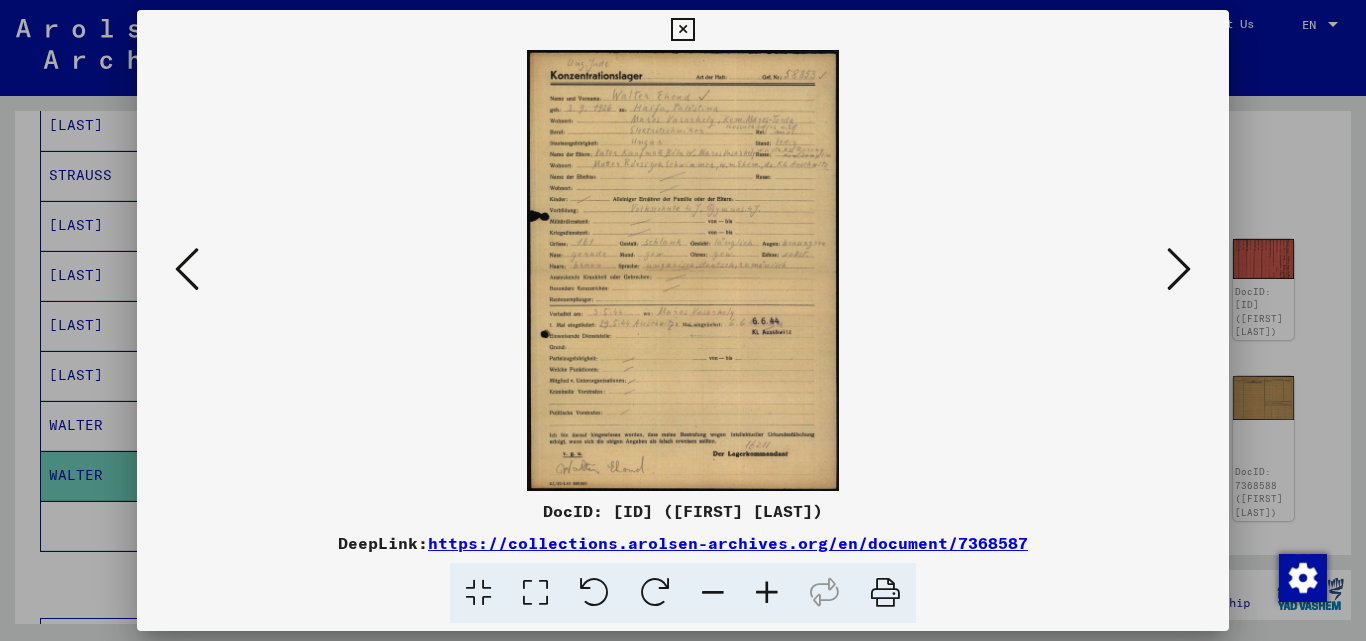 click at bounding box center (1179, 269) 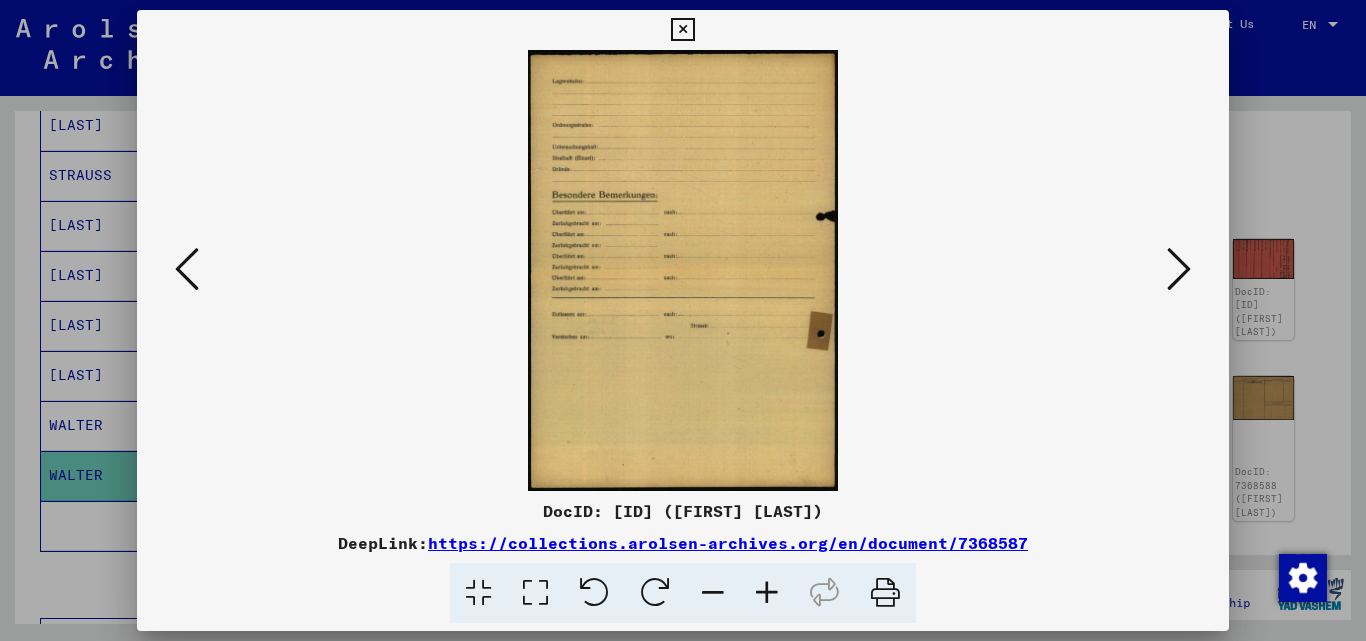 click at bounding box center (1179, 269) 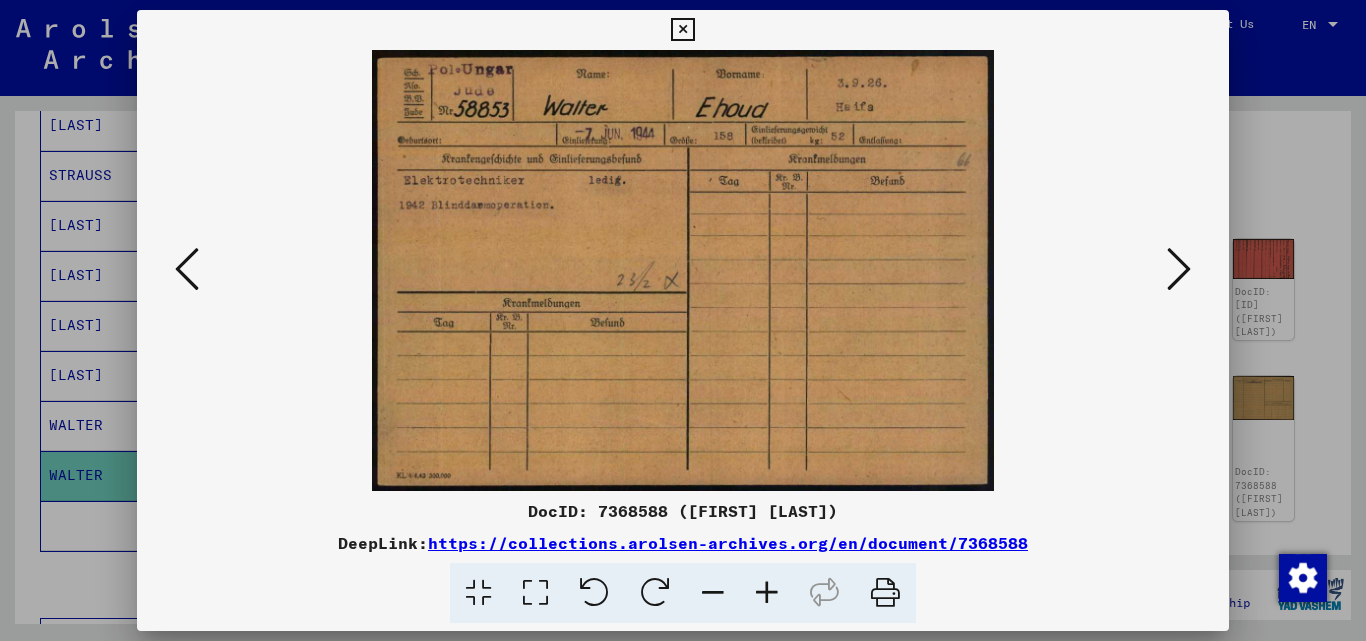 click at bounding box center (1179, 269) 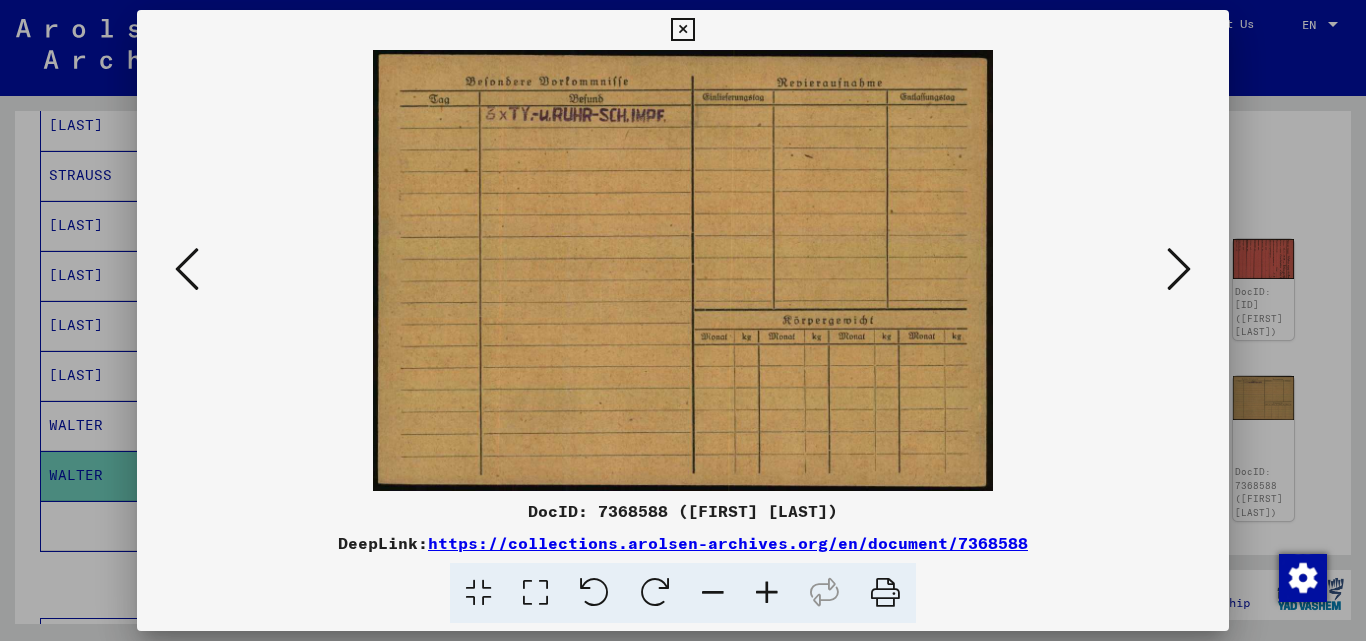 click at bounding box center [1179, 269] 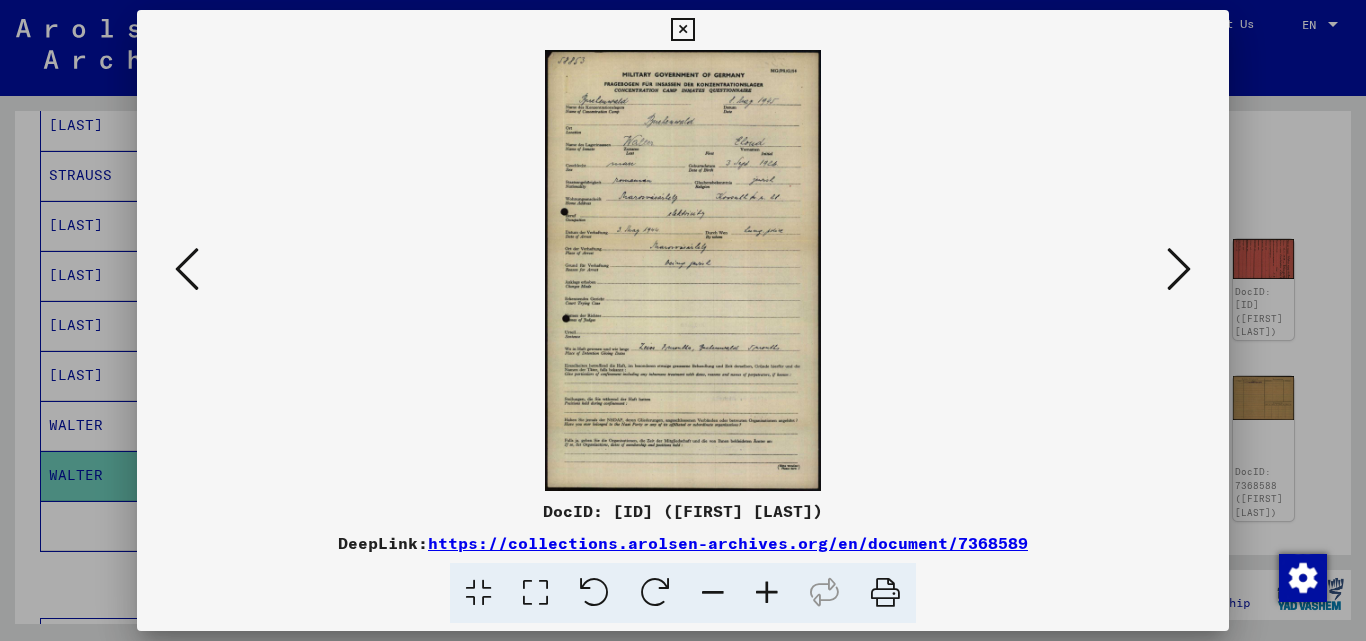 click at bounding box center [1179, 269] 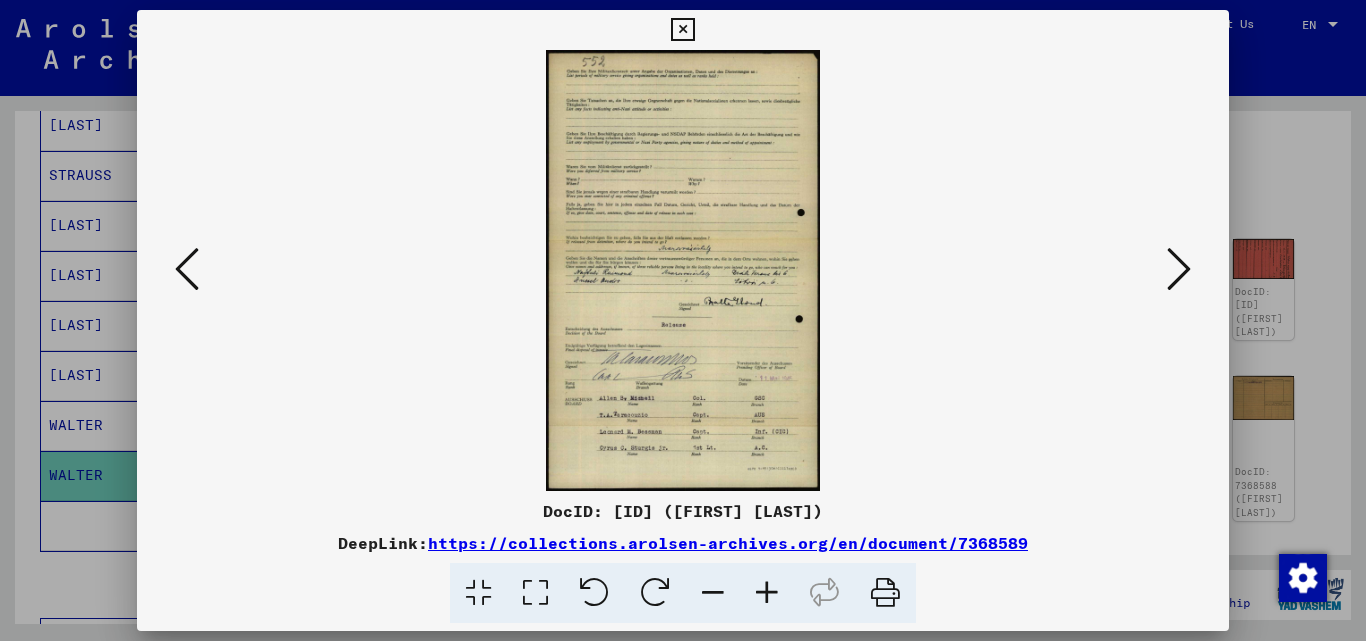 click at bounding box center [682, 30] 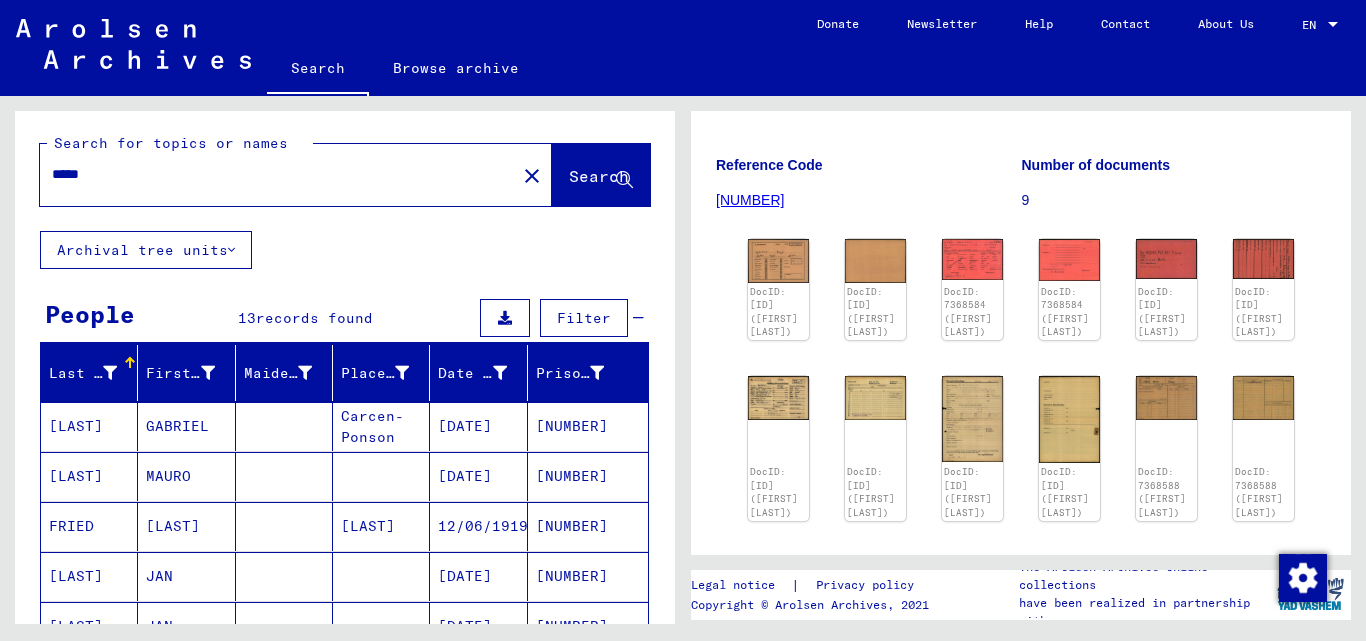 scroll, scrollTop: 0, scrollLeft: 0, axis: both 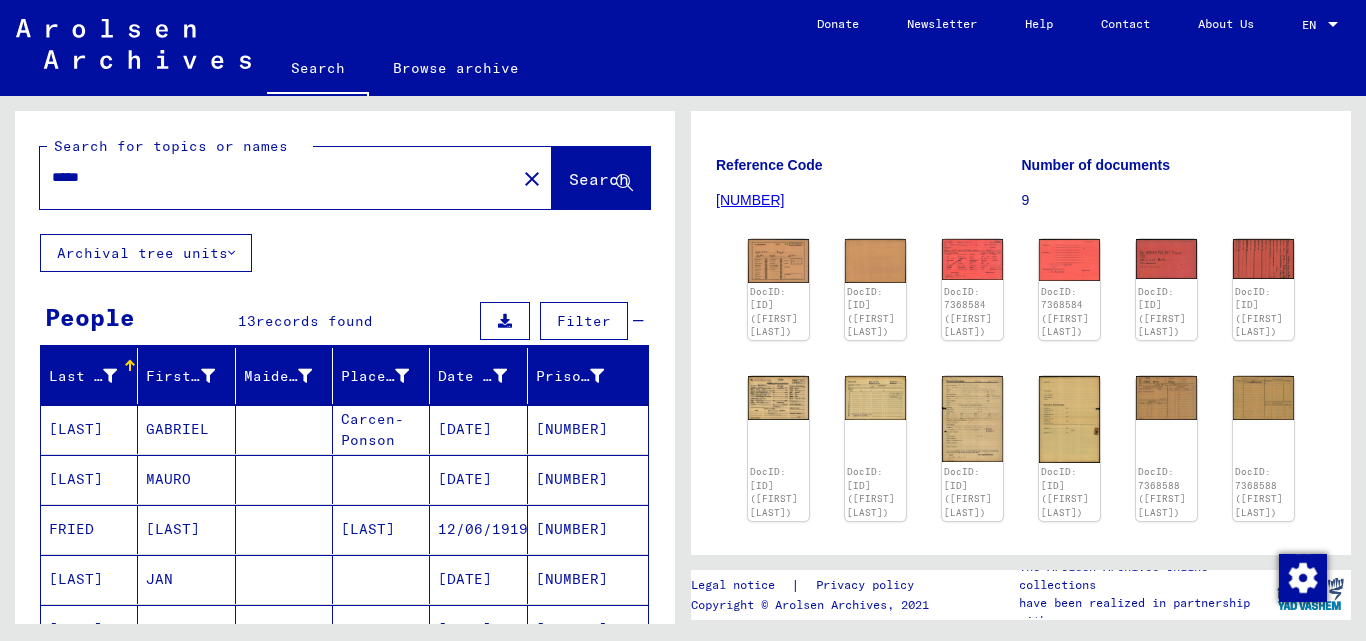 click on "*****" at bounding box center [278, 177] 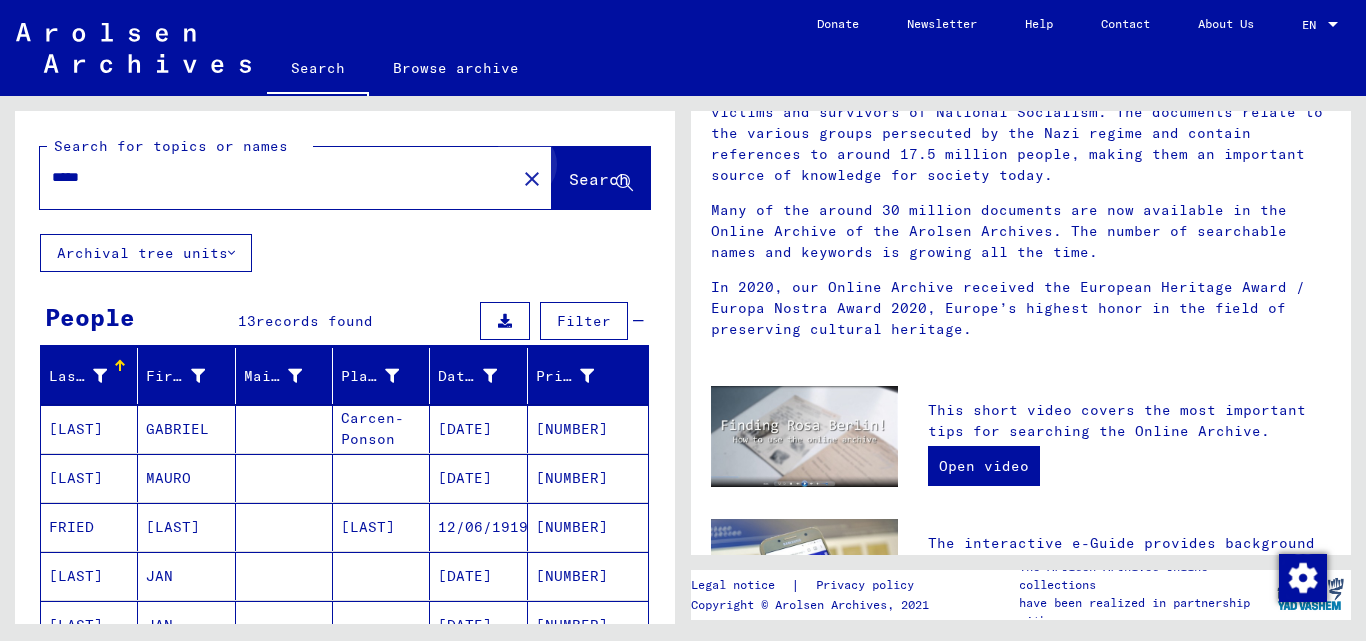 scroll, scrollTop: 0, scrollLeft: 0, axis: both 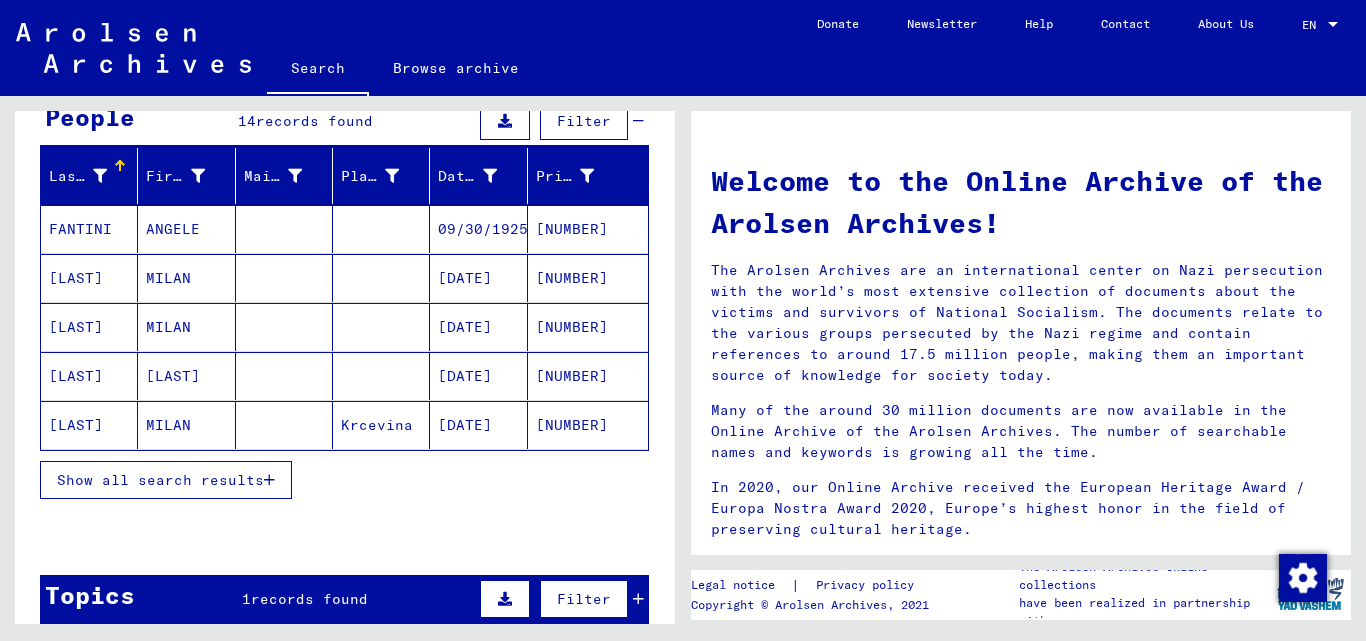 click on "[NUMBER]" at bounding box center [588, 278] 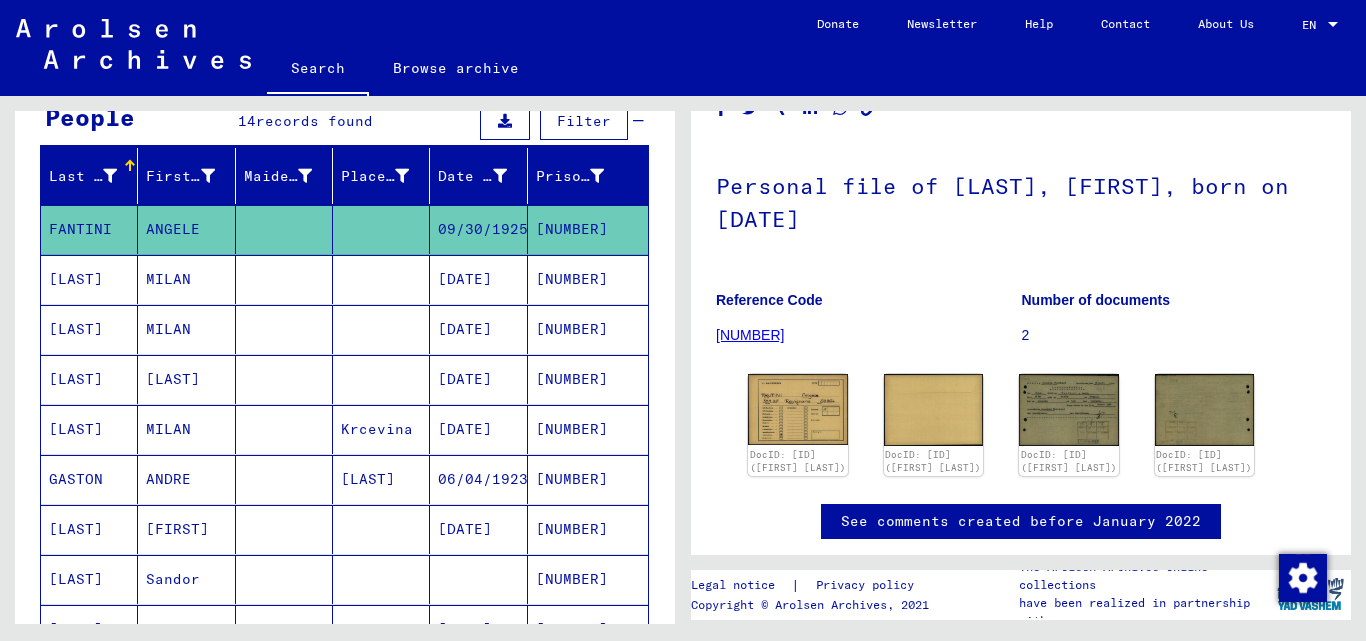 scroll, scrollTop: 200, scrollLeft: 0, axis: vertical 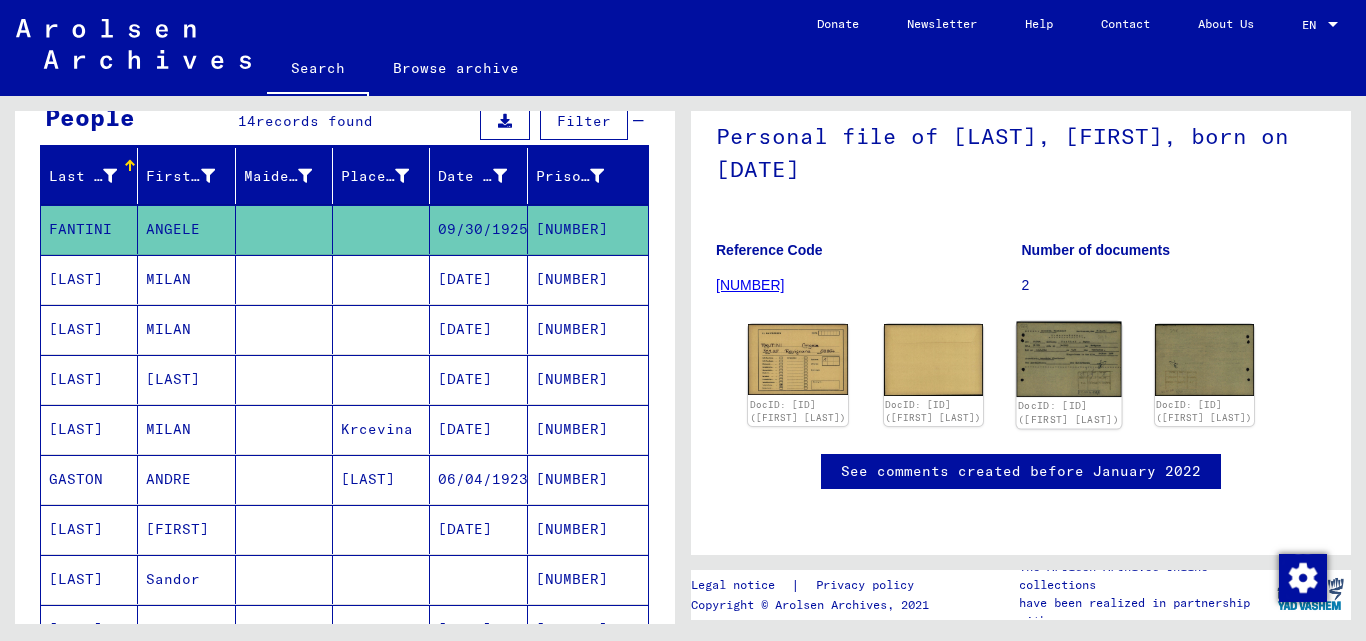 click 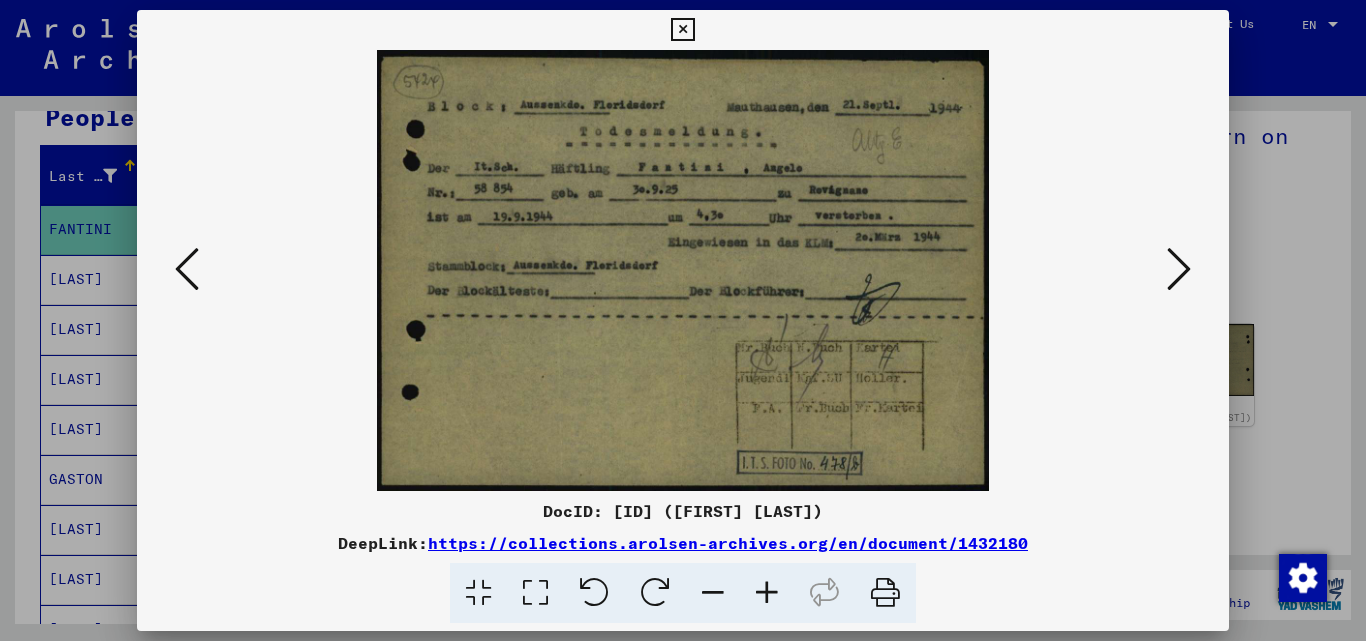 click at bounding box center [682, 30] 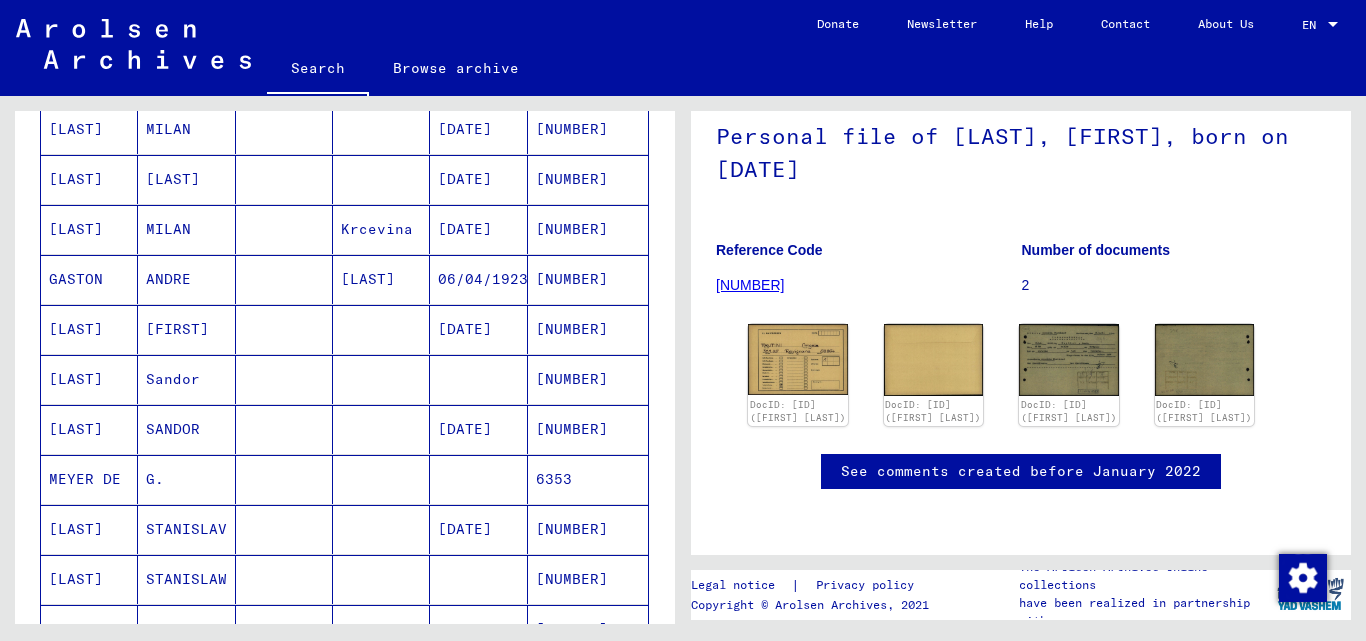 scroll, scrollTop: 500, scrollLeft: 0, axis: vertical 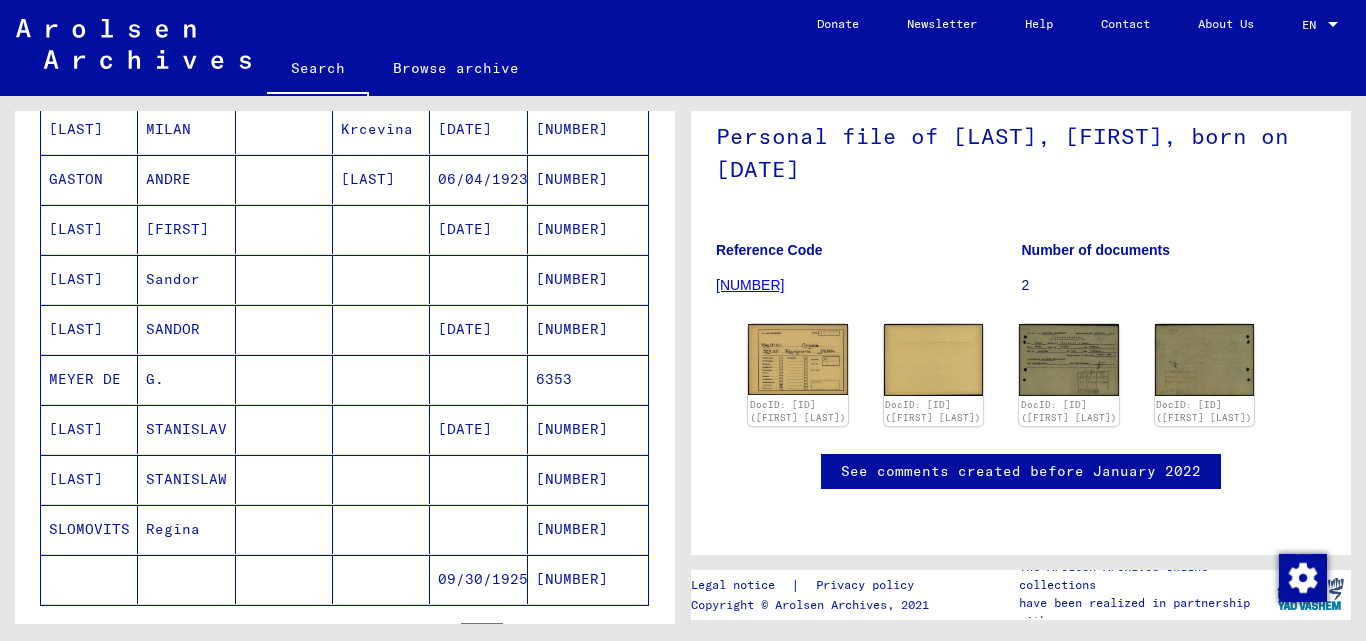 click on "[NUMBER]" at bounding box center (588, 379) 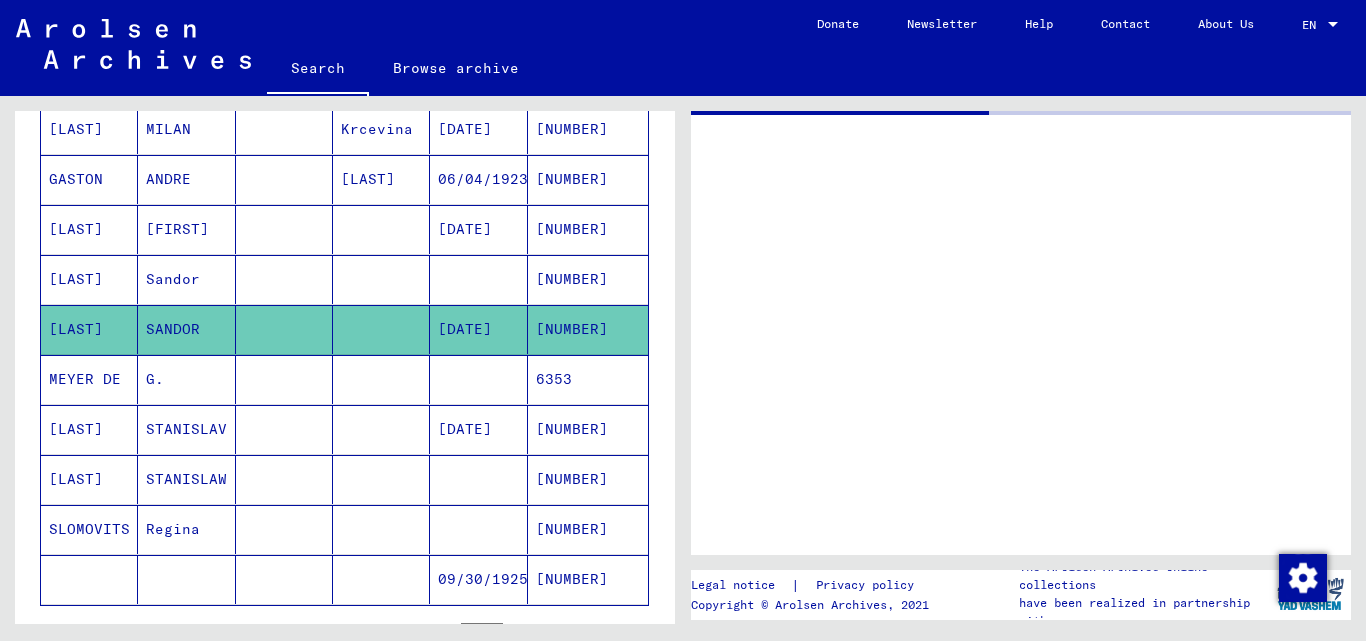 scroll, scrollTop: 0, scrollLeft: 0, axis: both 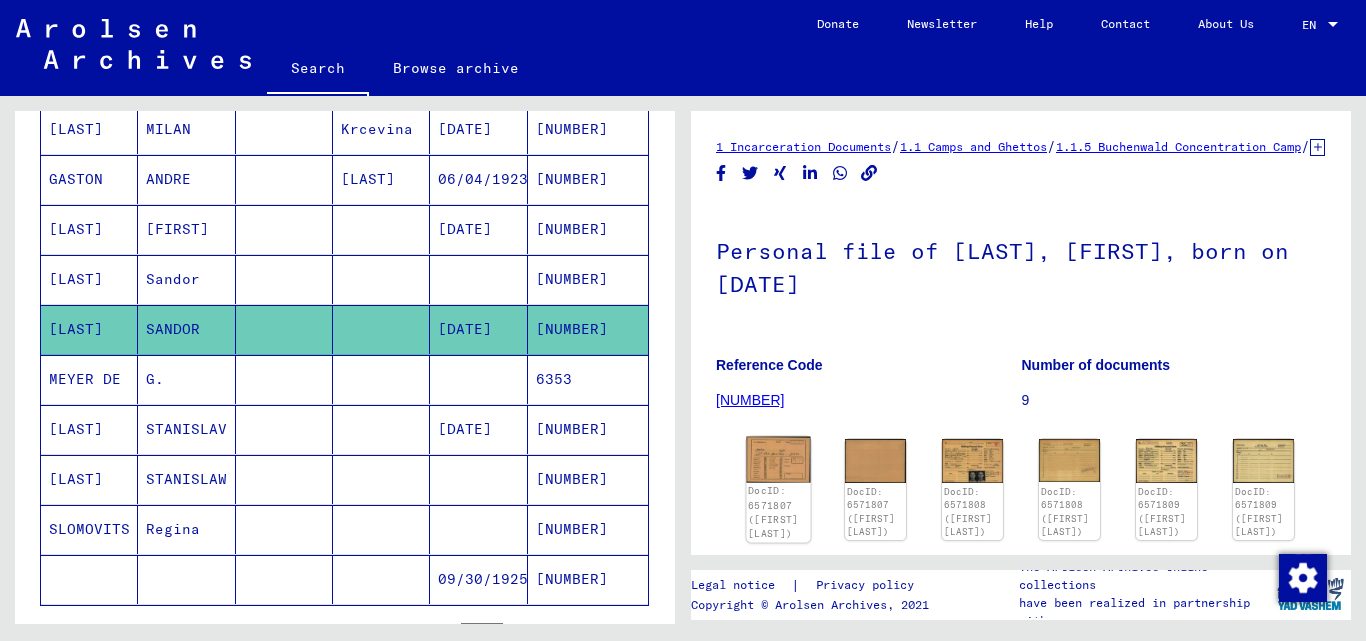 click 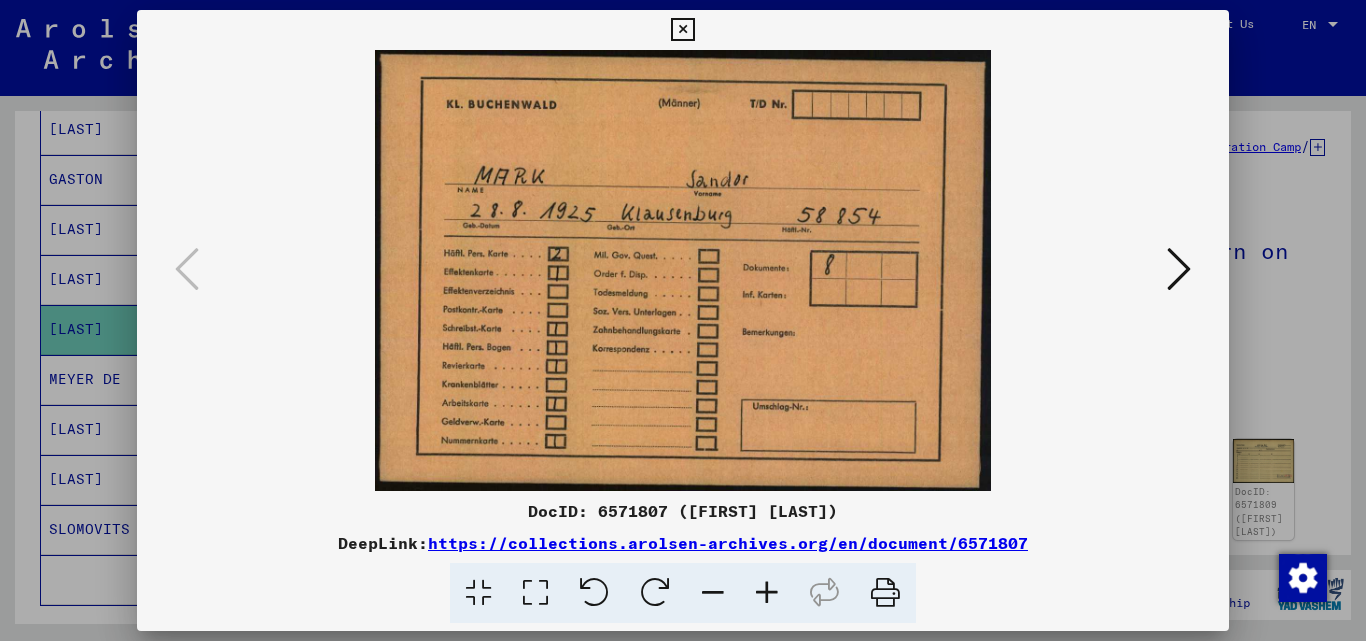 click at bounding box center [1179, 269] 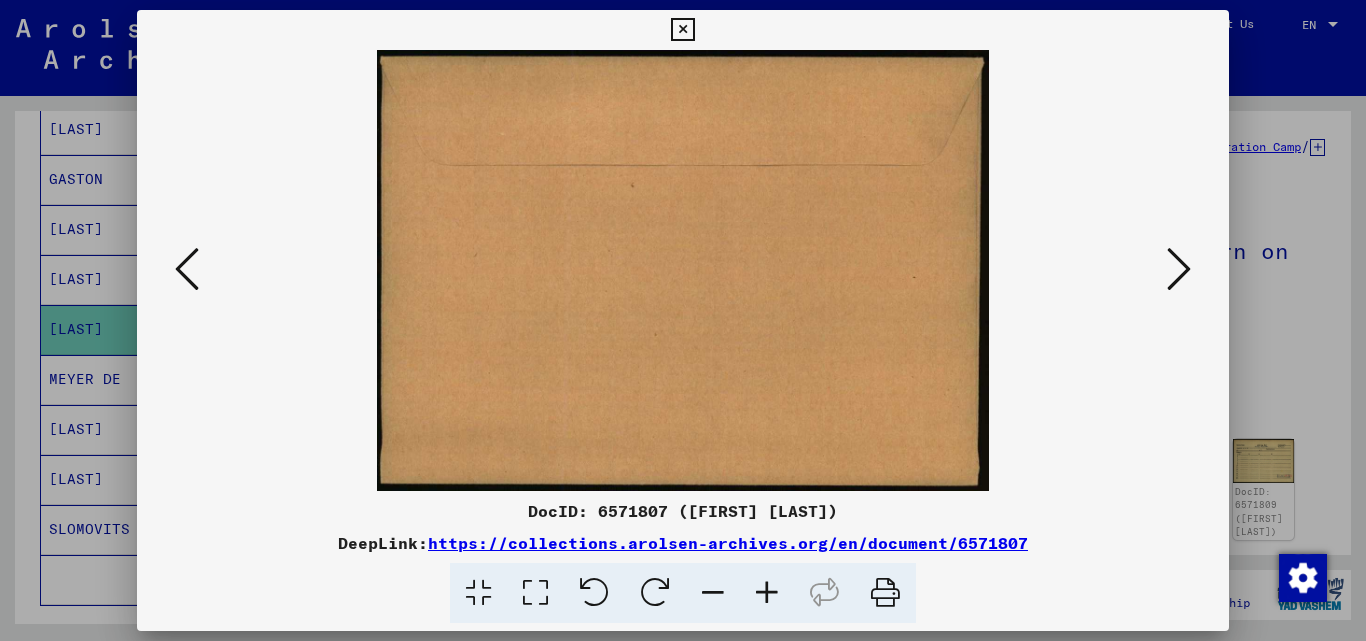 click at bounding box center [1179, 269] 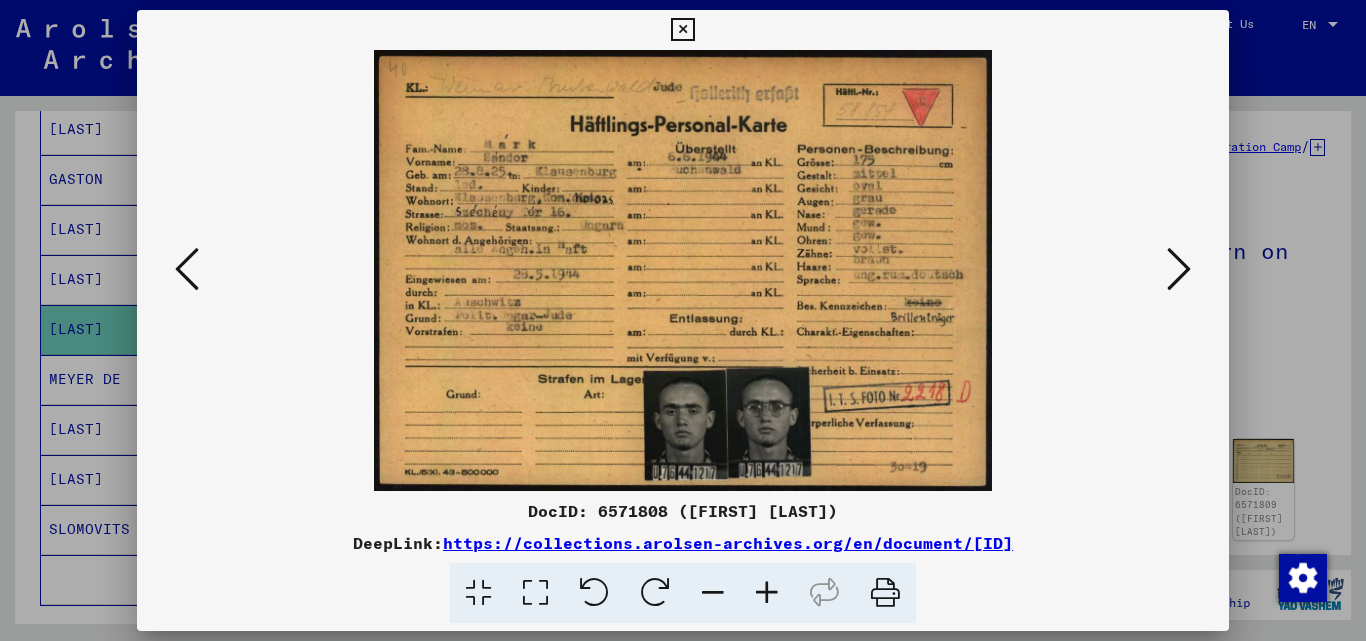 click at bounding box center (1179, 269) 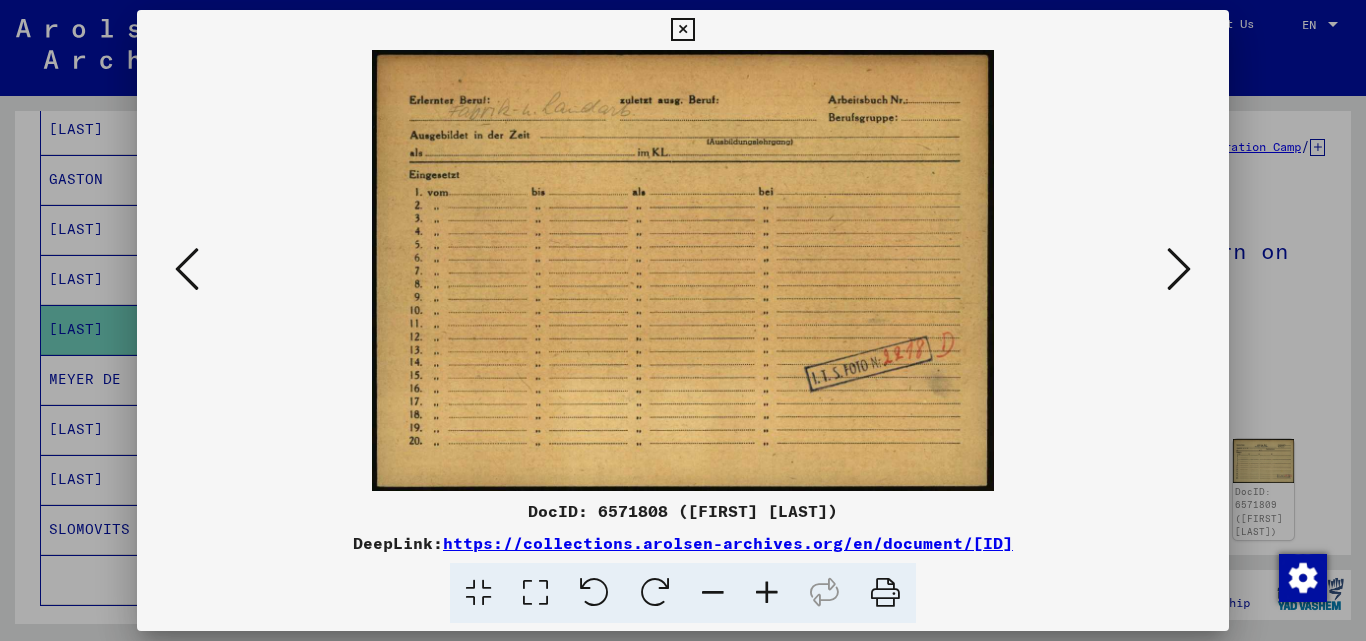 click at bounding box center (1179, 270) 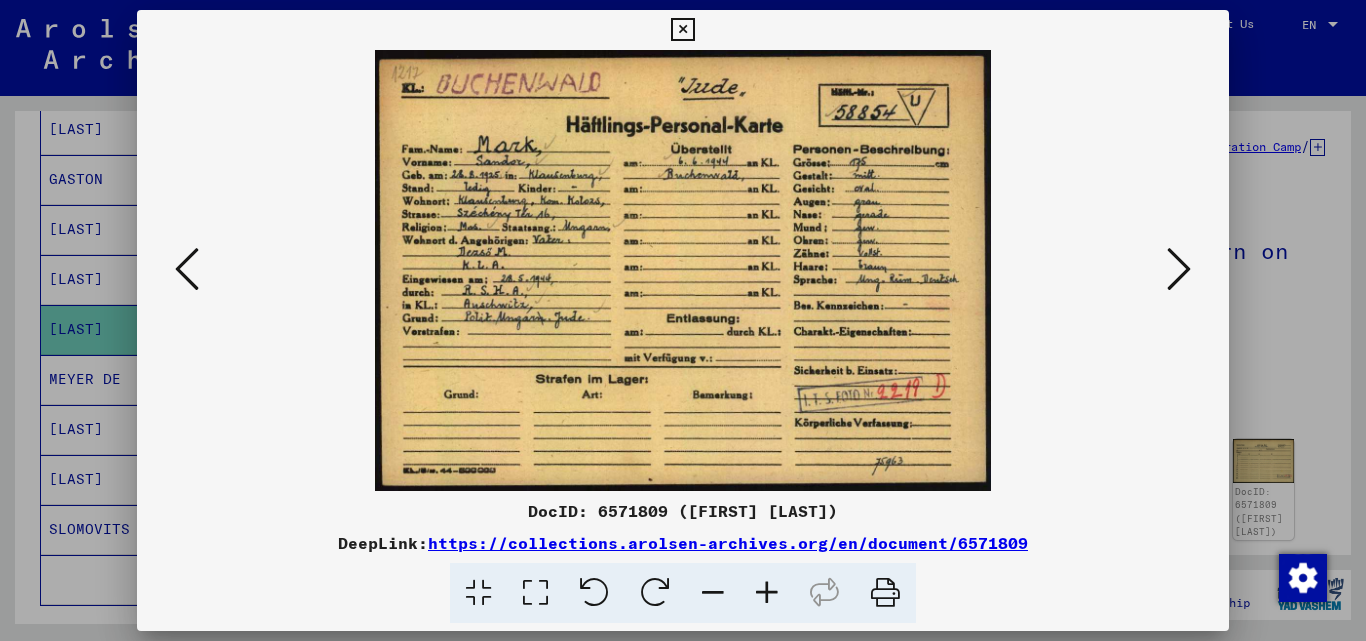 click at bounding box center (1179, 270) 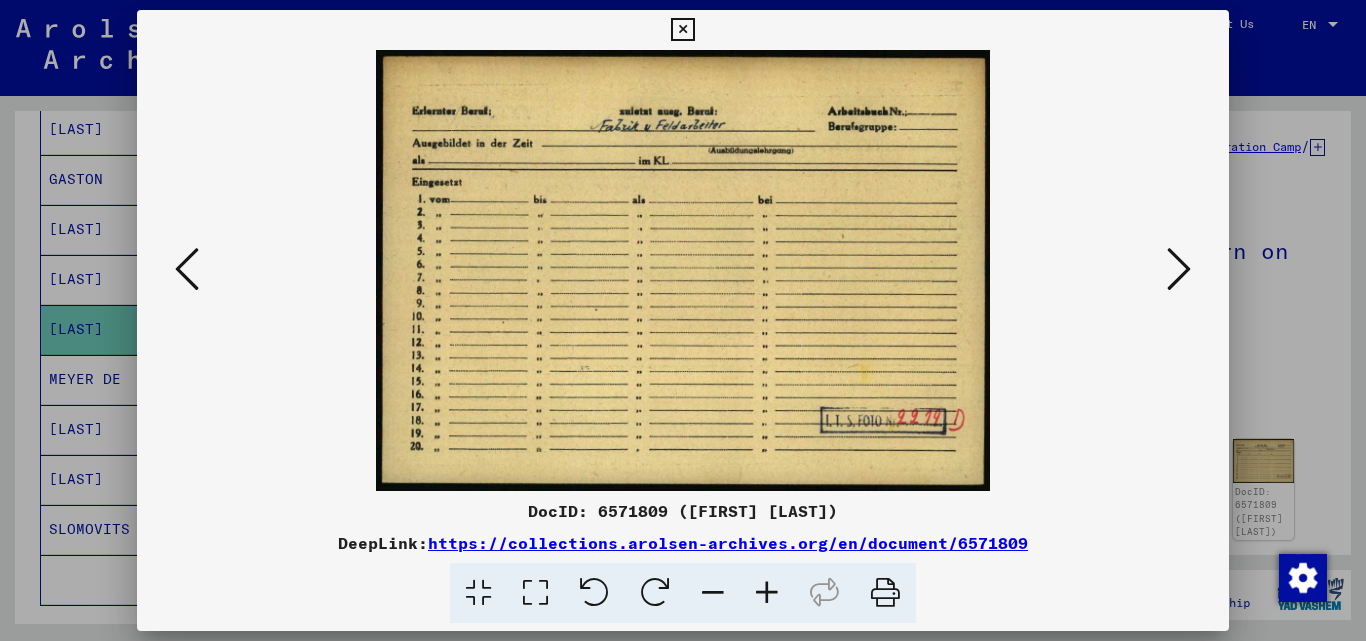 click at bounding box center (1179, 270) 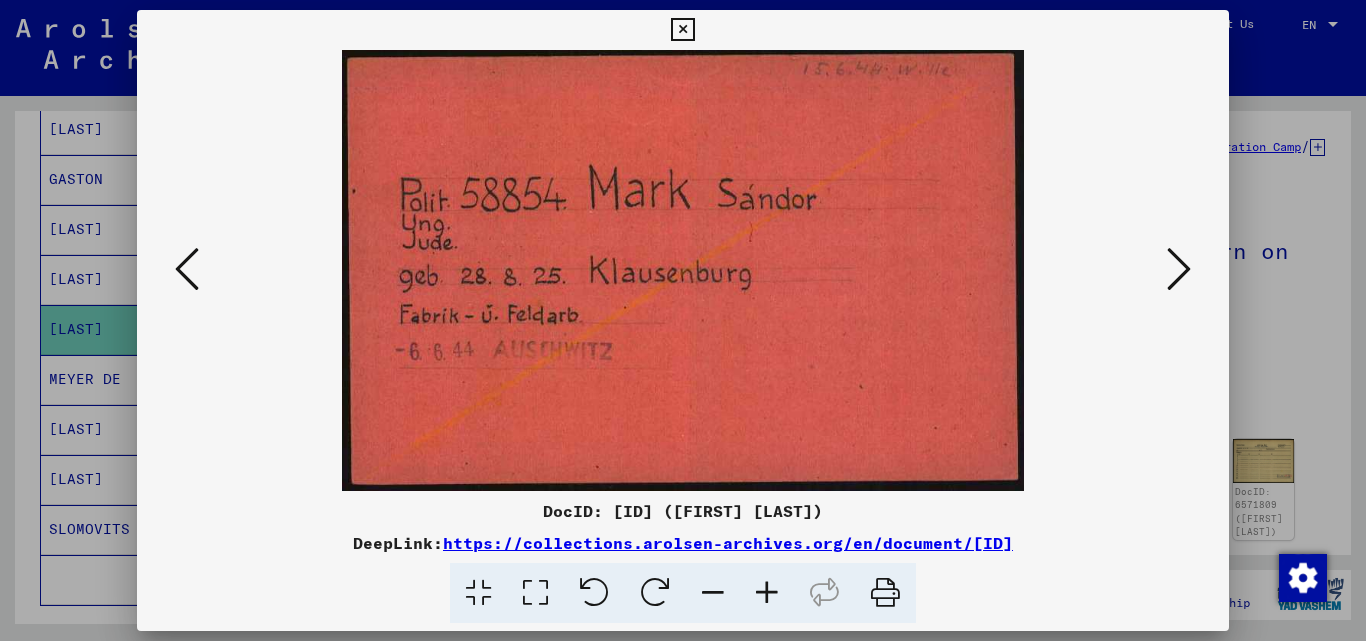 click at bounding box center (1179, 270) 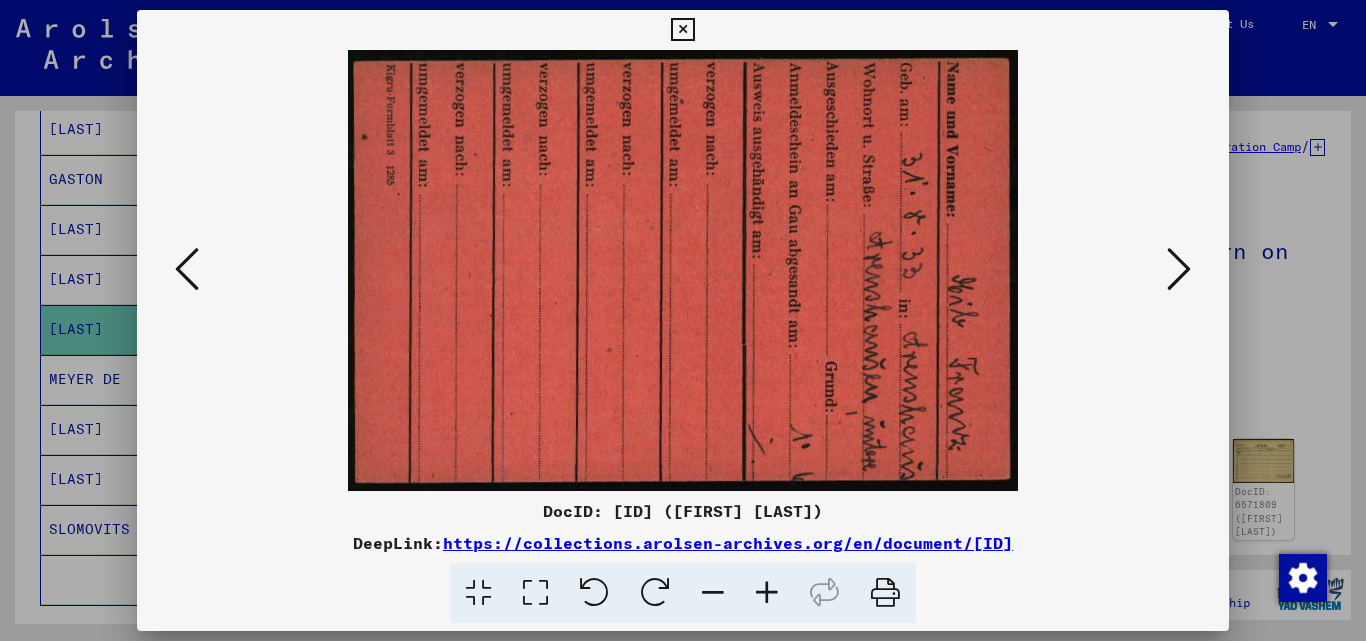 click at bounding box center (1179, 269) 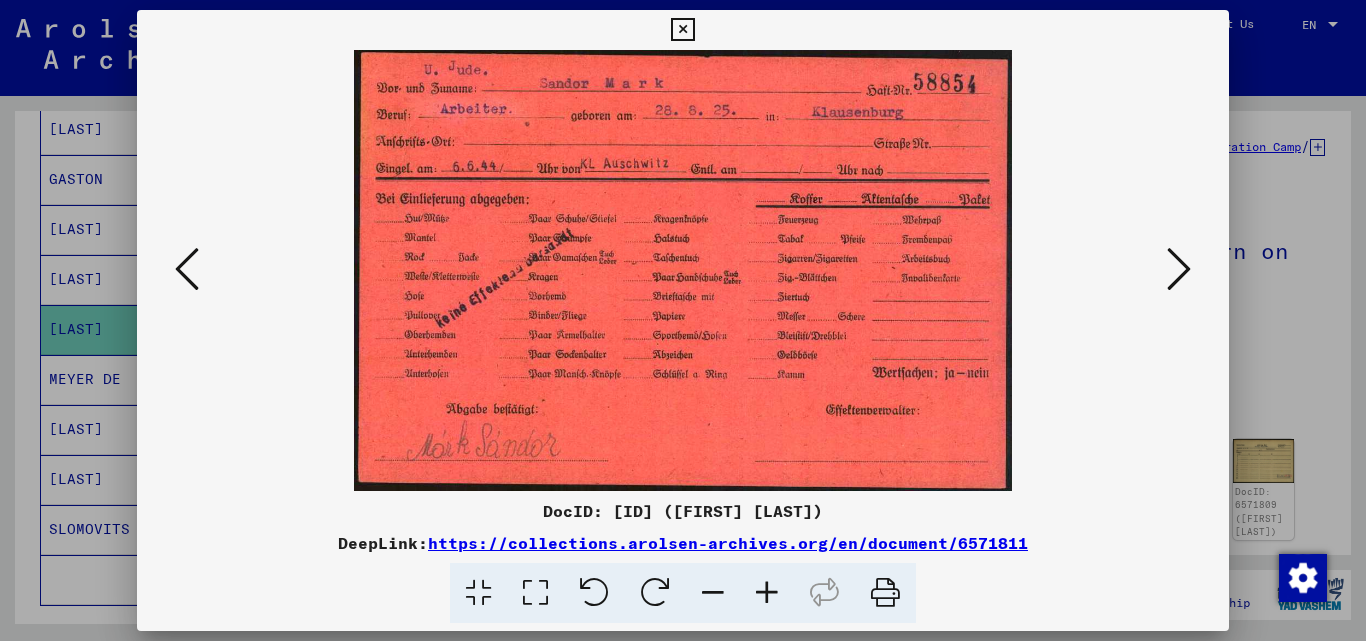 click at bounding box center [1179, 269] 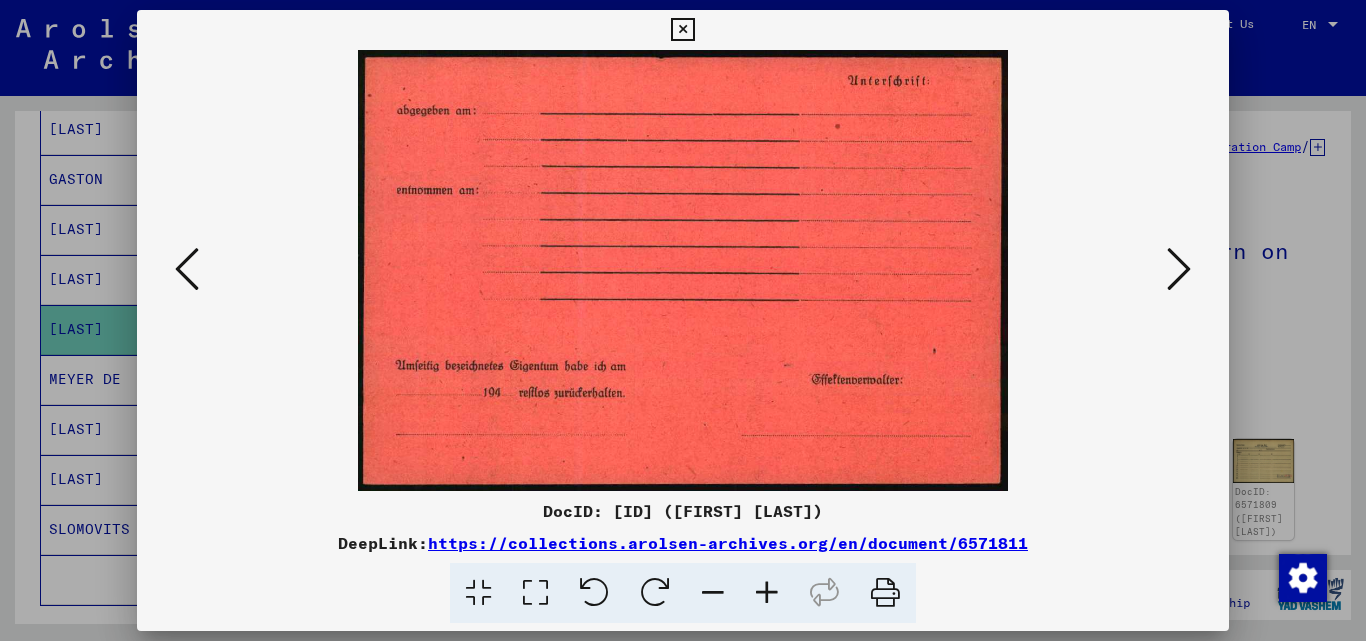 click at bounding box center (1179, 269) 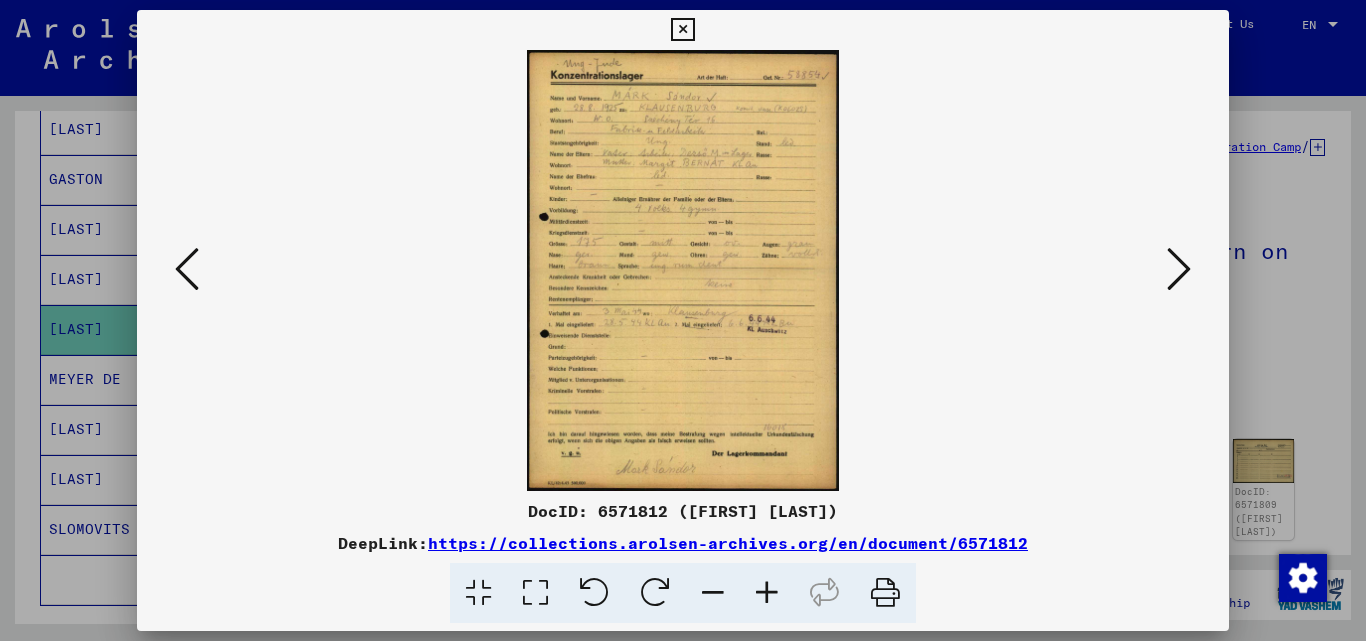 click at bounding box center [1179, 269] 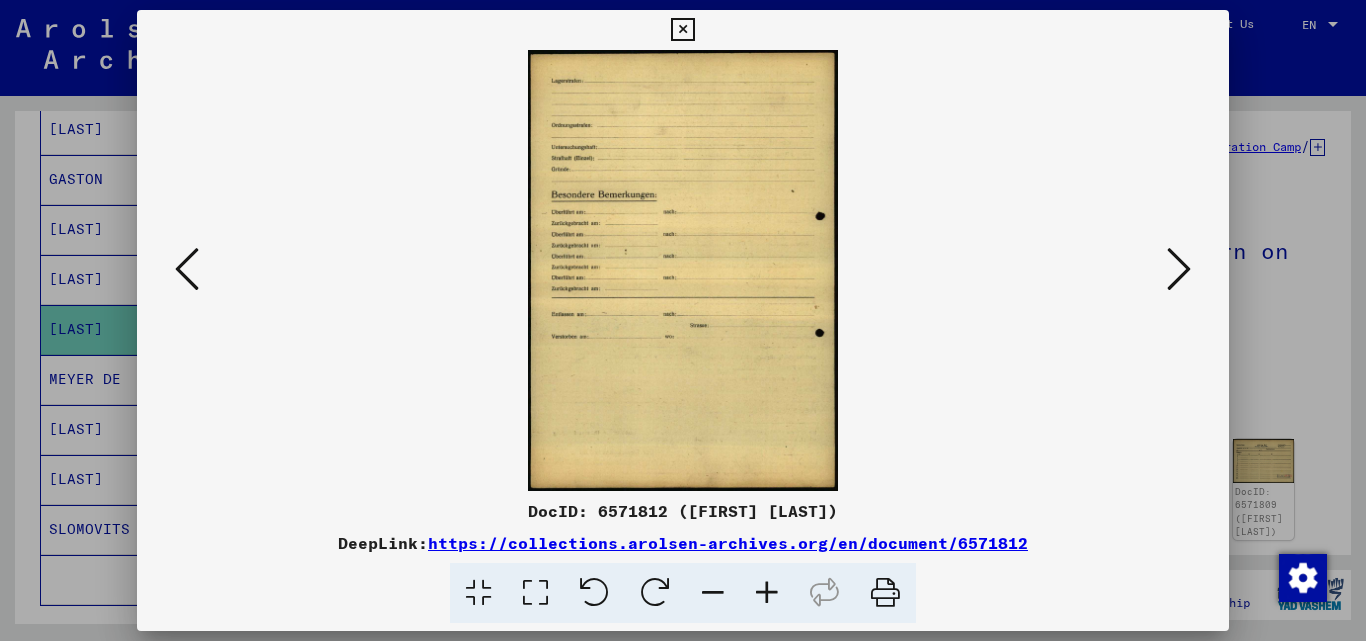 click at bounding box center [1179, 269] 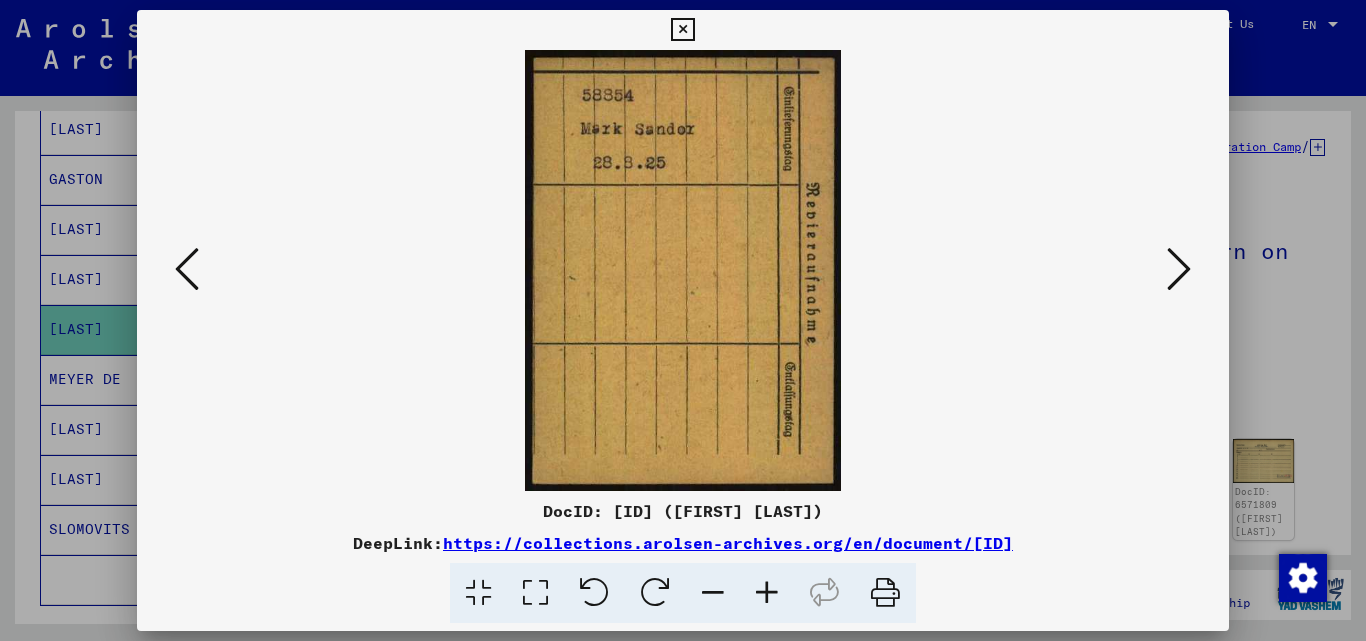 click at bounding box center [1179, 269] 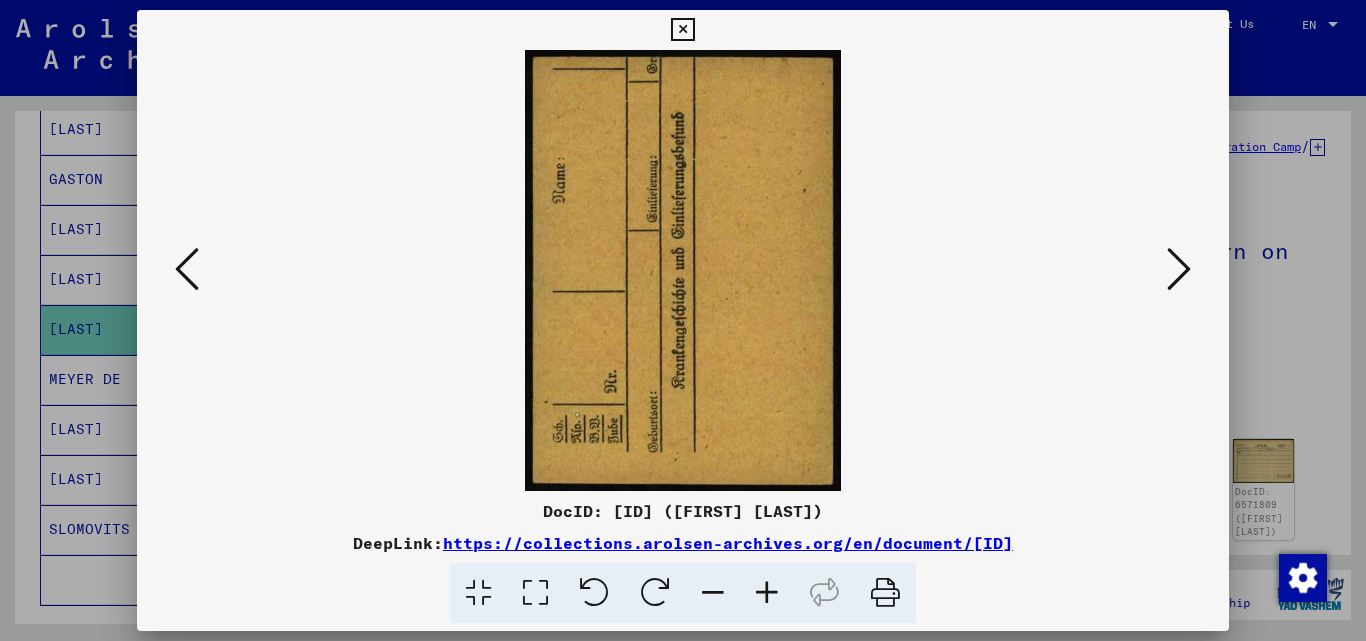 click at bounding box center (1179, 269) 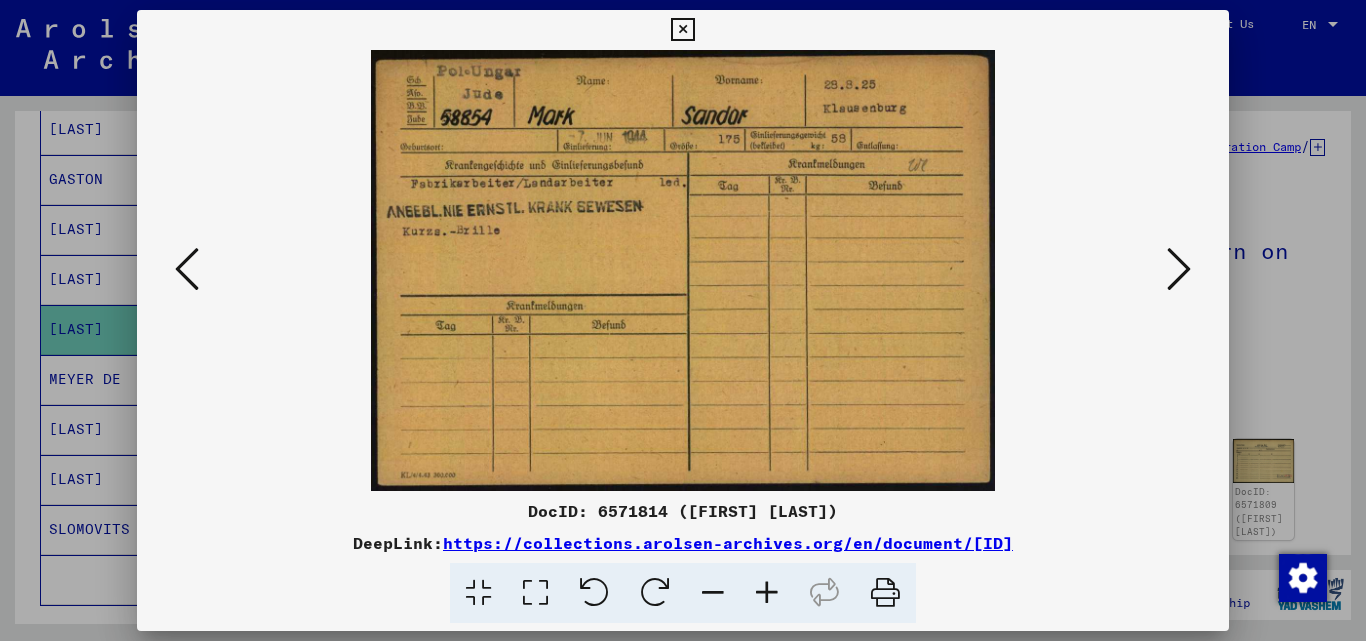 click at bounding box center (1179, 269) 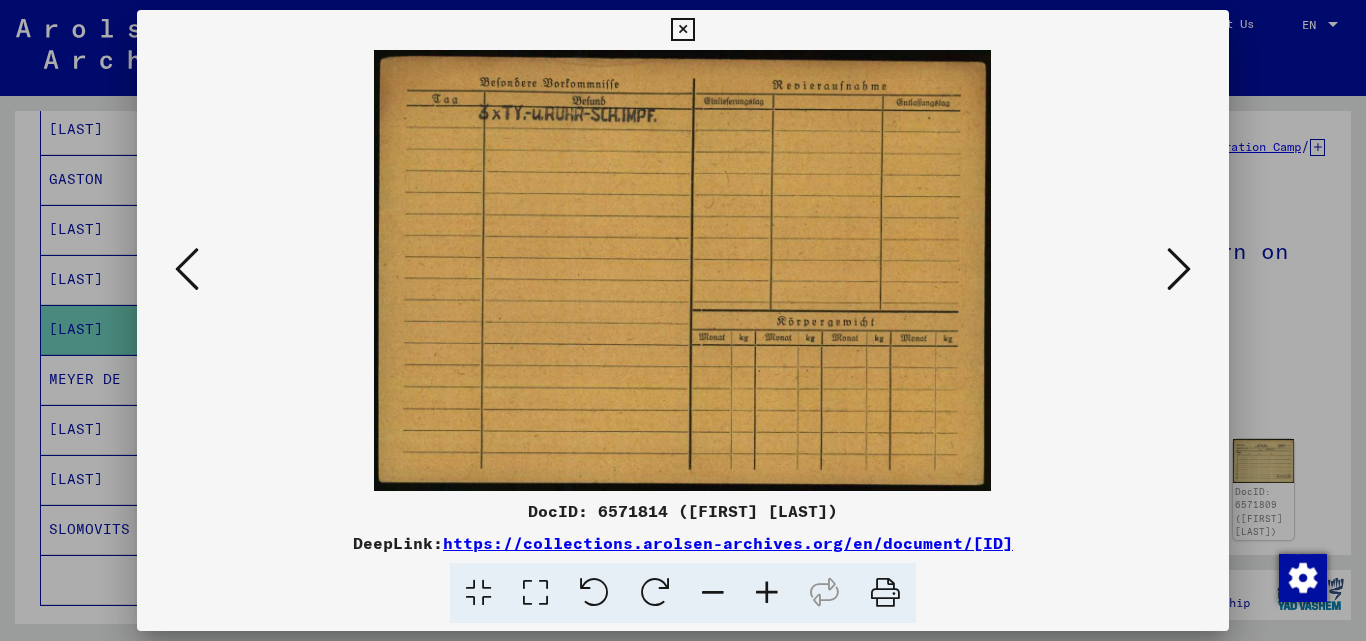 click at bounding box center [1179, 269] 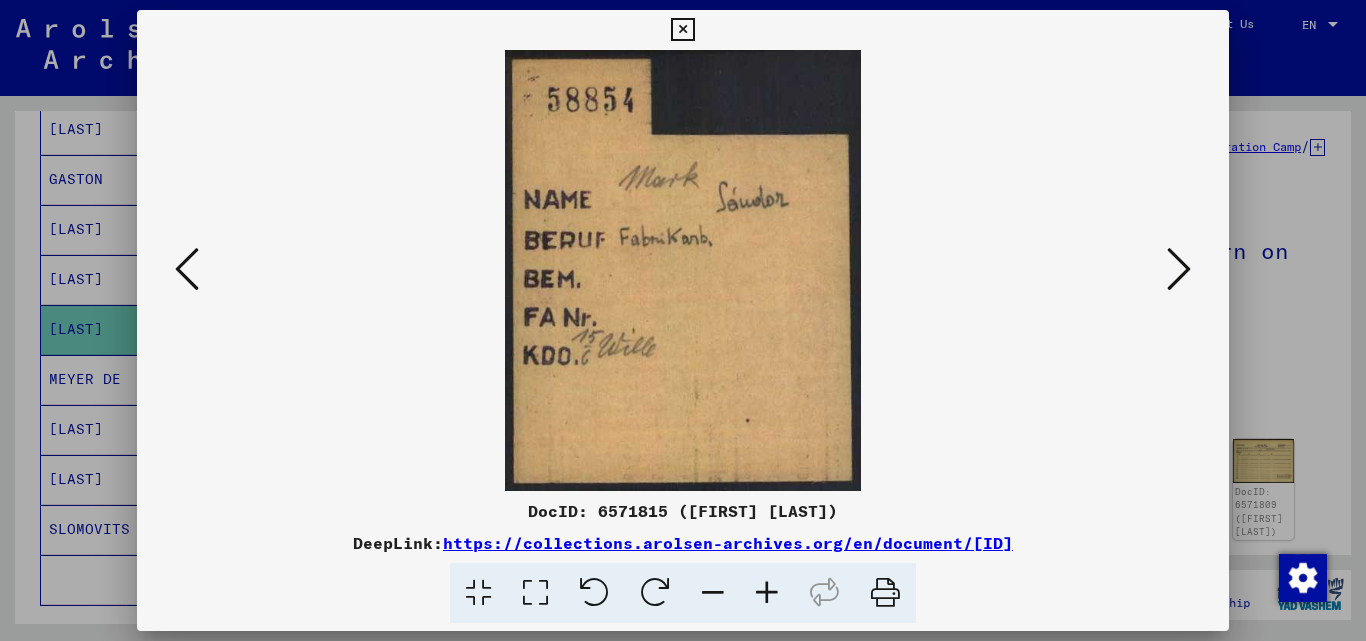 click at bounding box center (1179, 269) 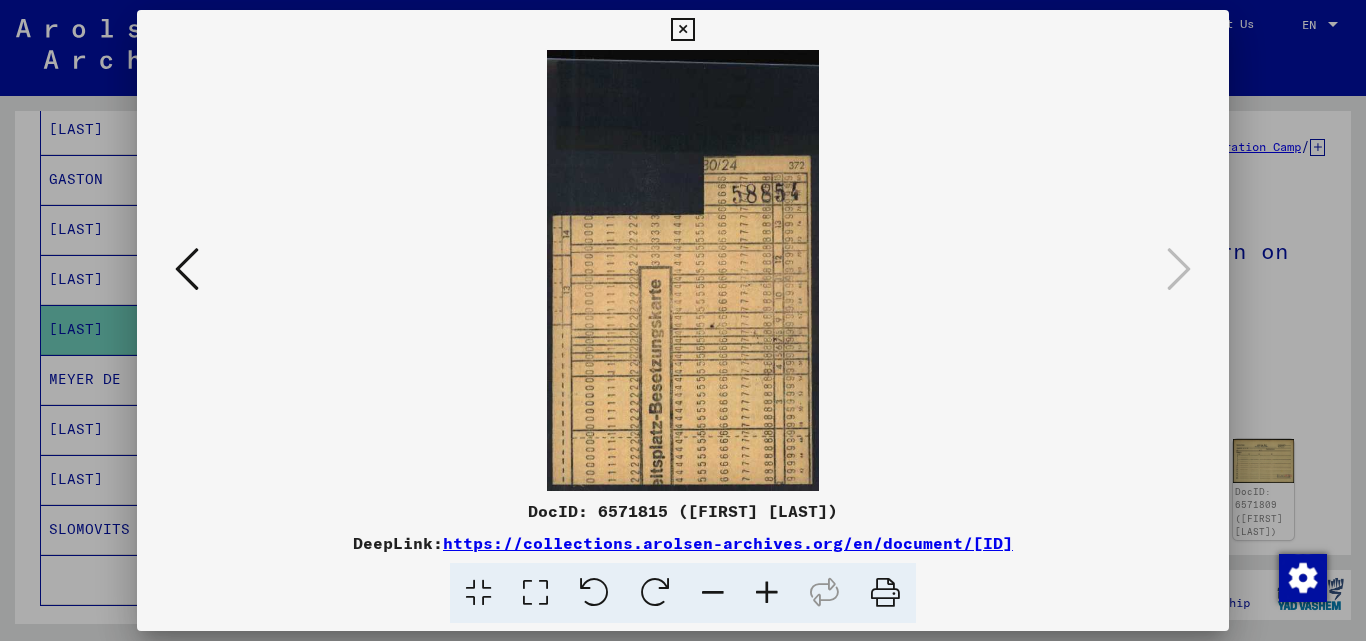 click at bounding box center [682, 30] 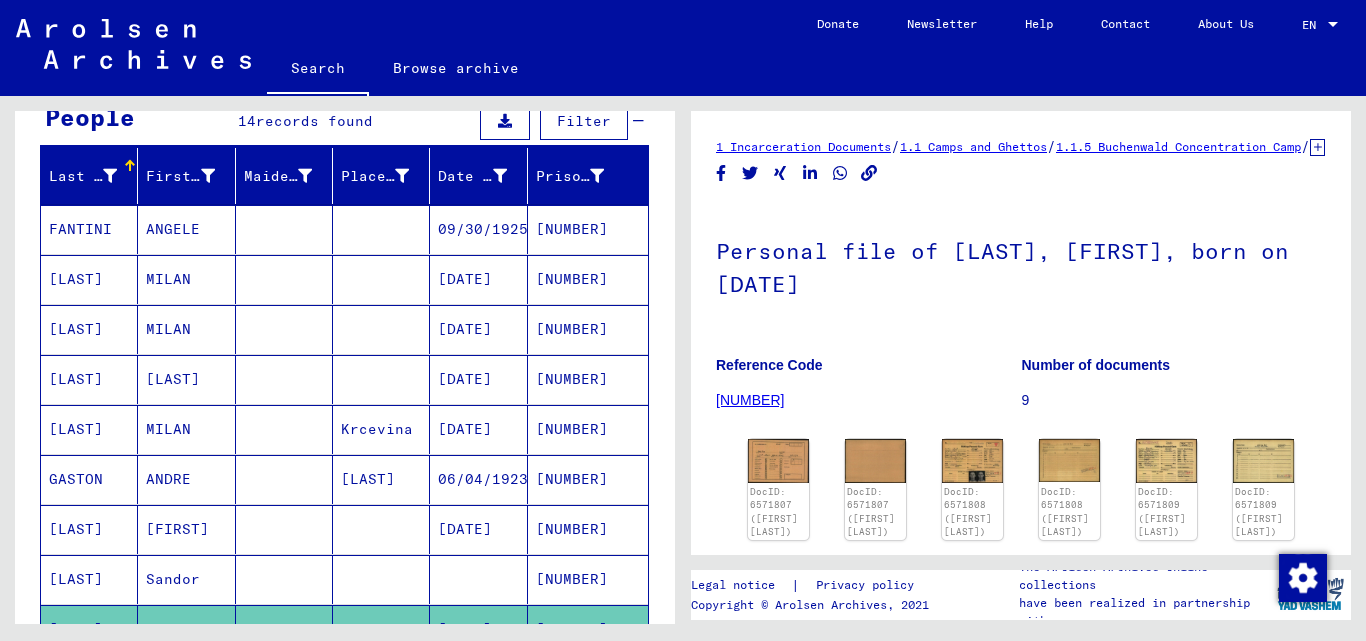 scroll, scrollTop: 0, scrollLeft: 0, axis: both 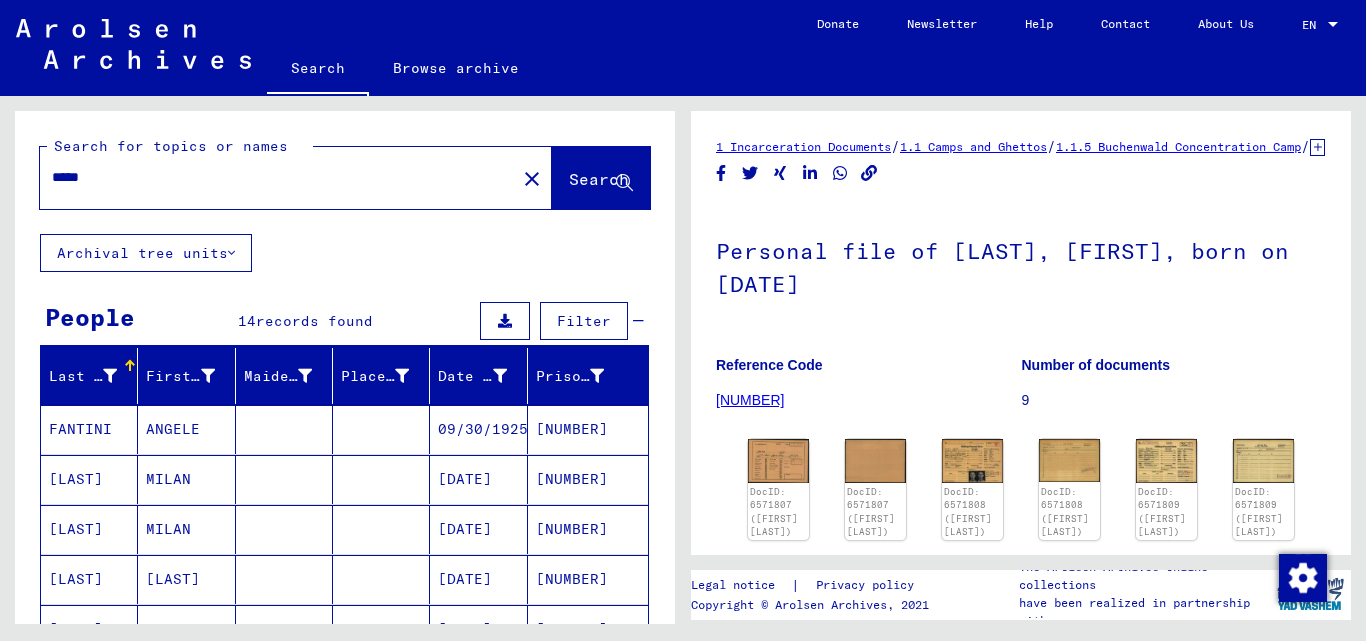 click on "*****" at bounding box center [278, 177] 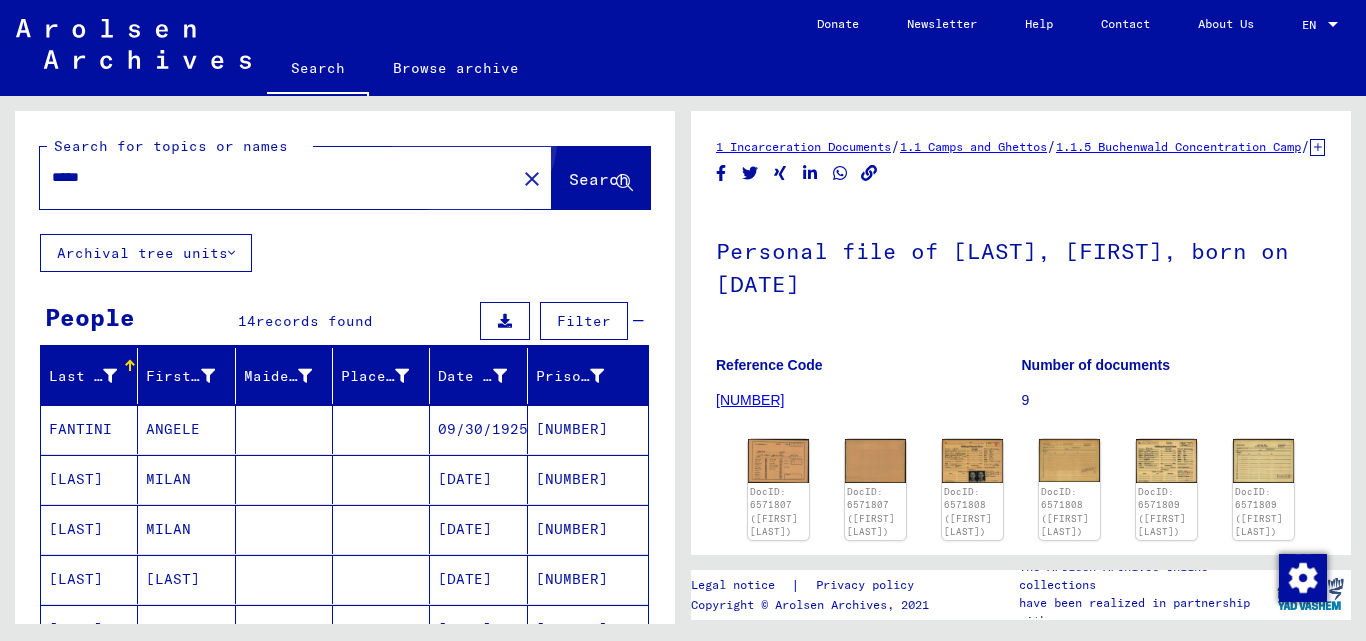click on "Search" 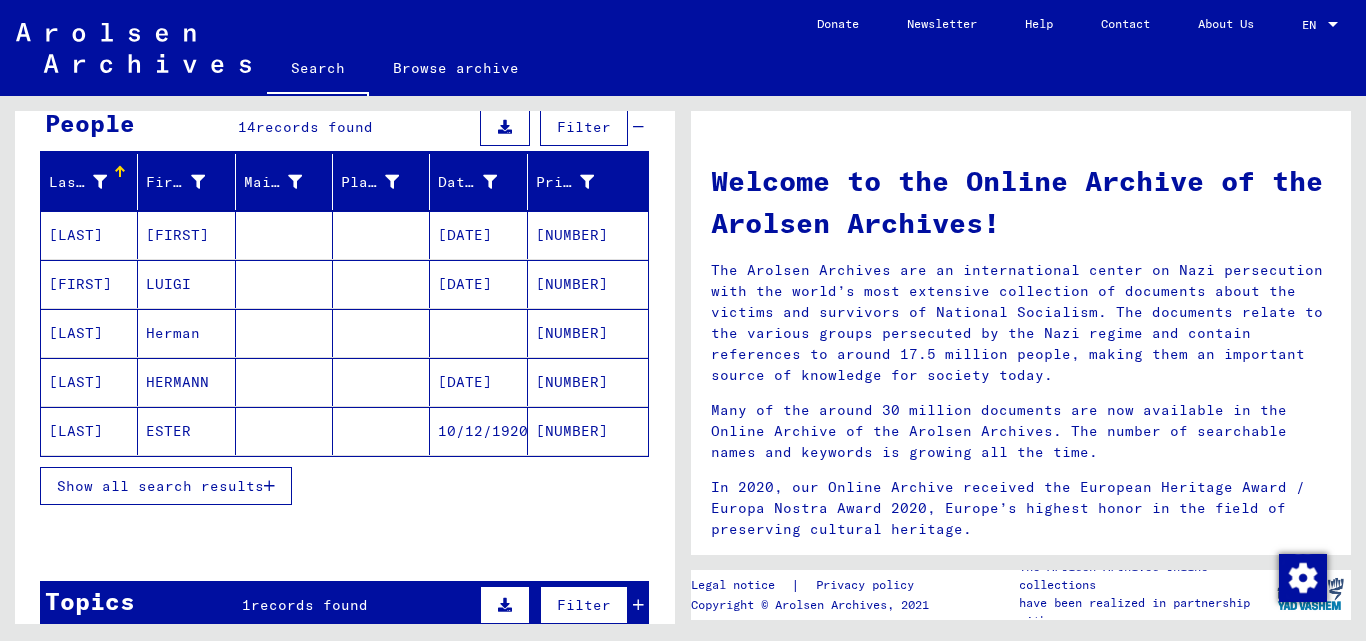scroll, scrollTop: 200, scrollLeft: 0, axis: vertical 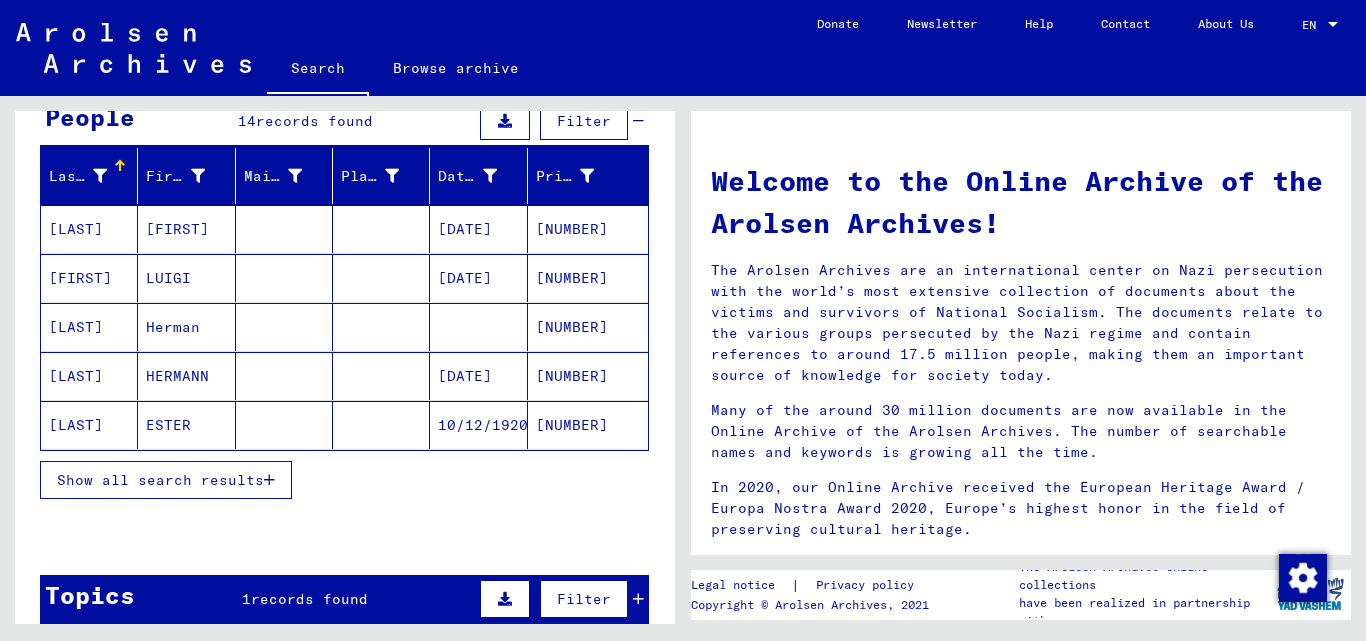 click on "[NUMBER]" at bounding box center (588, 425) 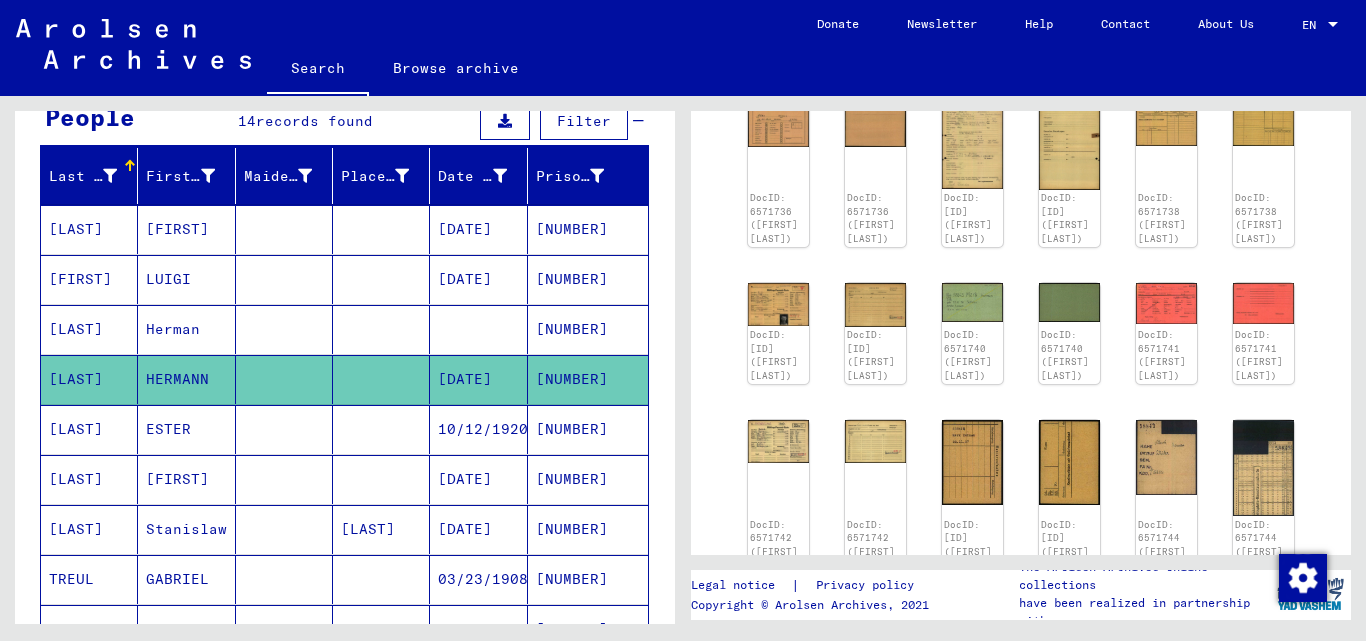 scroll, scrollTop: 300, scrollLeft: 0, axis: vertical 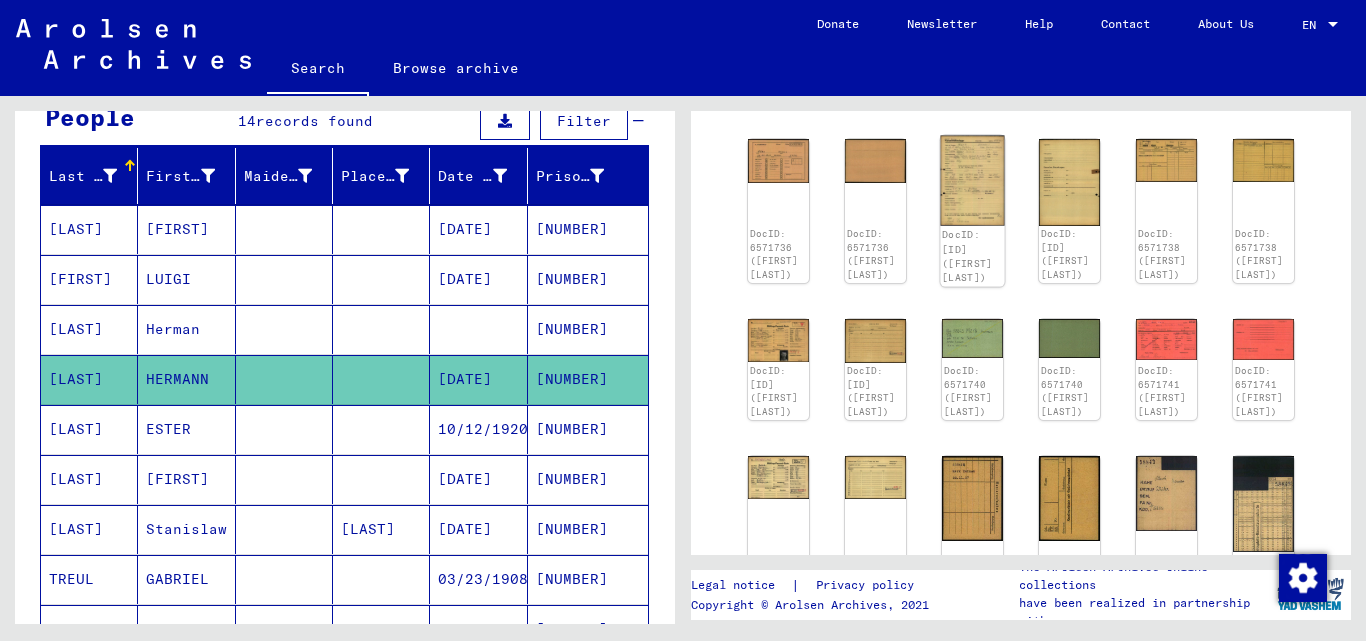 click 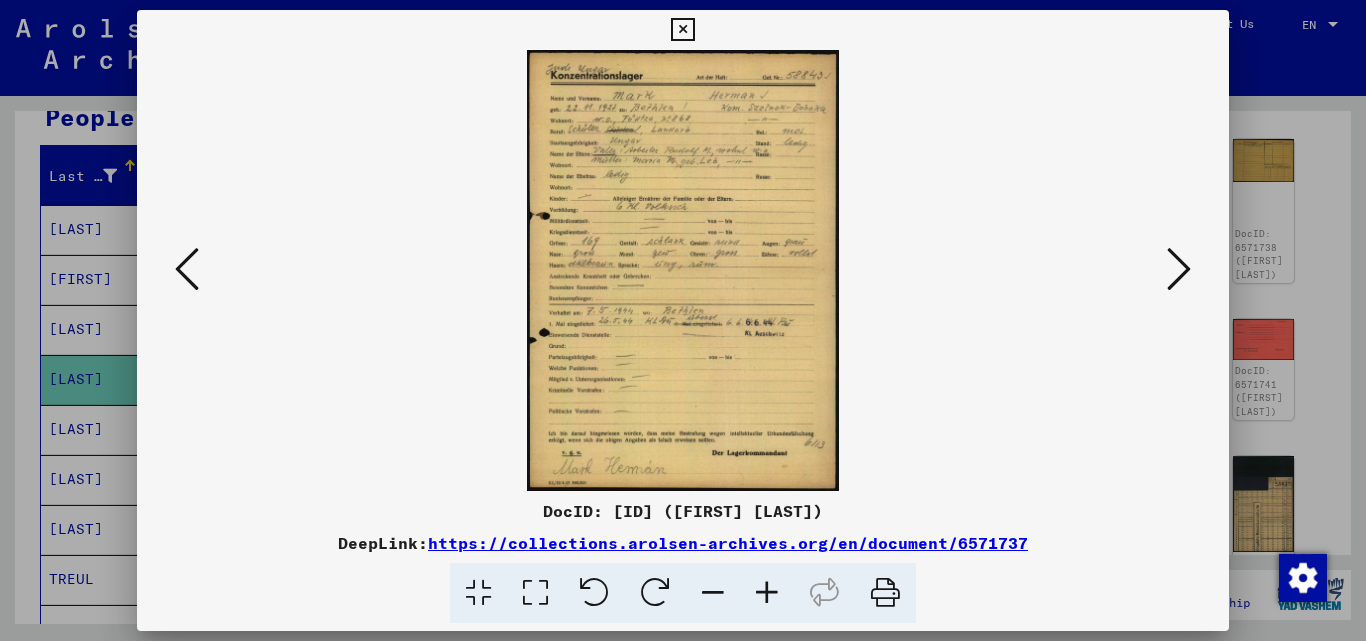 click at bounding box center [767, 593] 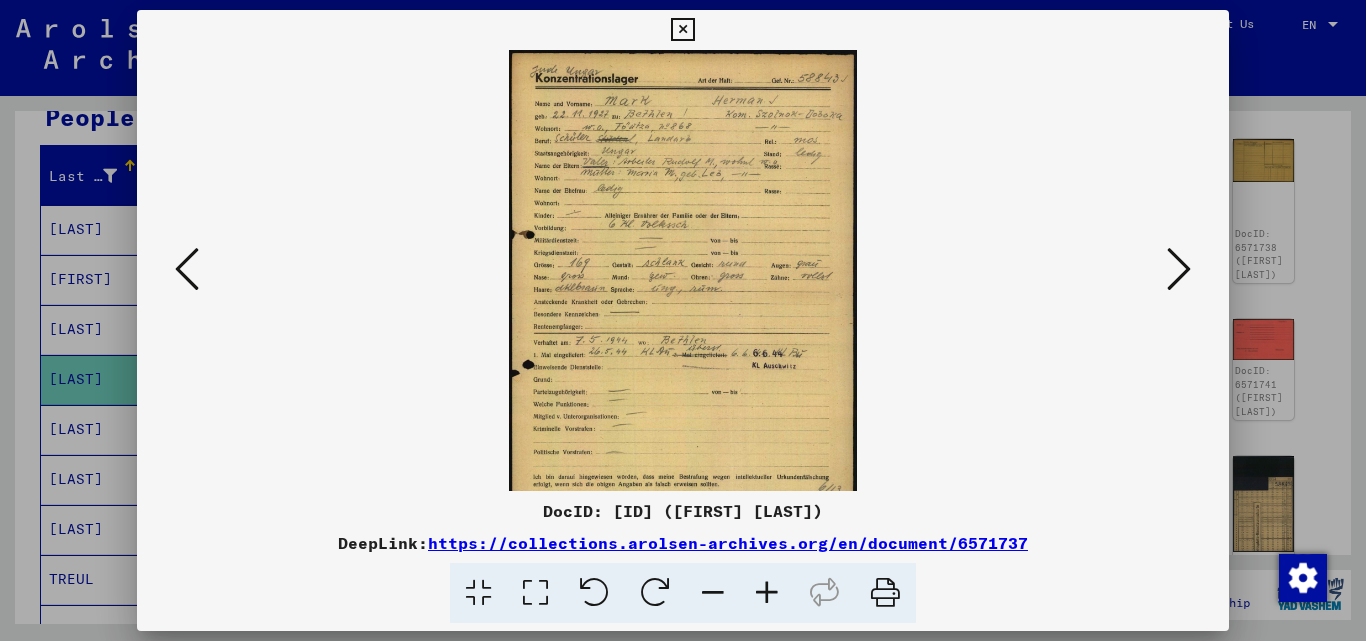 click at bounding box center (767, 593) 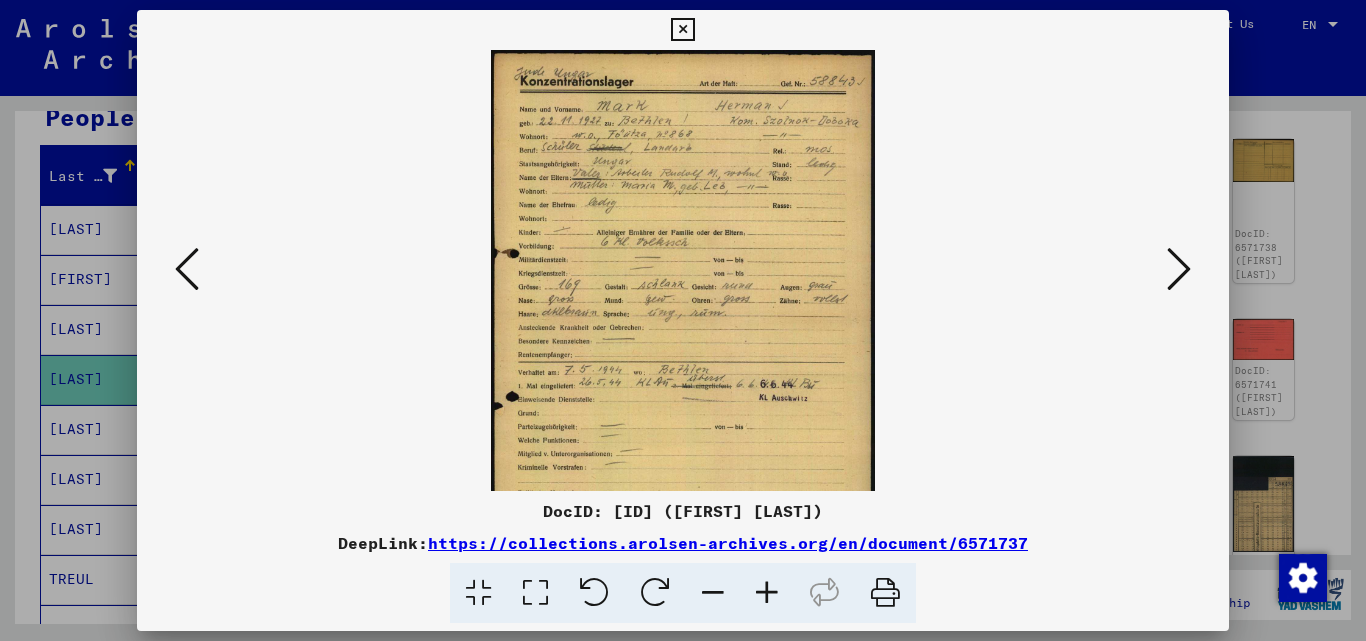 click at bounding box center [767, 593] 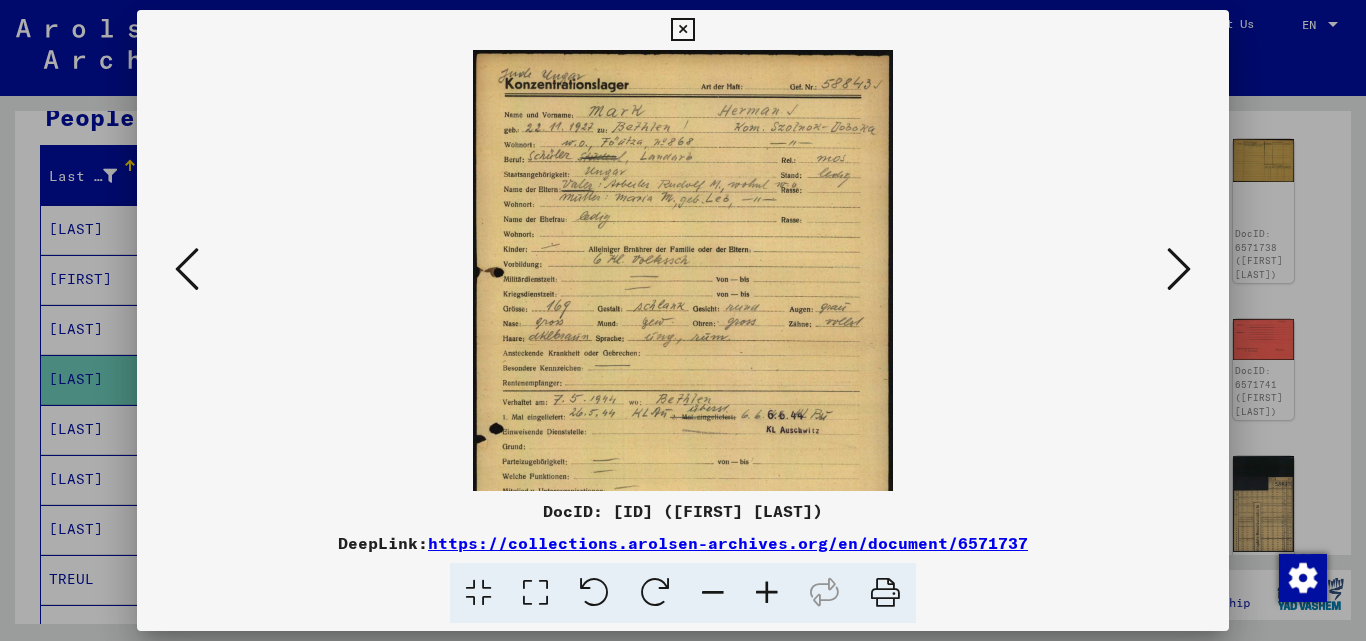 click at bounding box center (767, 593) 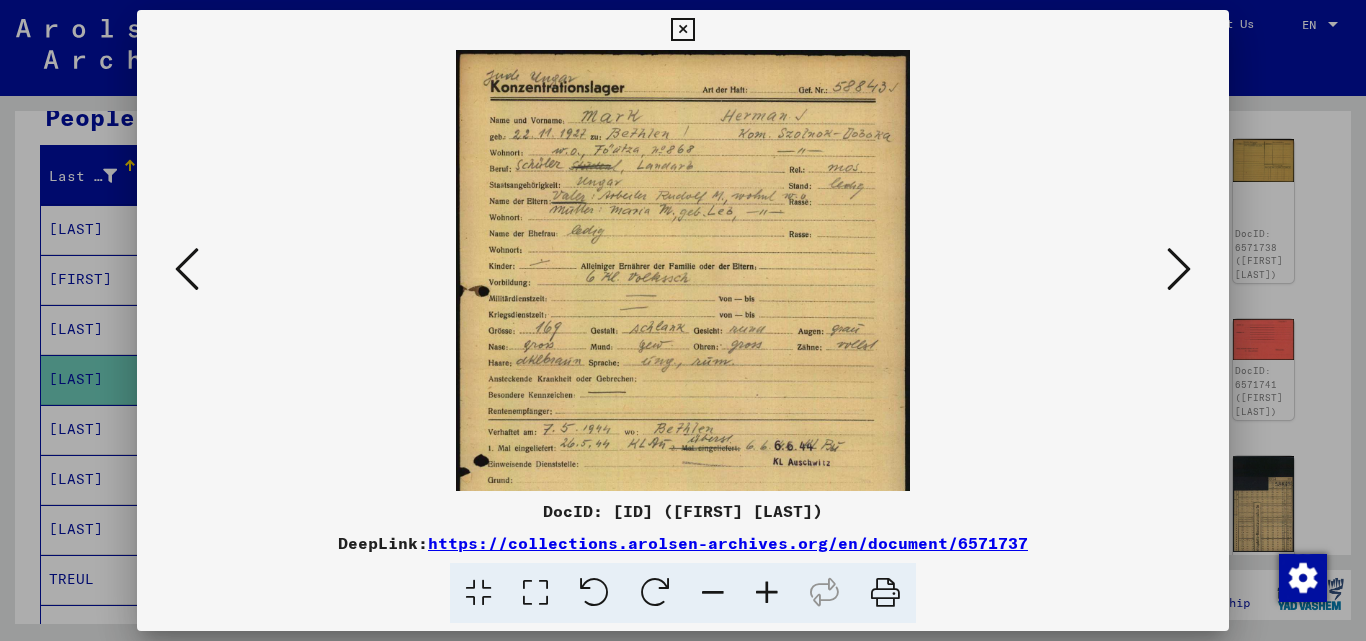 click at bounding box center [767, 593] 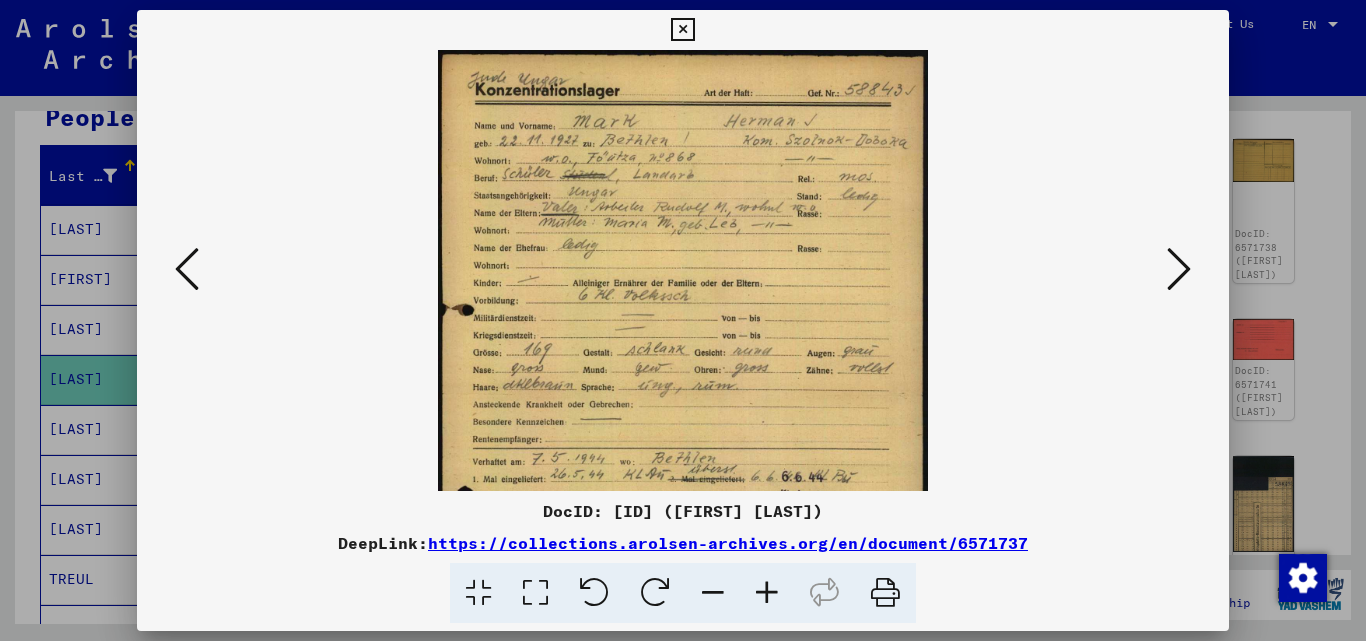 click at bounding box center [767, 593] 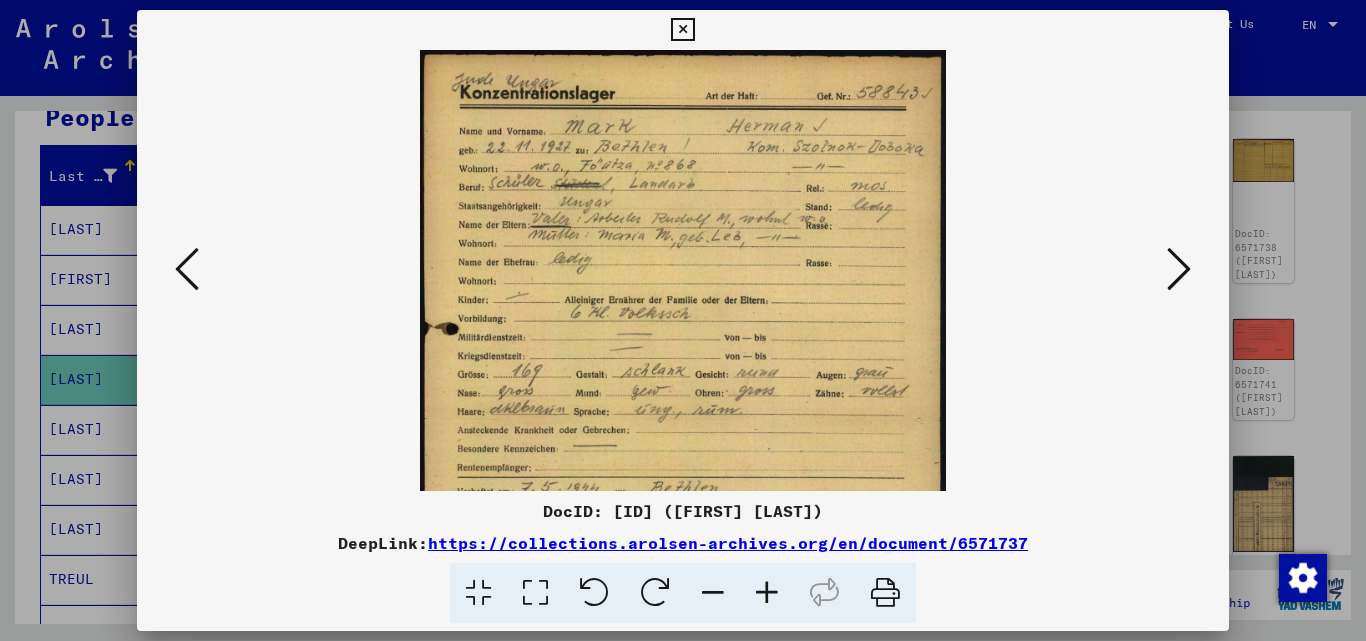 click at bounding box center [767, 593] 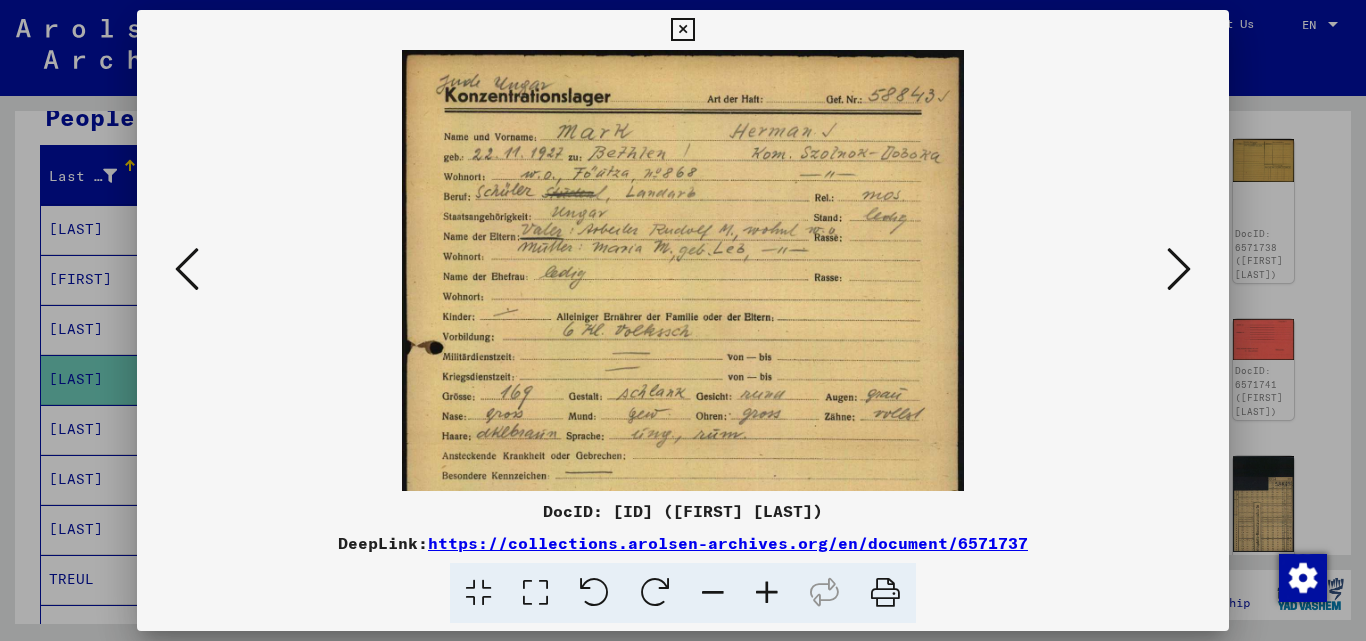 click at bounding box center [767, 593] 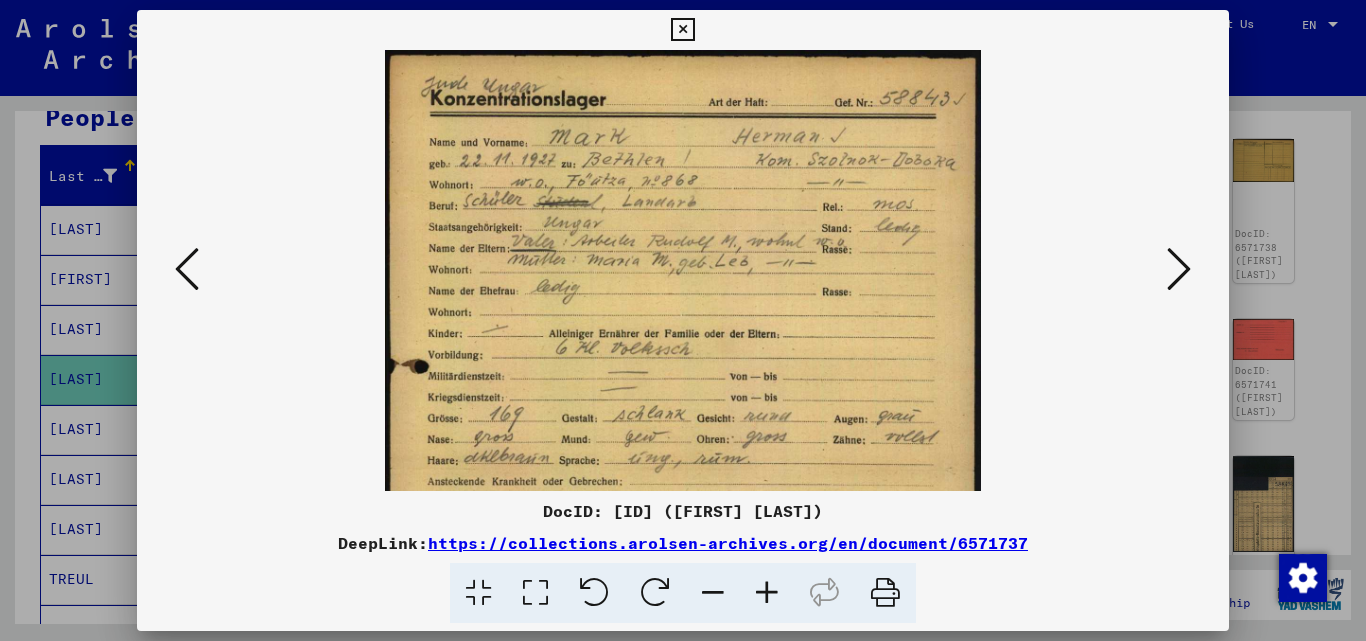 click at bounding box center (767, 593) 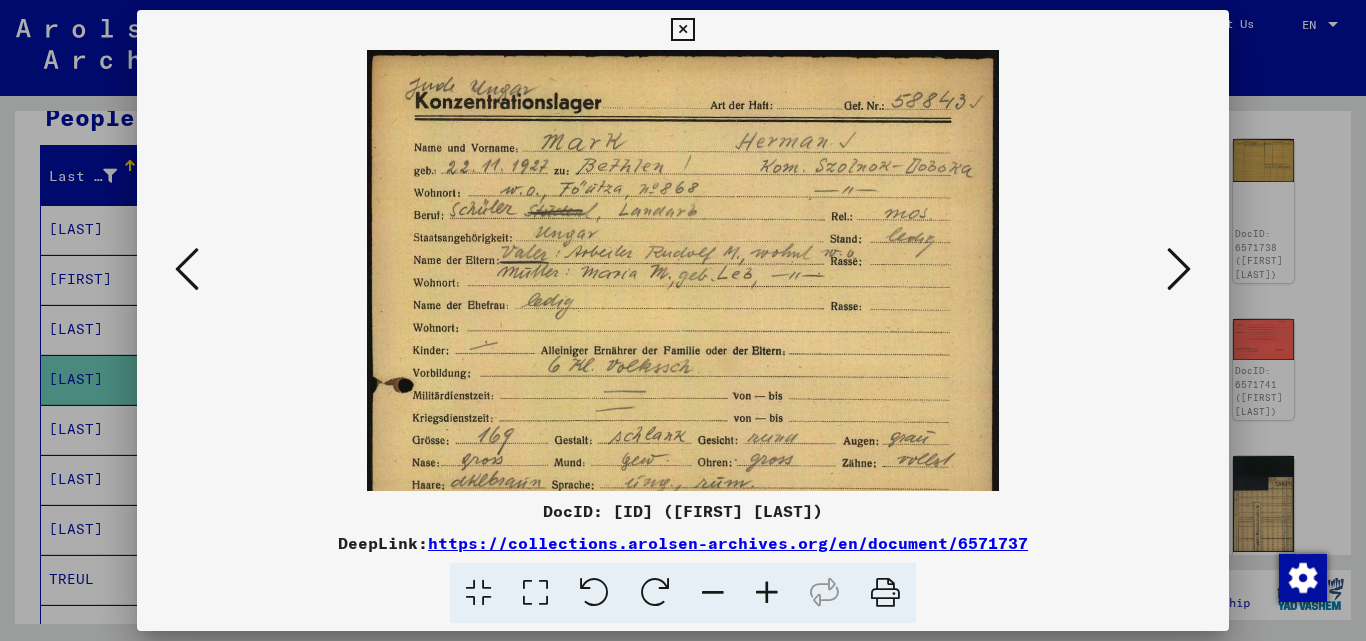 click at bounding box center (767, 593) 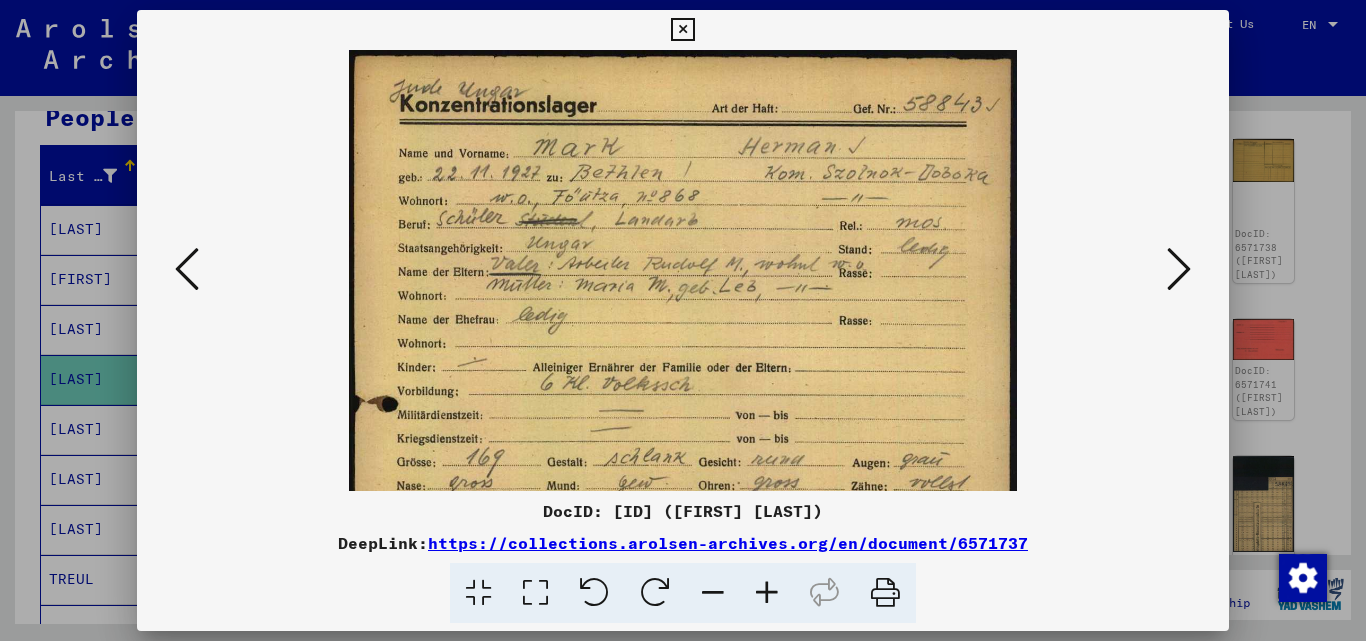 click at bounding box center (767, 593) 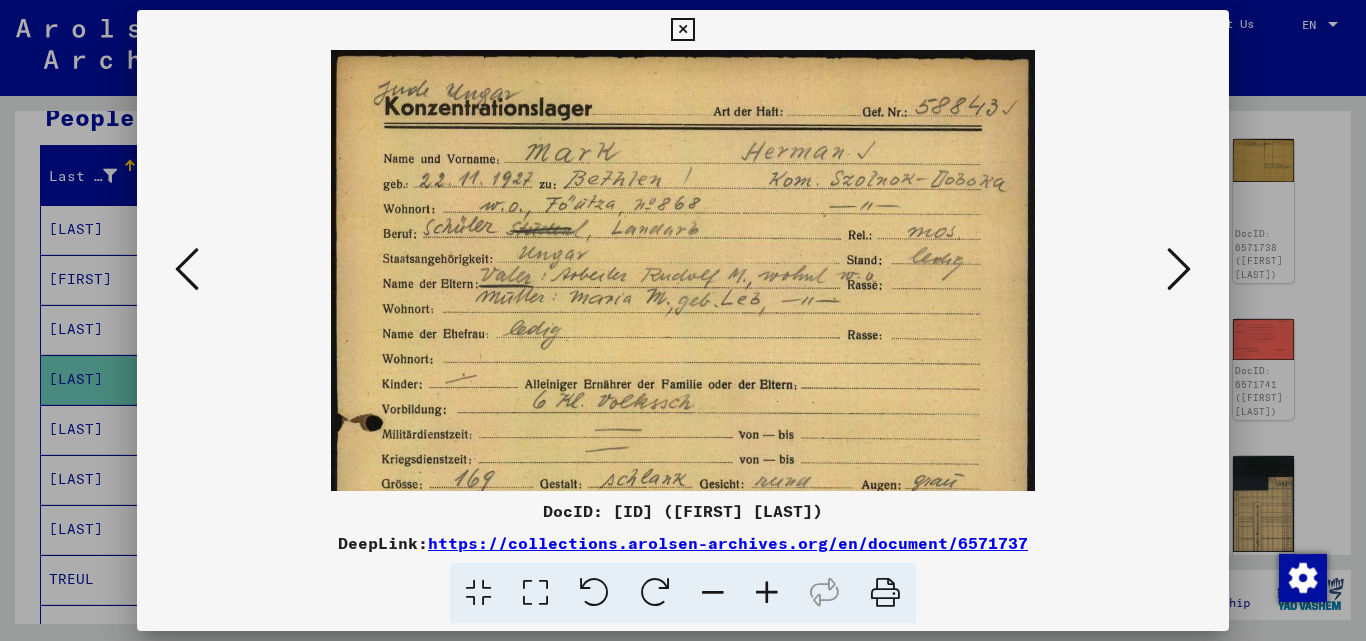 click at bounding box center (682, 30) 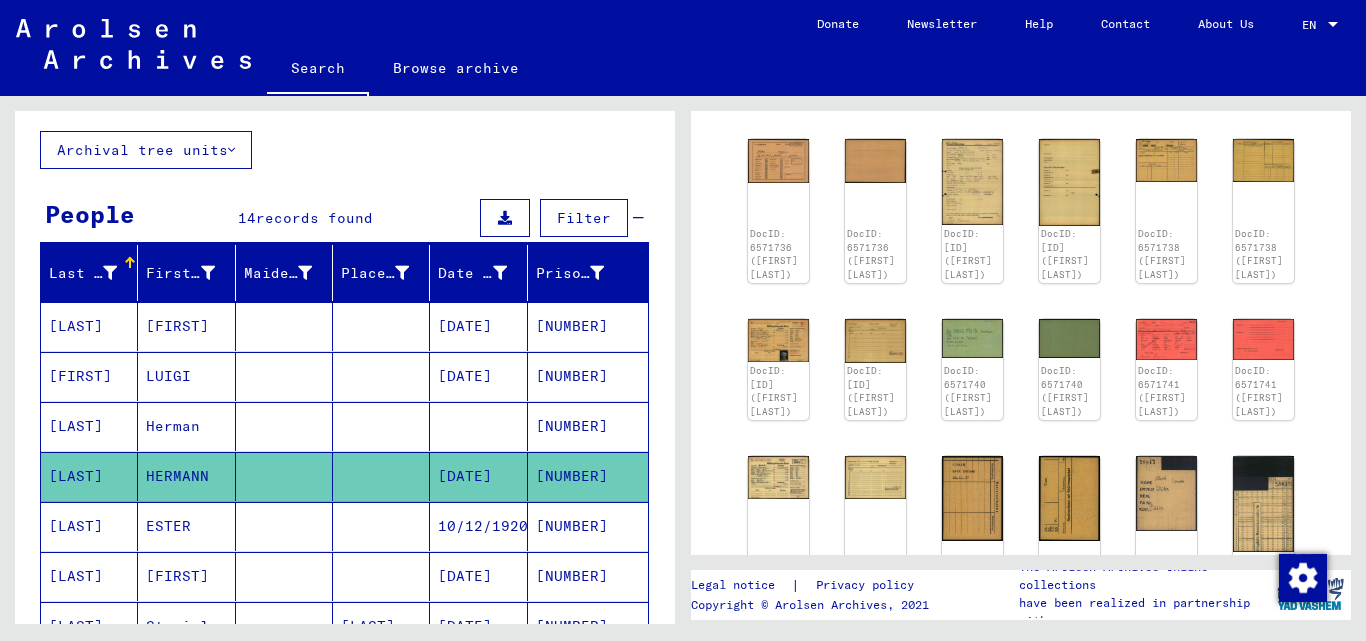 scroll, scrollTop: 0, scrollLeft: 0, axis: both 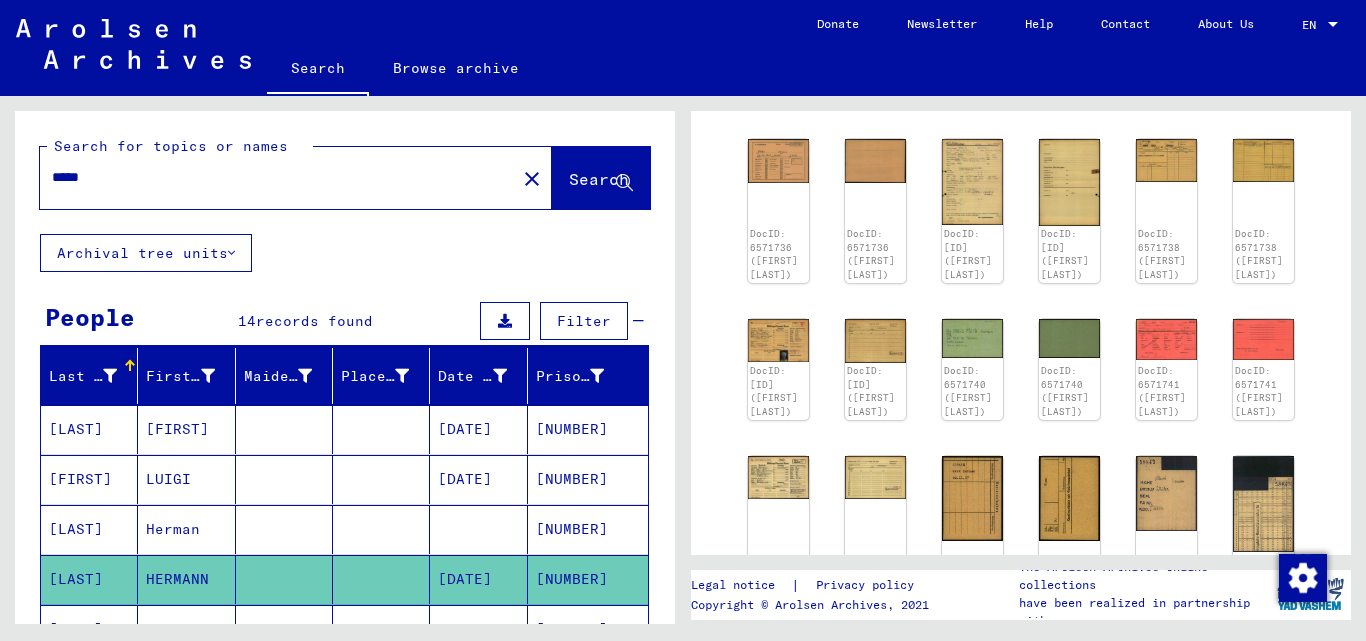 click on "*****" 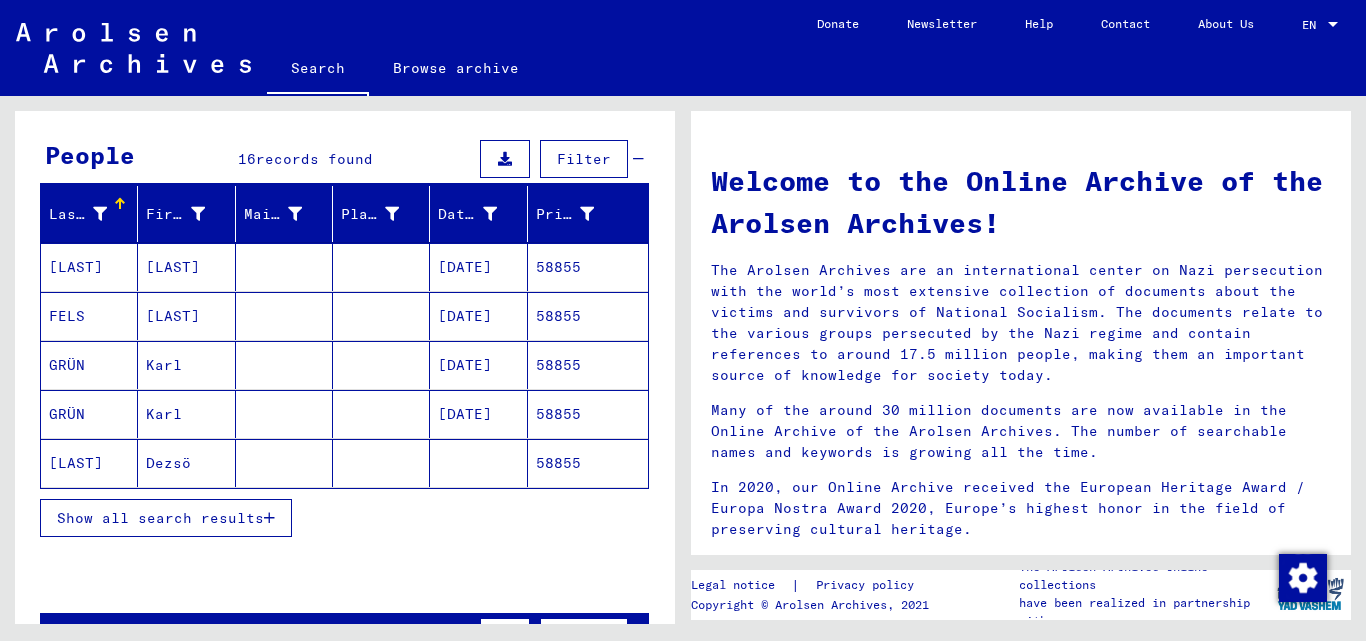 scroll, scrollTop: 200, scrollLeft: 0, axis: vertical 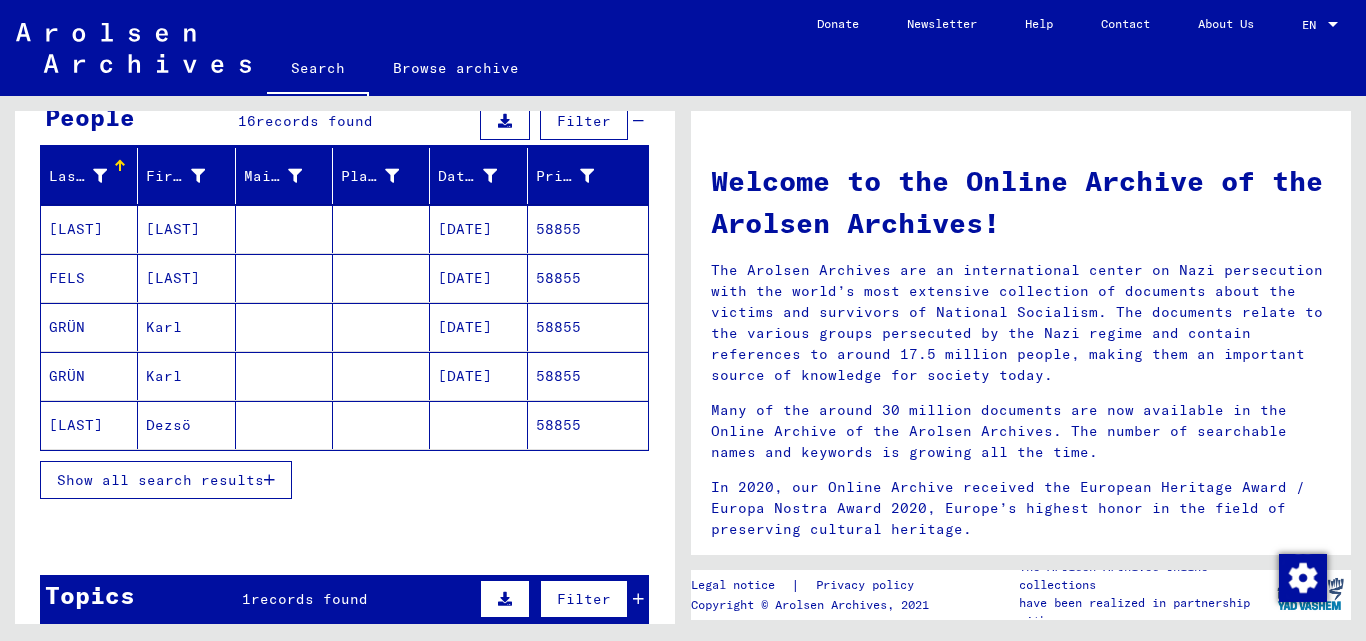 click on "58855" at bounding box center [588, 278] 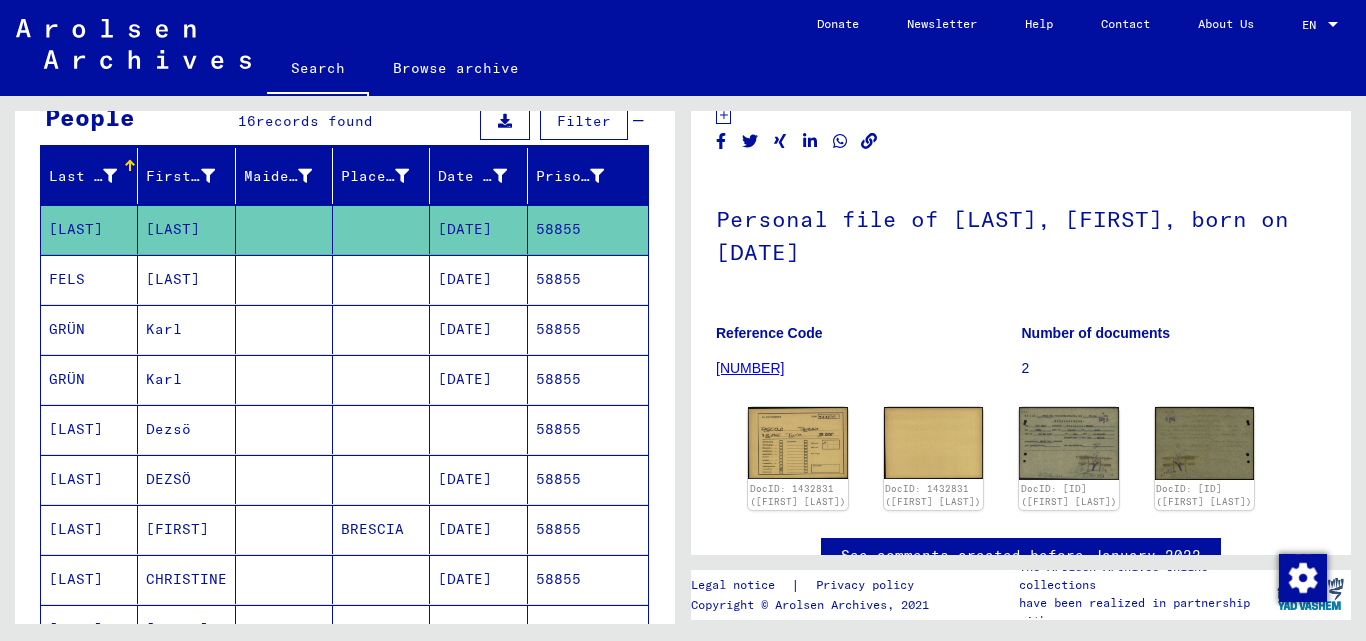 scroll, scrollTop: 100, scrollLeft: 0, axis: vertical 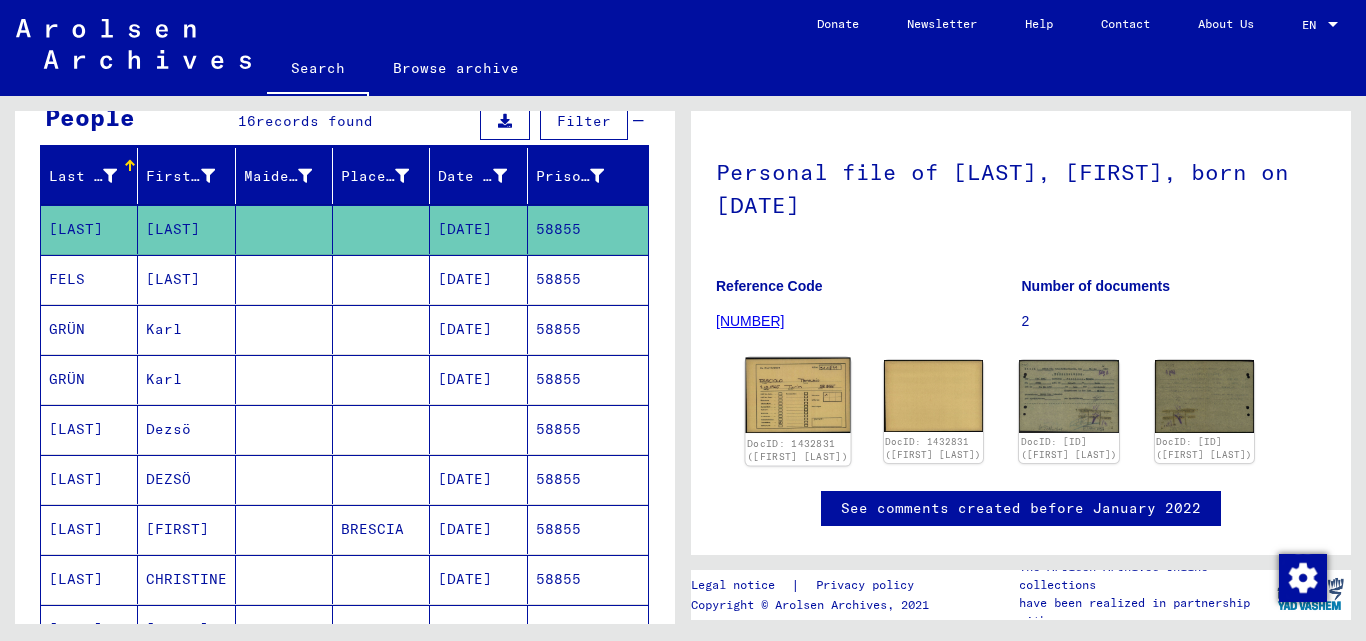 click 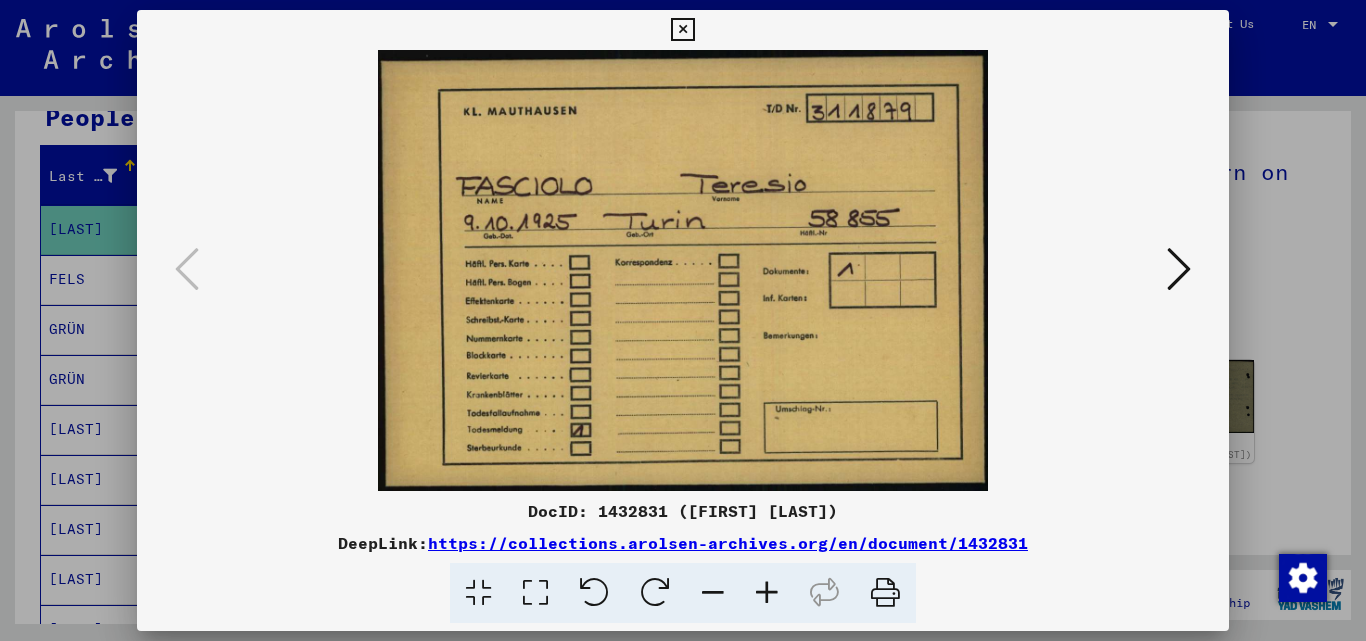 drag, startPoint x: 677, startPoint y: 20, endPoint x: 642, endPoint y: 95, distance: 82.764725 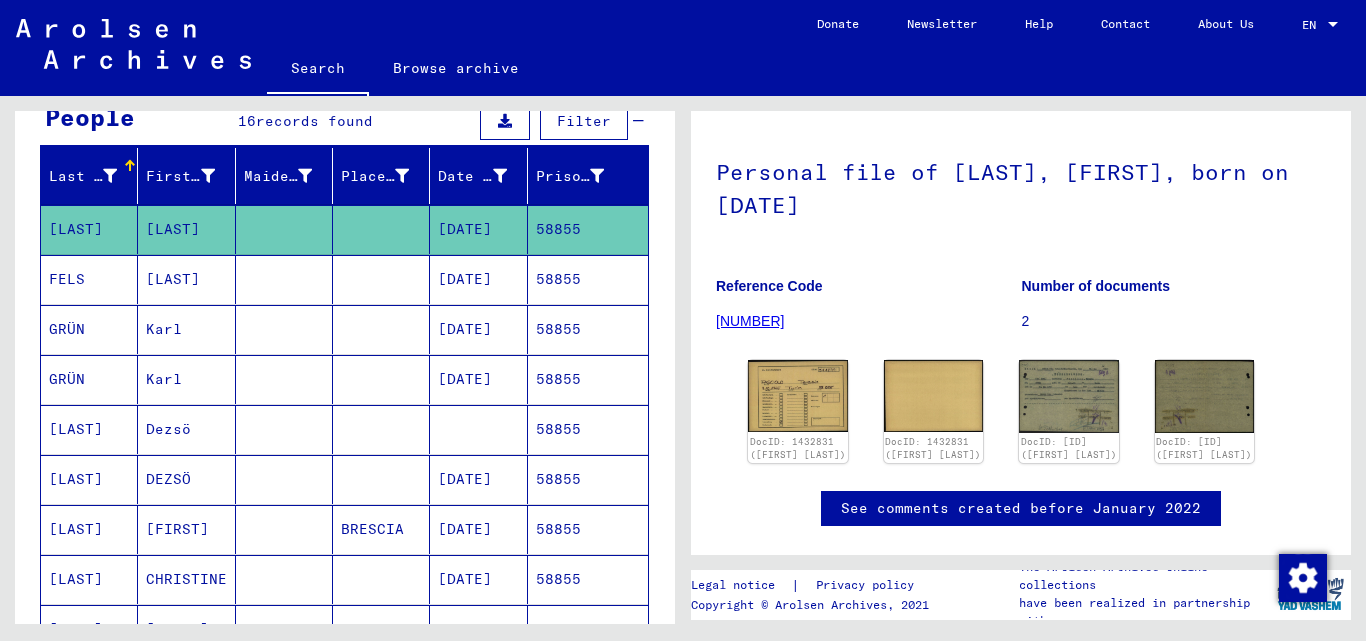 scroll, scrollTop: 300, scrollLeft: 0, axis: vertical 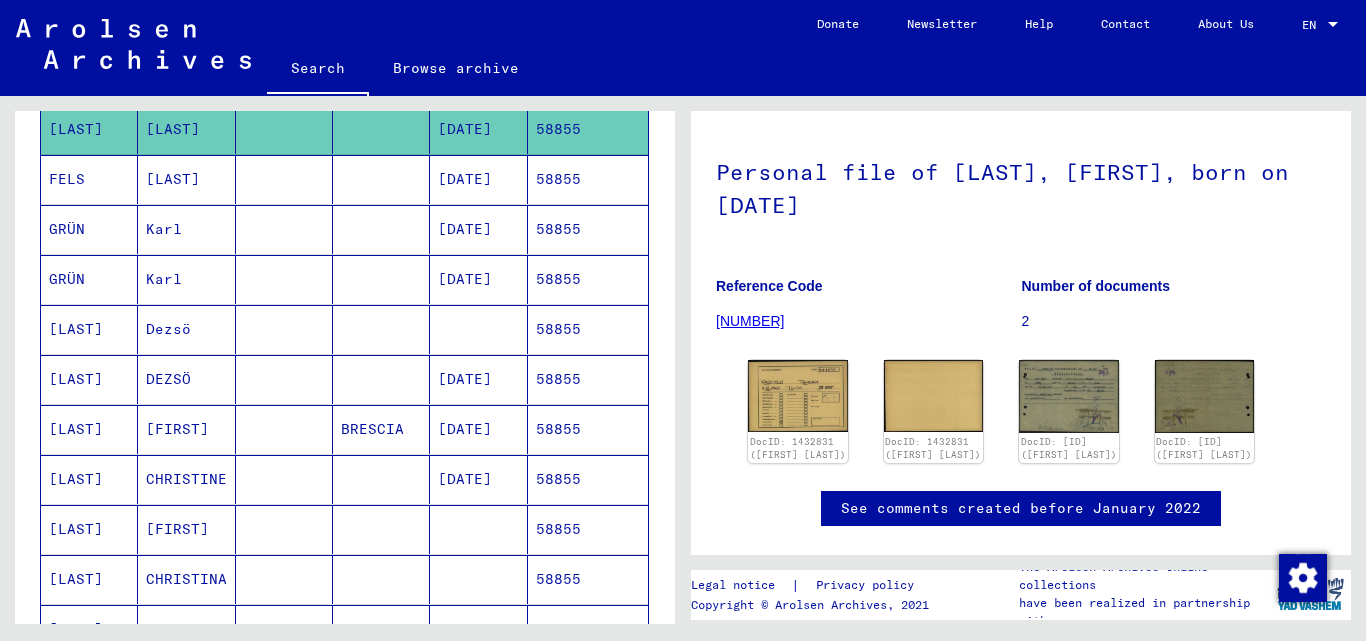 click on "58855" at bounding box center (588, 429) 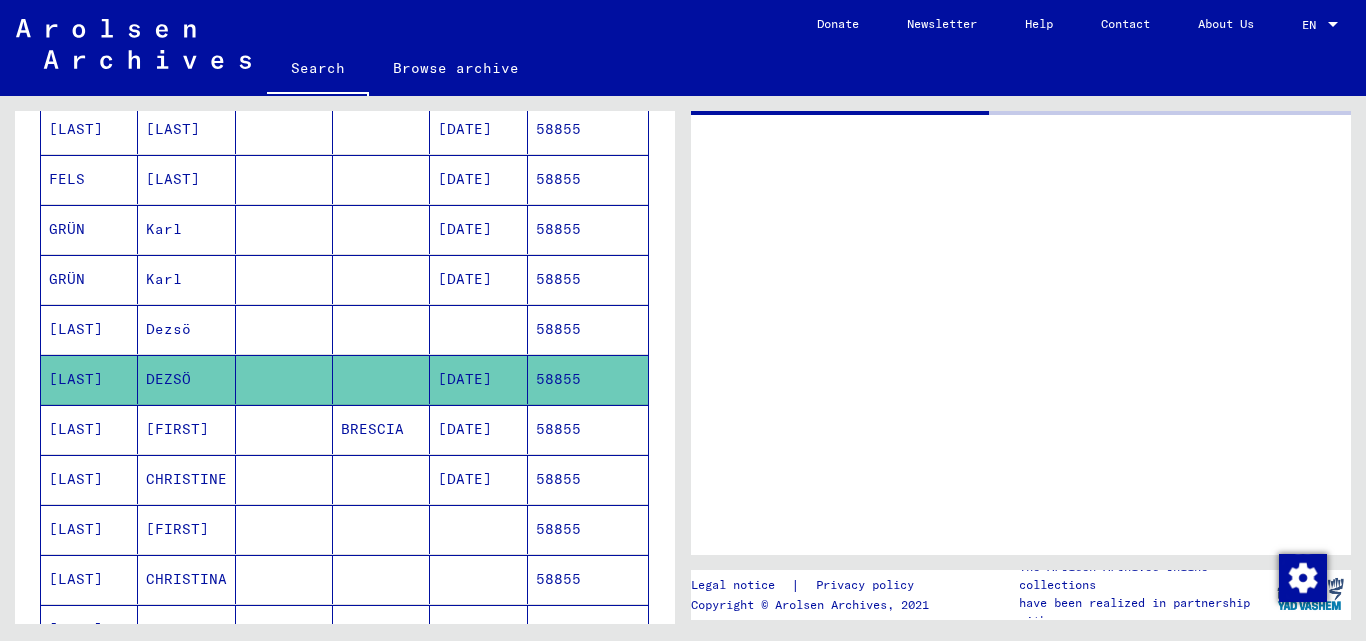 scroll, scrollTop: 0, scrollLeft: 0, axis: both 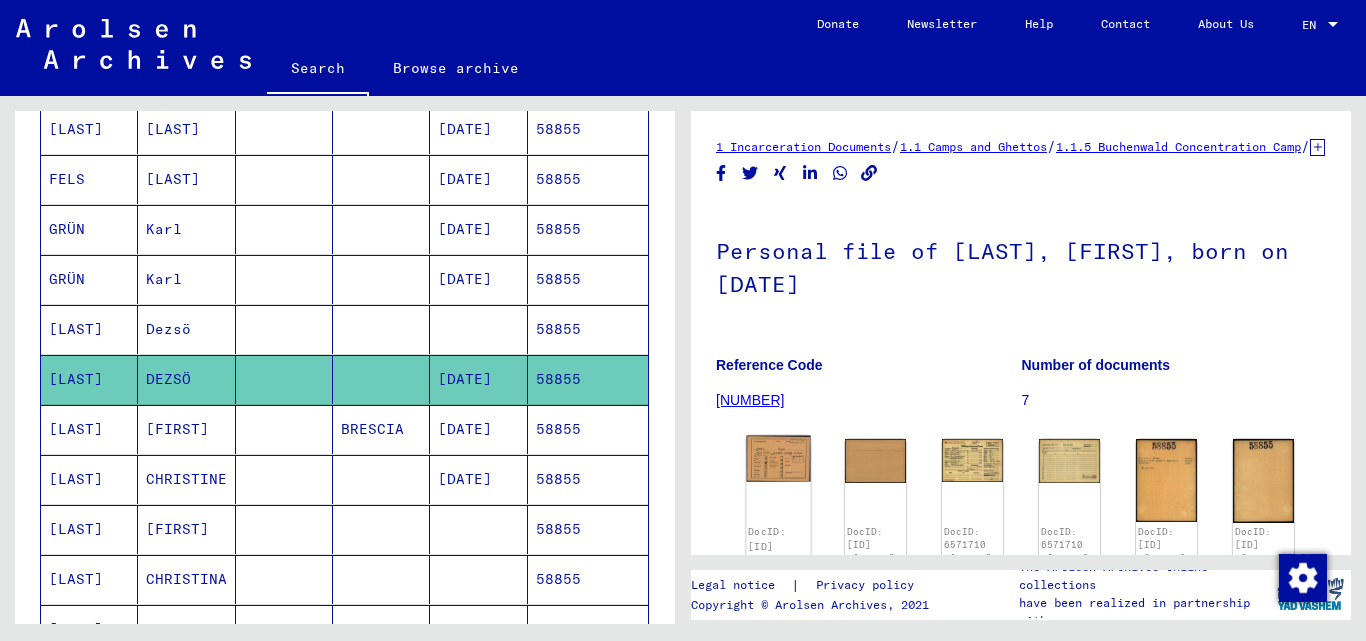click 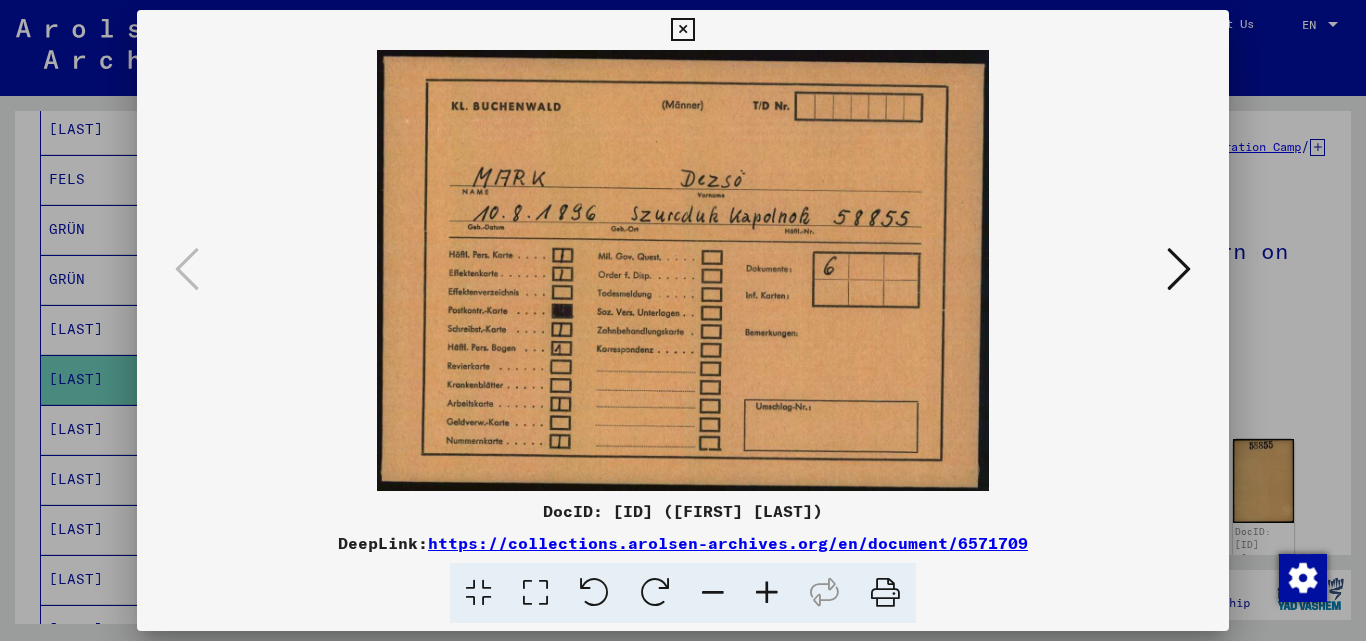 click at bounding box center (683, 270) 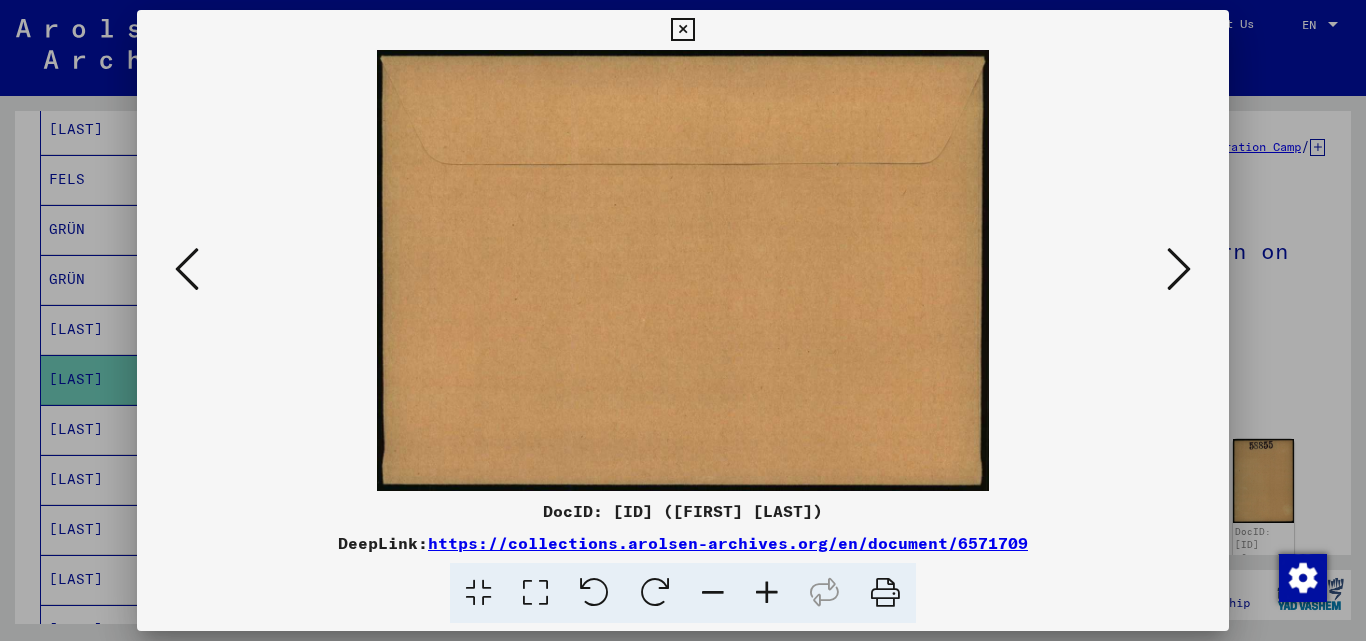 click at bounding box center [1179, 269] 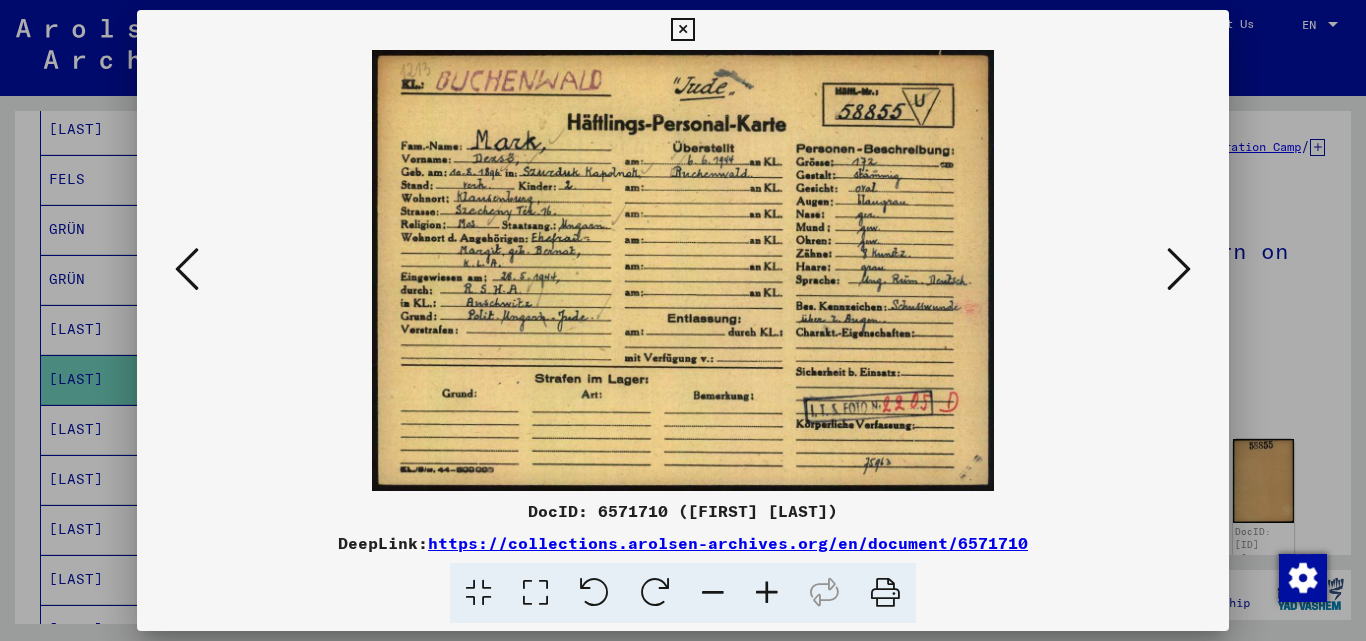 click at bounding box center [1179, 269] 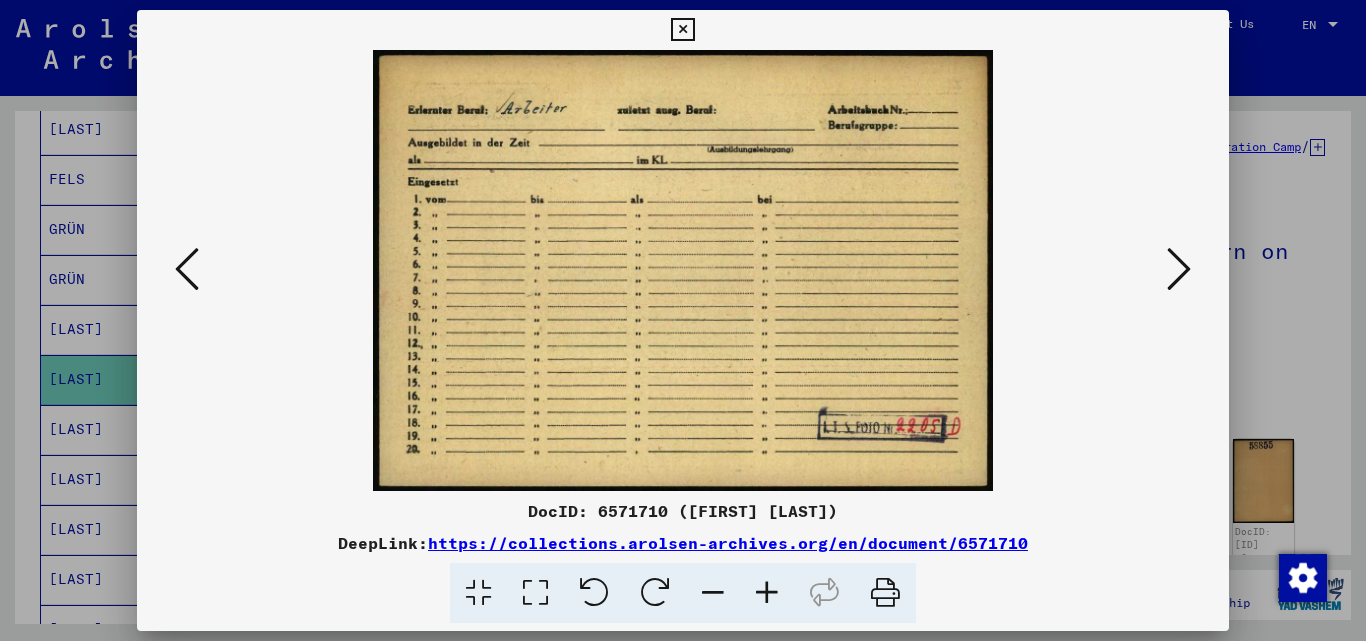 click at bounding box center [1179, 269] 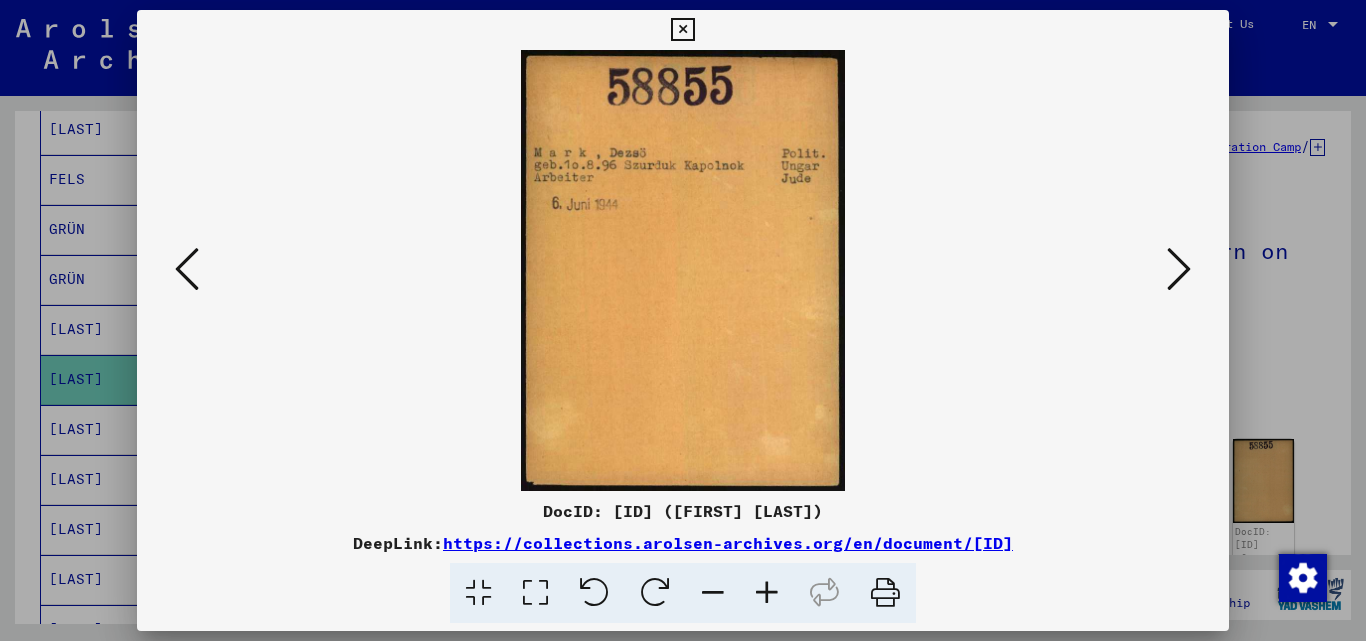 click at bounding box center [1179, 269] 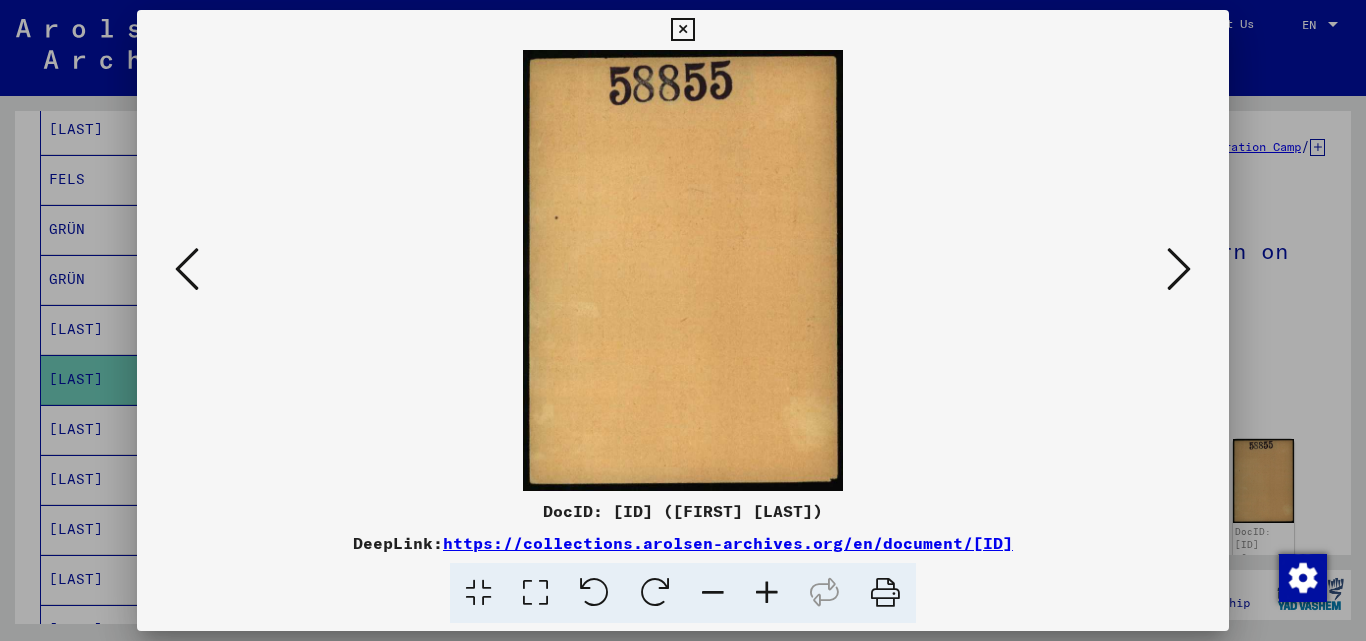 click at bounding box center [1179, 269] 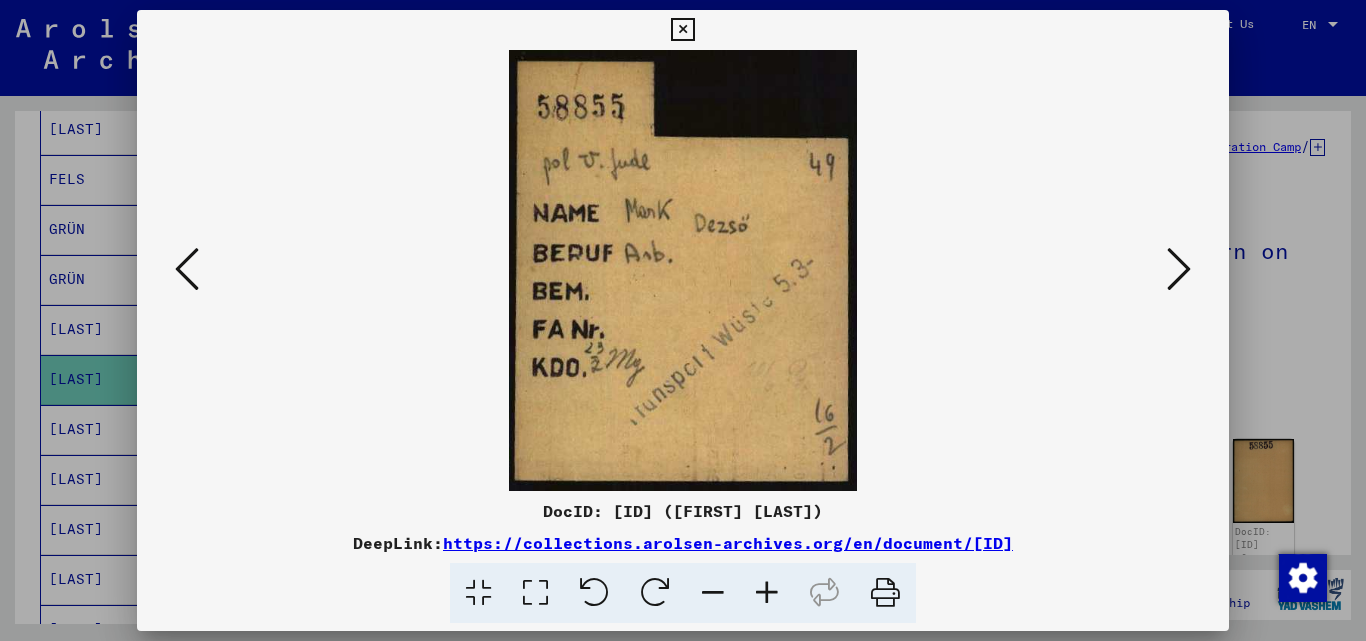 click at bounding box center (1179, 269) 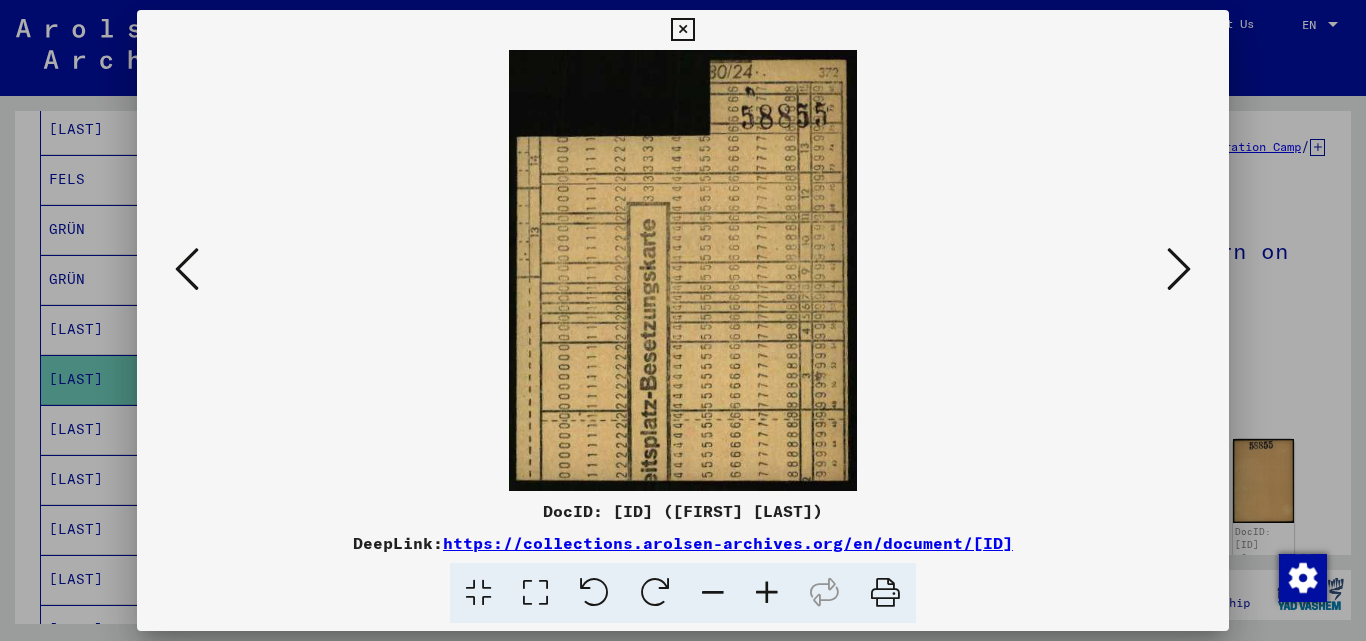 click at bounding box center (1179, 269) 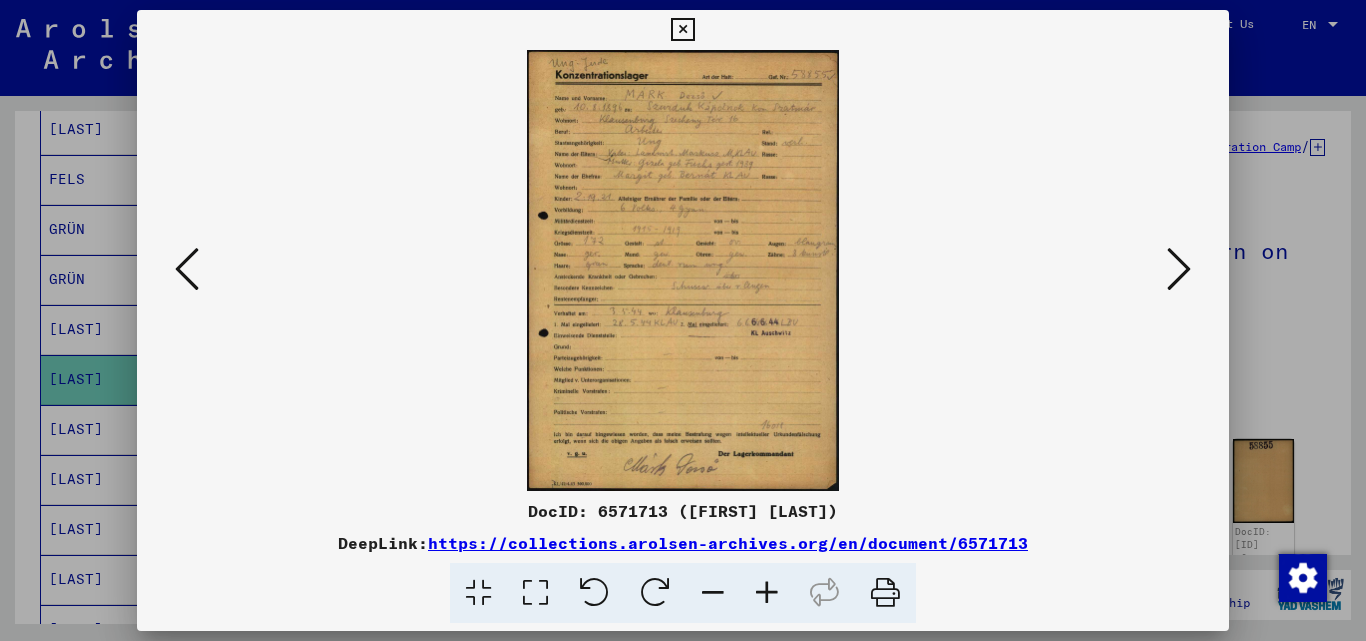click at bounding box center [1179, 269] 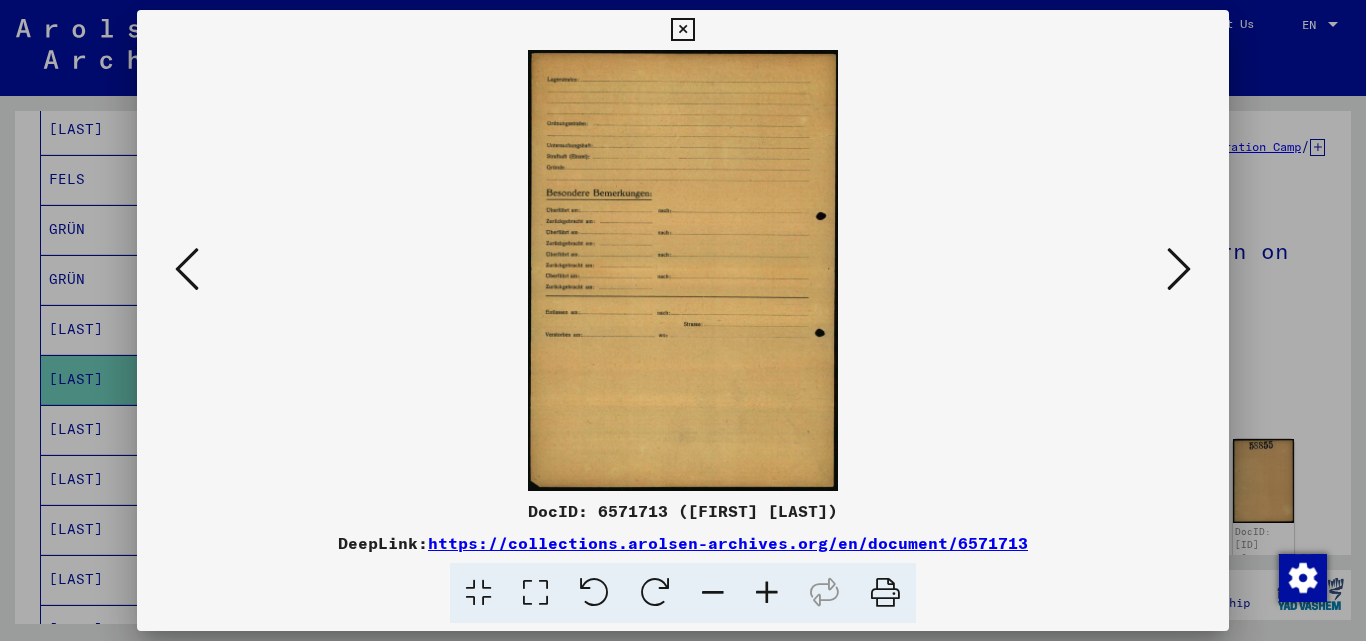 click at bounding box center (1179, 269) 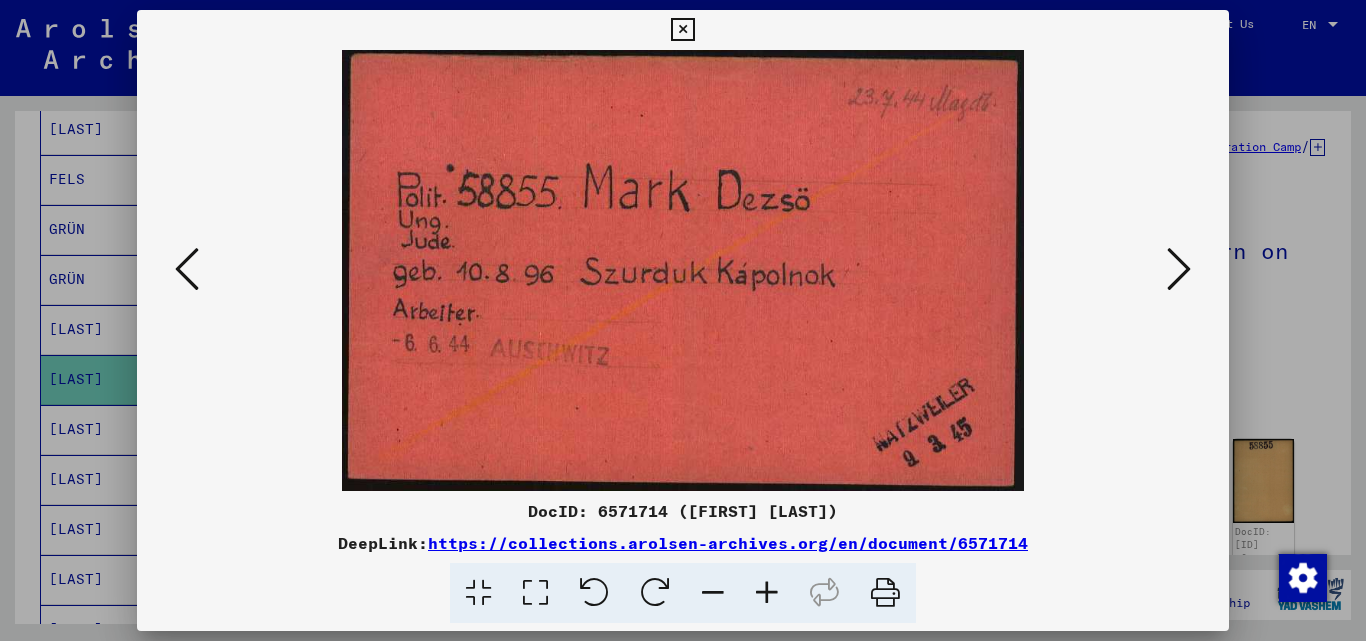 click at bounding box center (682, 30) 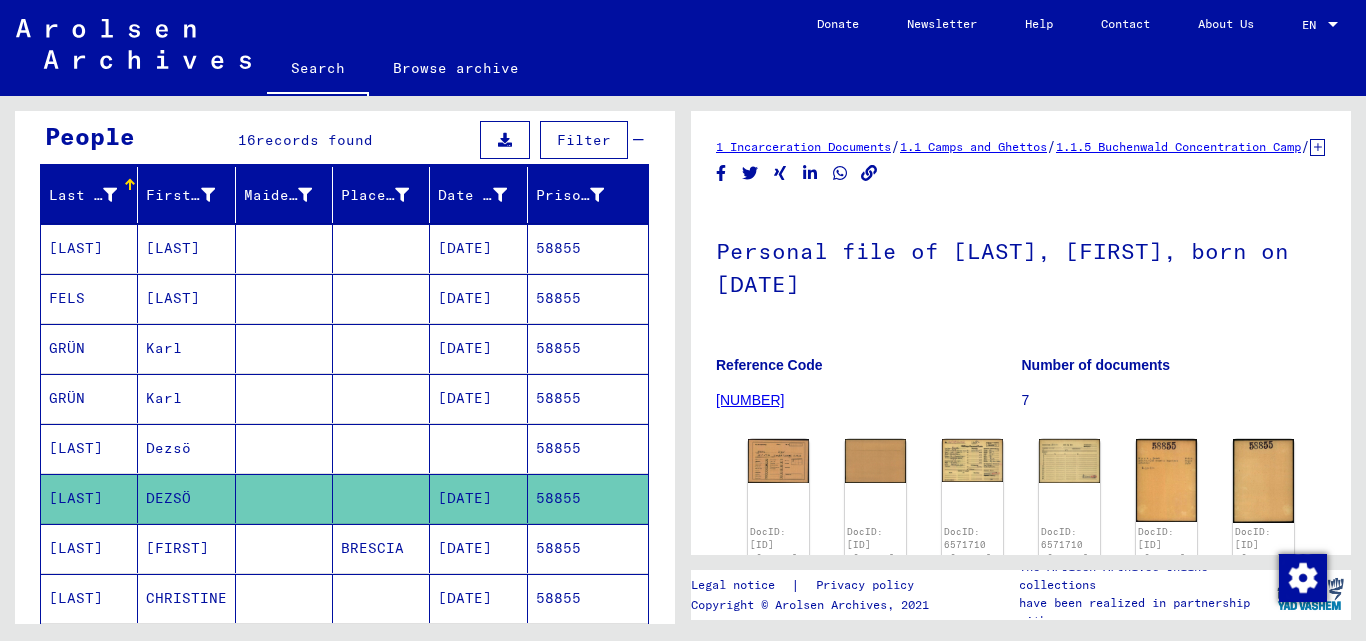 scroll, scrollTop: 0, scrollLeft: 0, axis: both 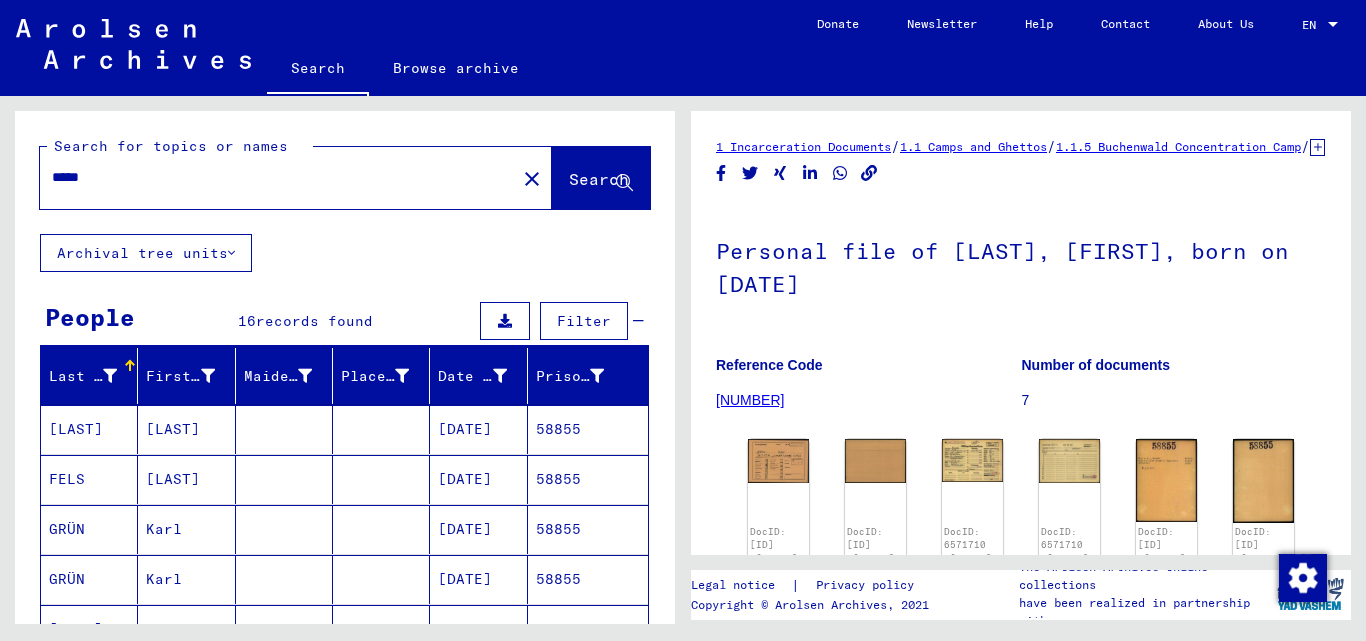 click on "*****" at bounding box center (278, 177) 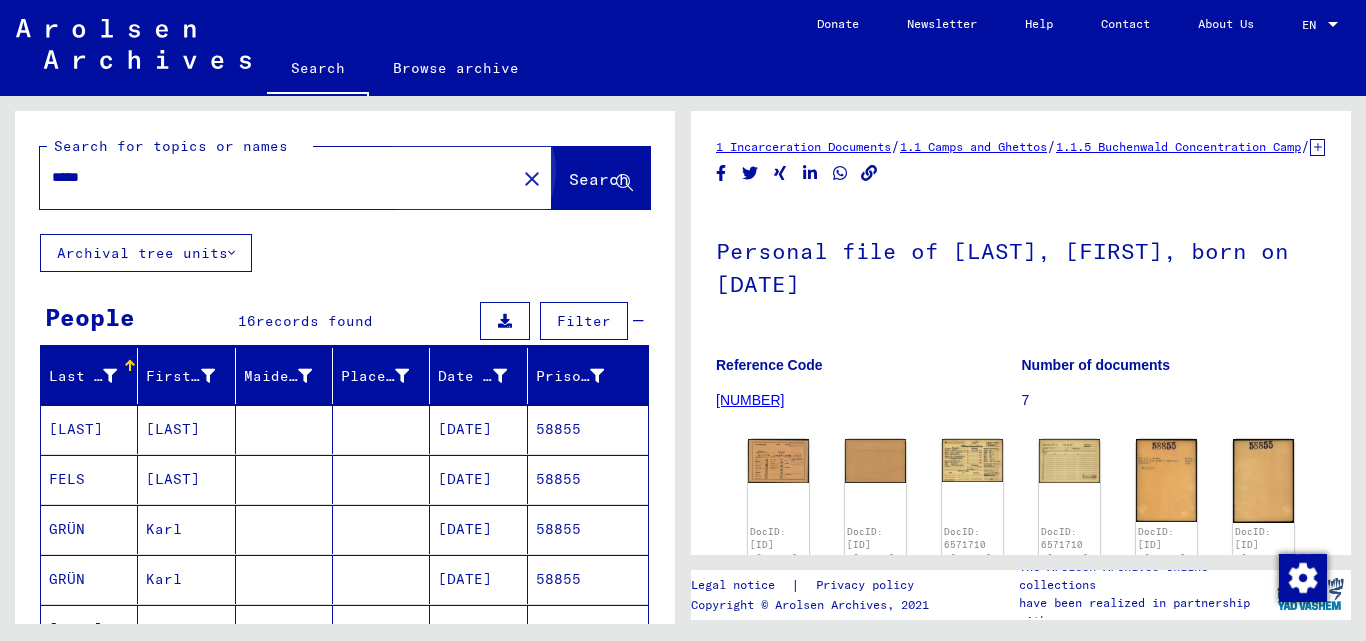 click on "Search" 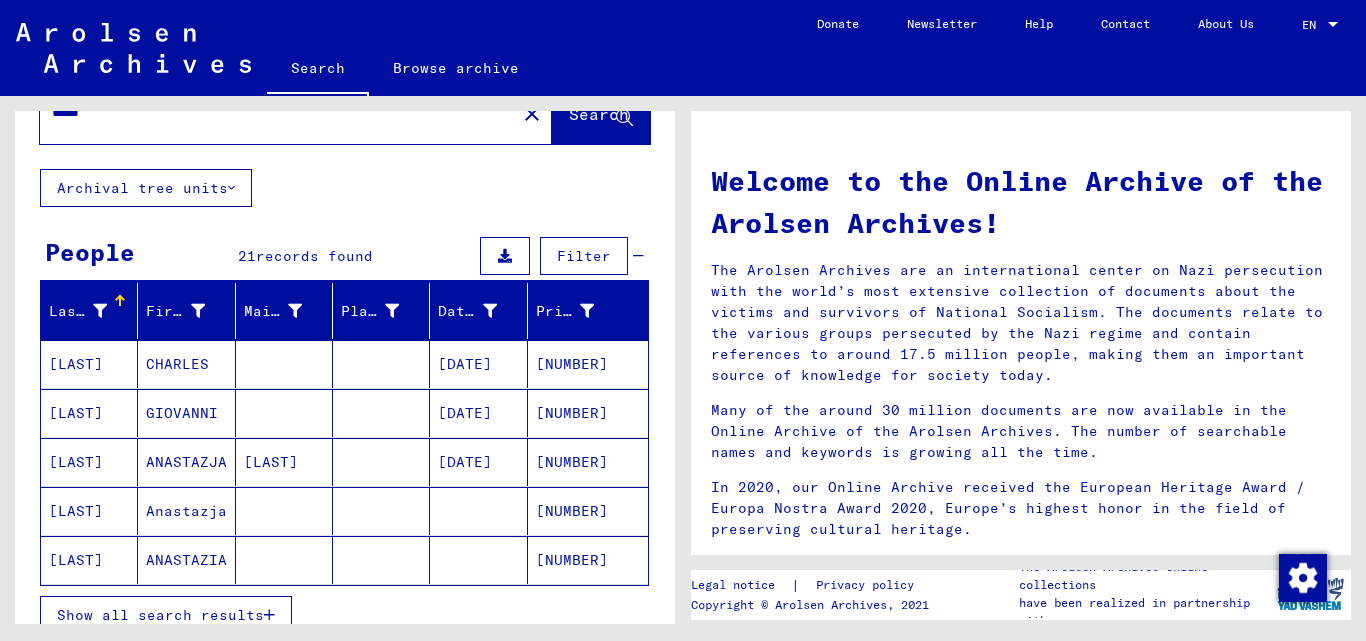 scroll, scrollTop: 100, scrollLeft: 0, axis: vertical 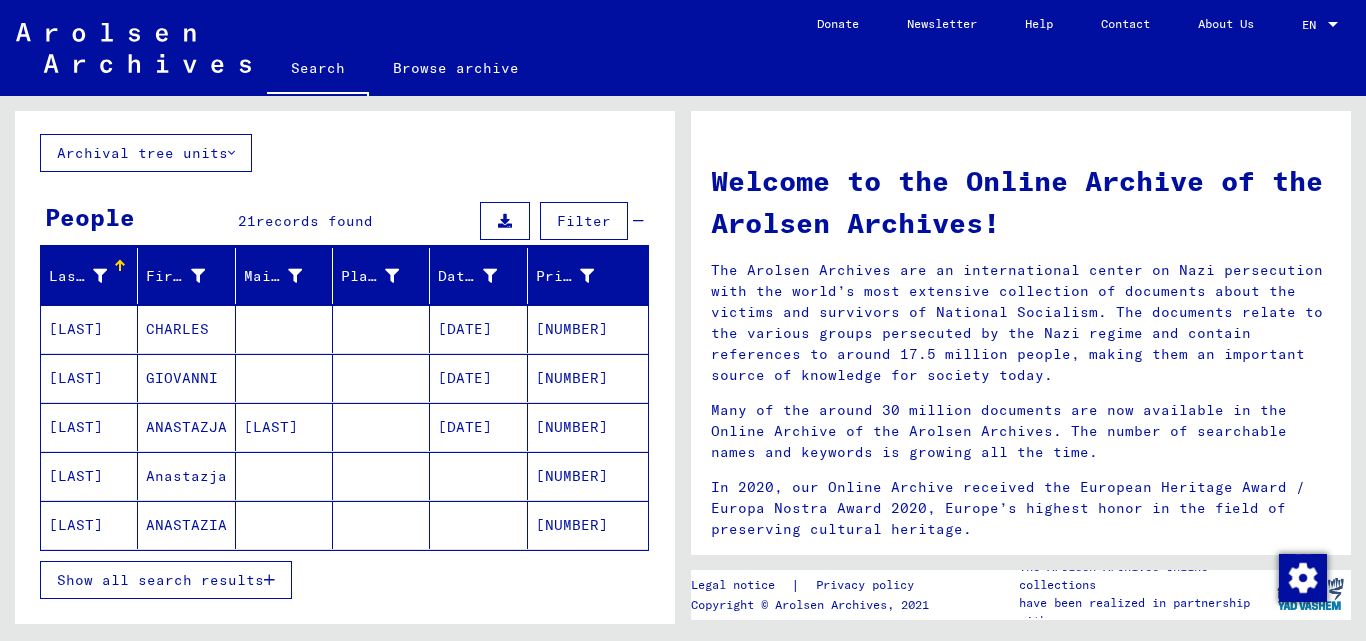 click on "Show all search results" at bounding box center [166, 580] 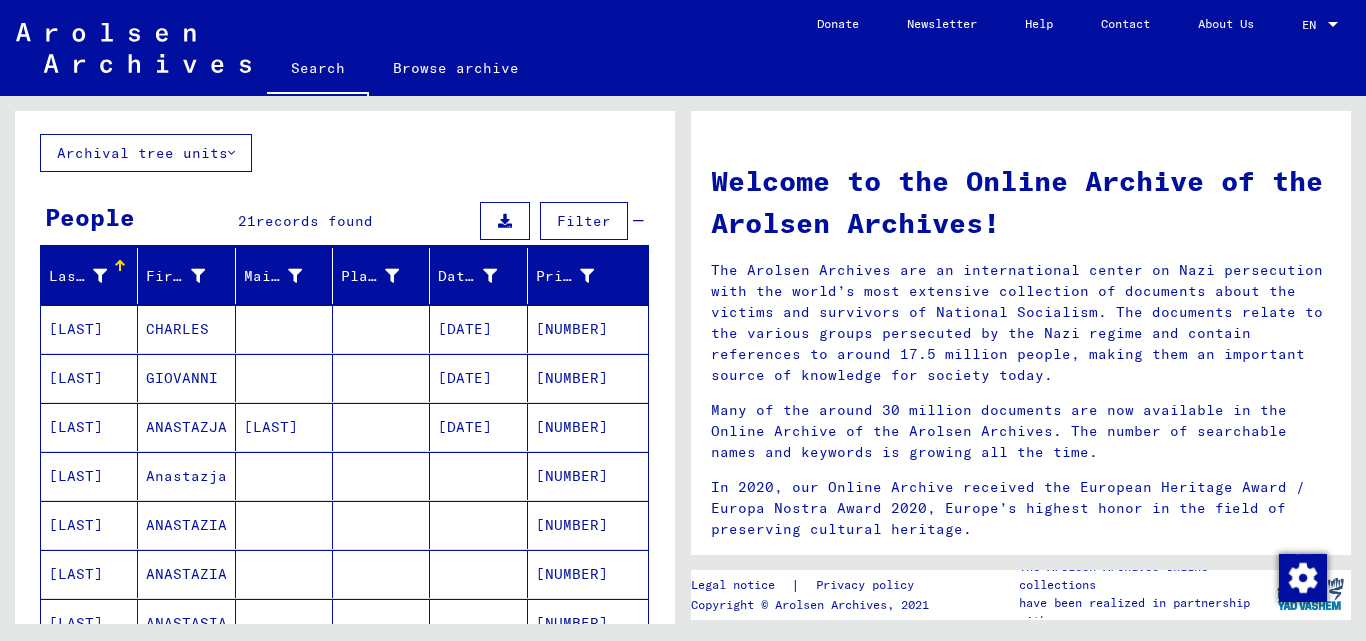 click on "[NUMBER]" at bounding box center (588, 427) 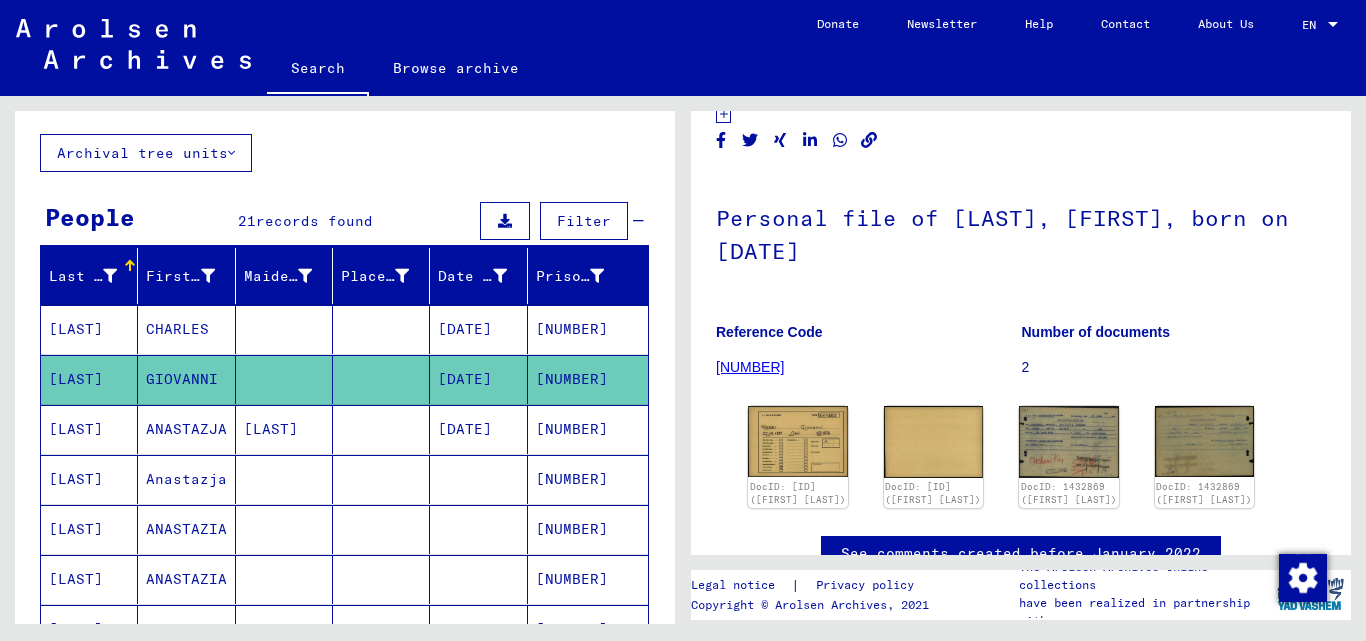 scroll, scrollTop: 100, scrollLeft: 0, axis: vertical 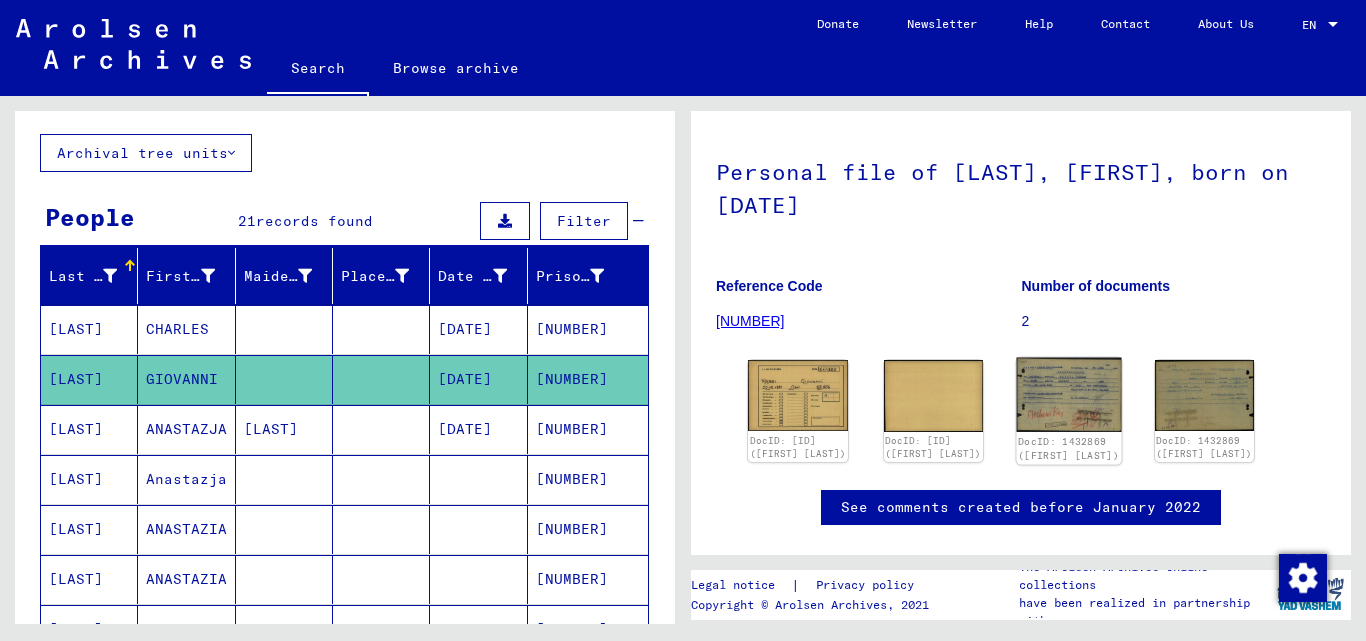 click 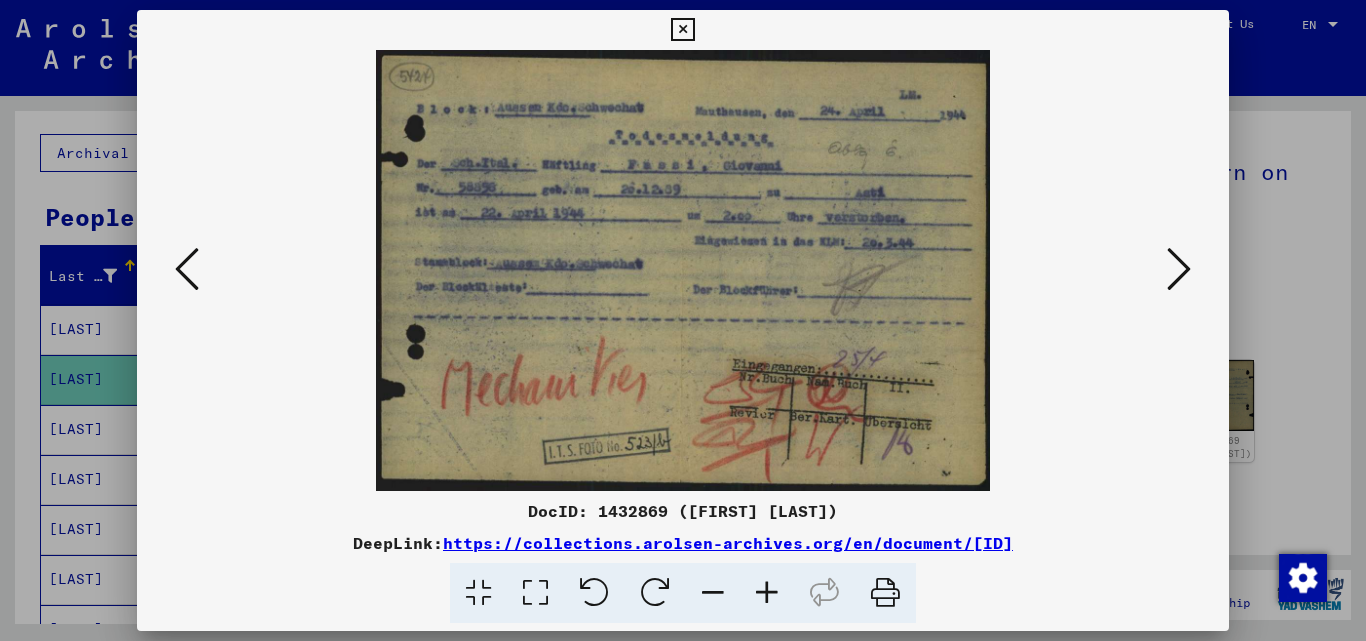 click at bounding box center (682, 30) 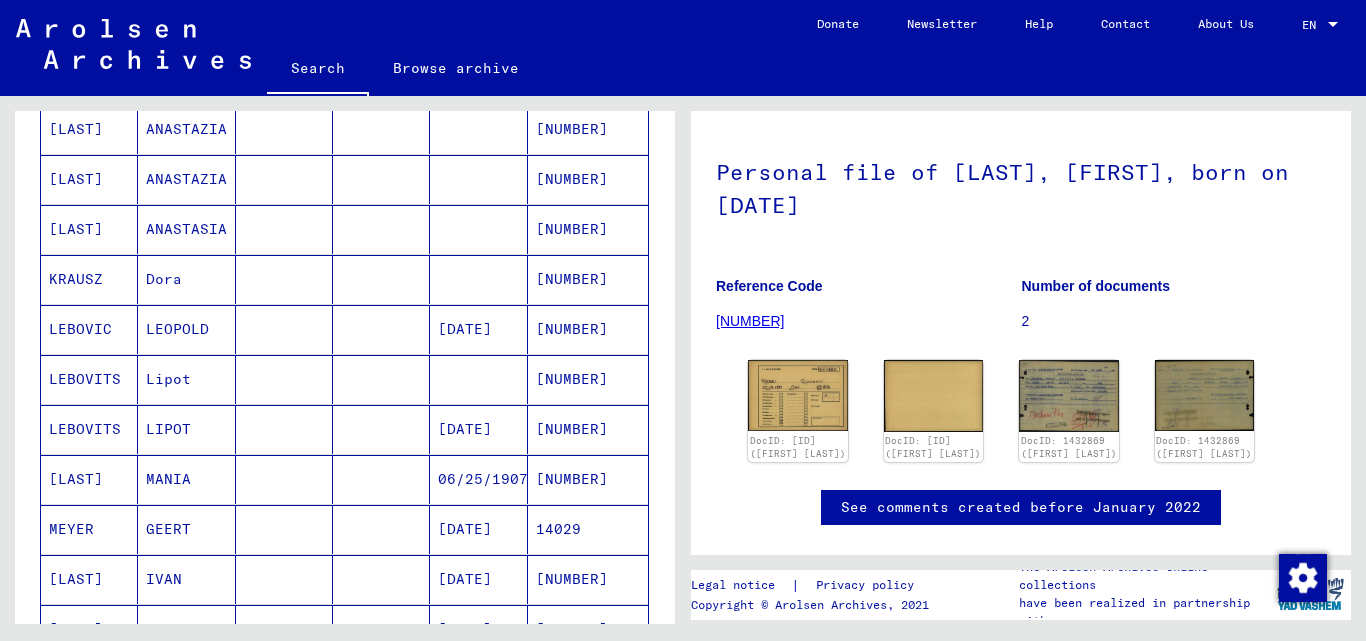 scroll, scrollTop: 600, scrollLeft: 0, axis: vertical 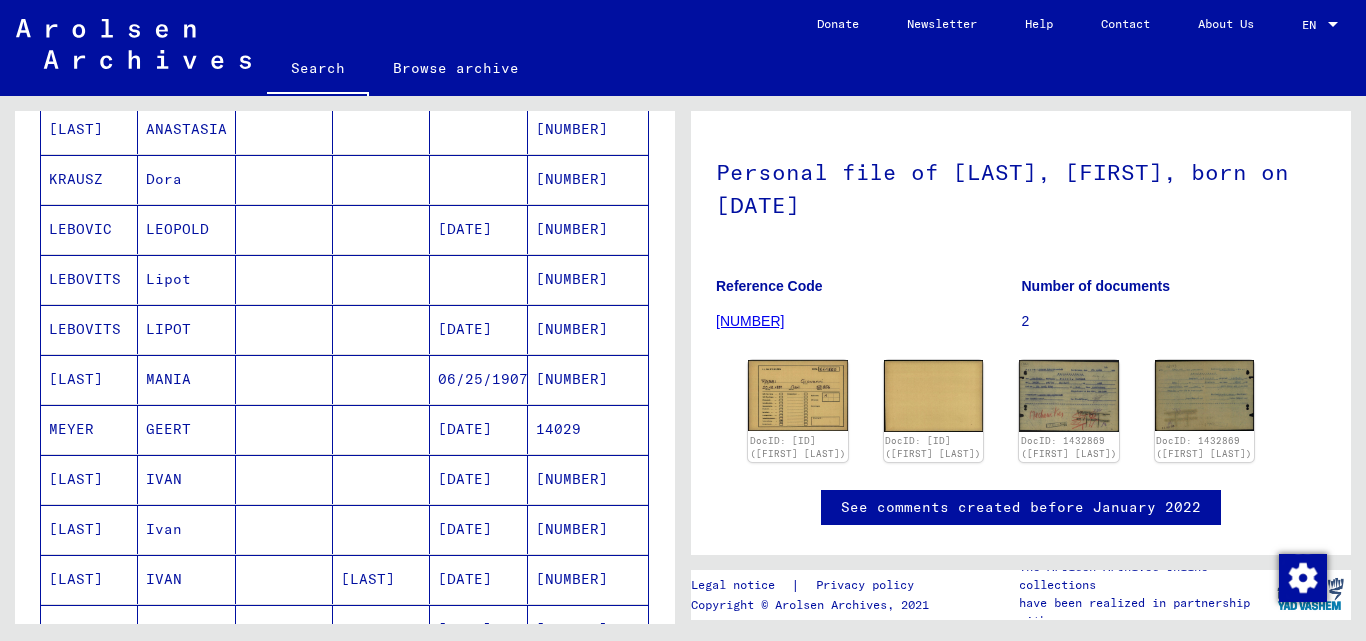 click on "[NUMBER]" at bounding box center (588, 279) 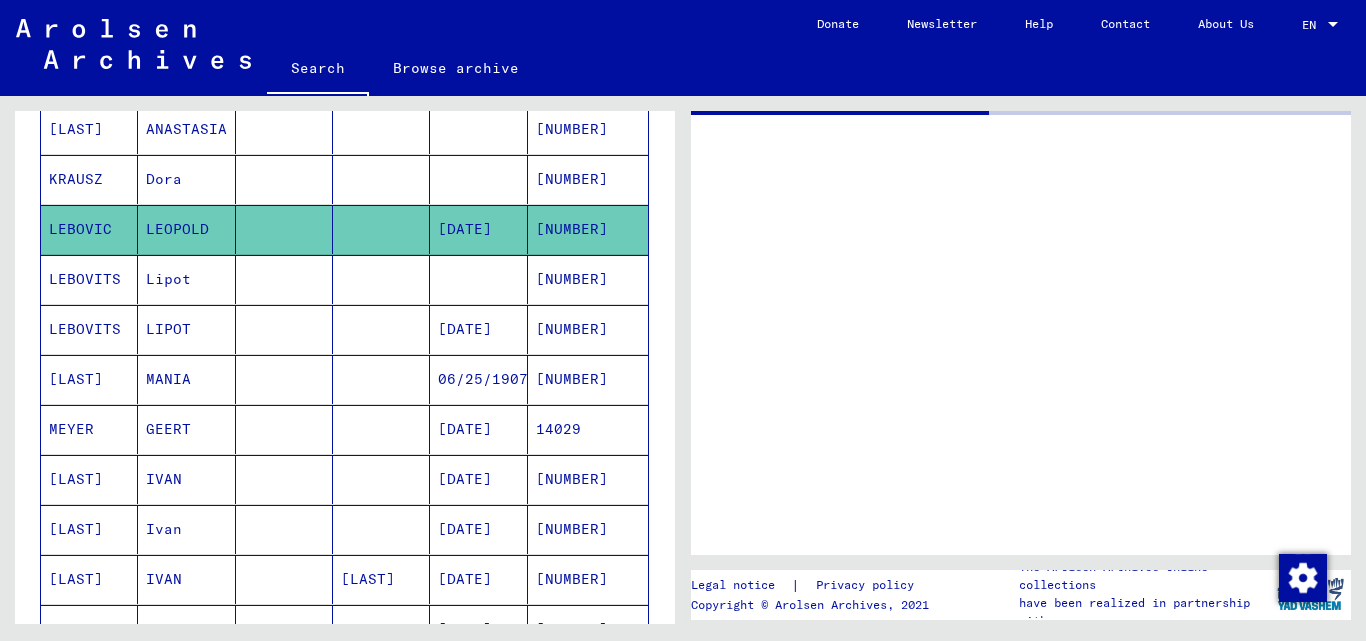 scroll, scrollTop: 0, scrollLeft: 0, axis: both 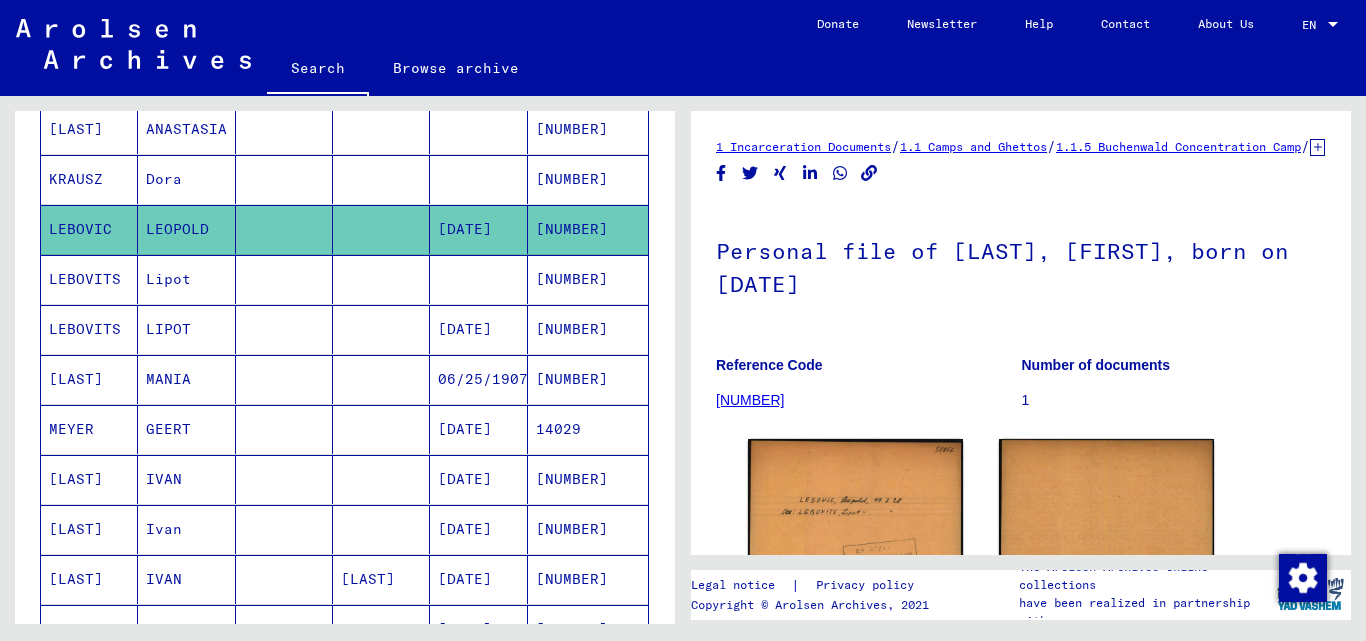 click on "[NUMBER]" at bounding box center (588, 329) 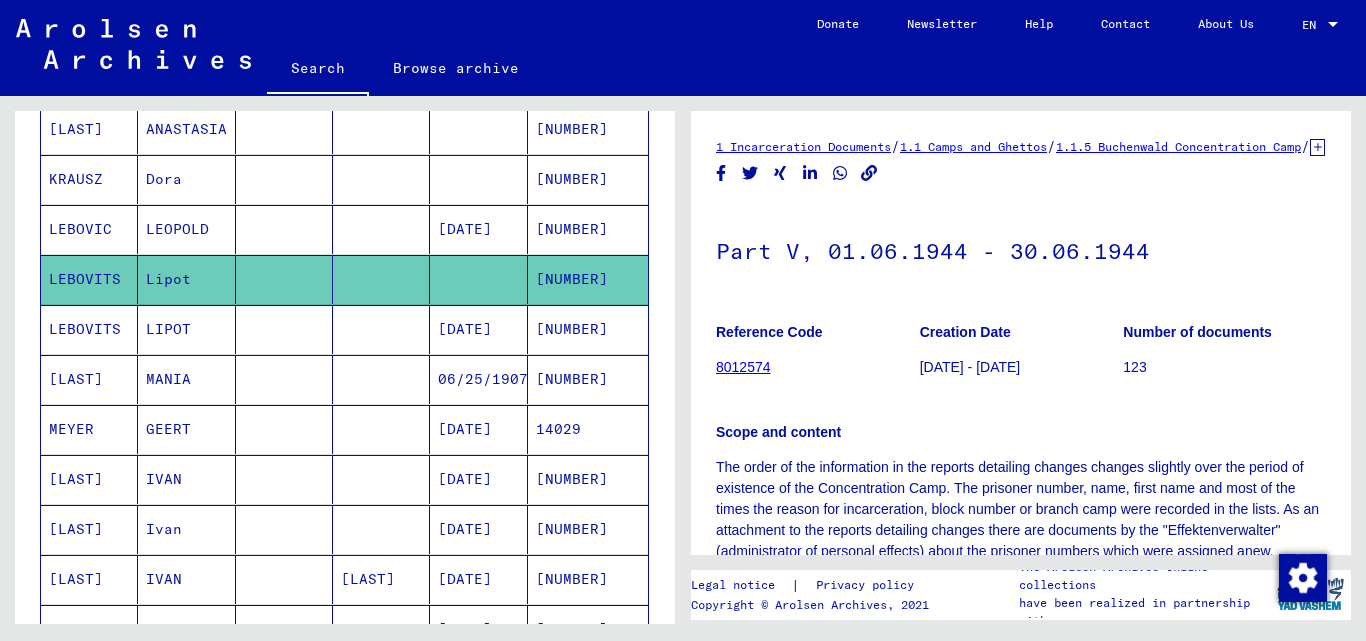 click on "[NUMBER]" at bounding box center [588, 379] 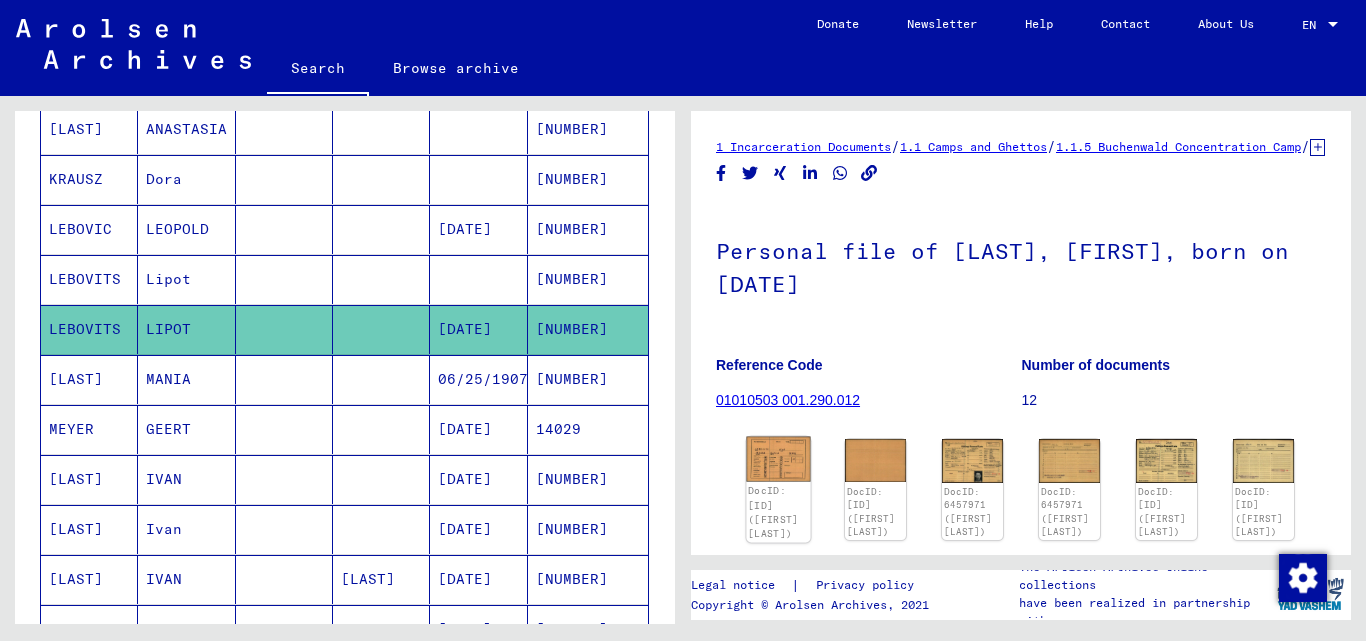 click 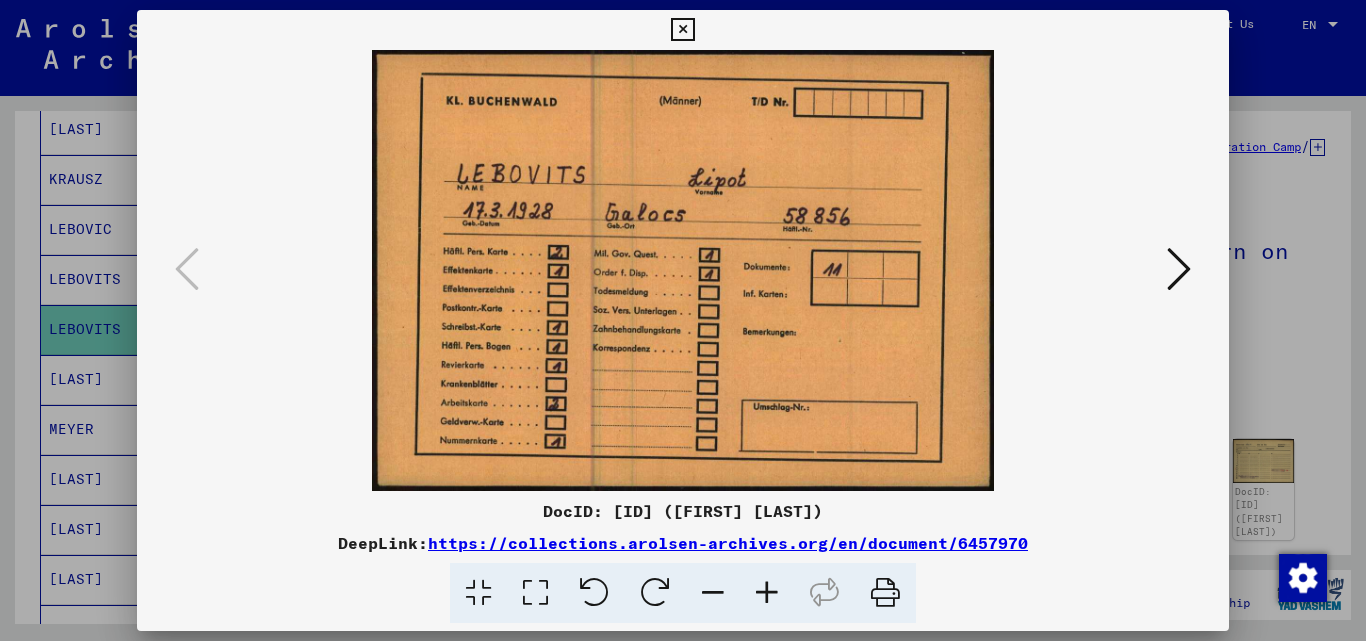 click at bounding box center (1179, 269) 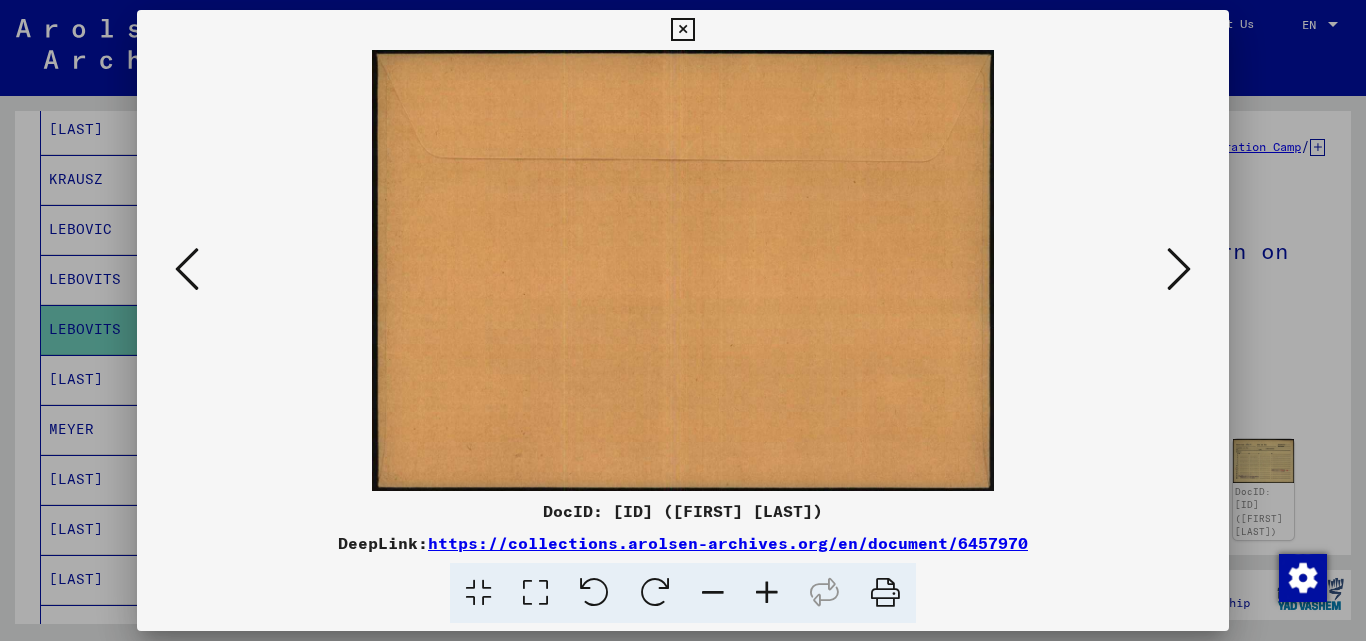 click at bounding box center (1179, 269) 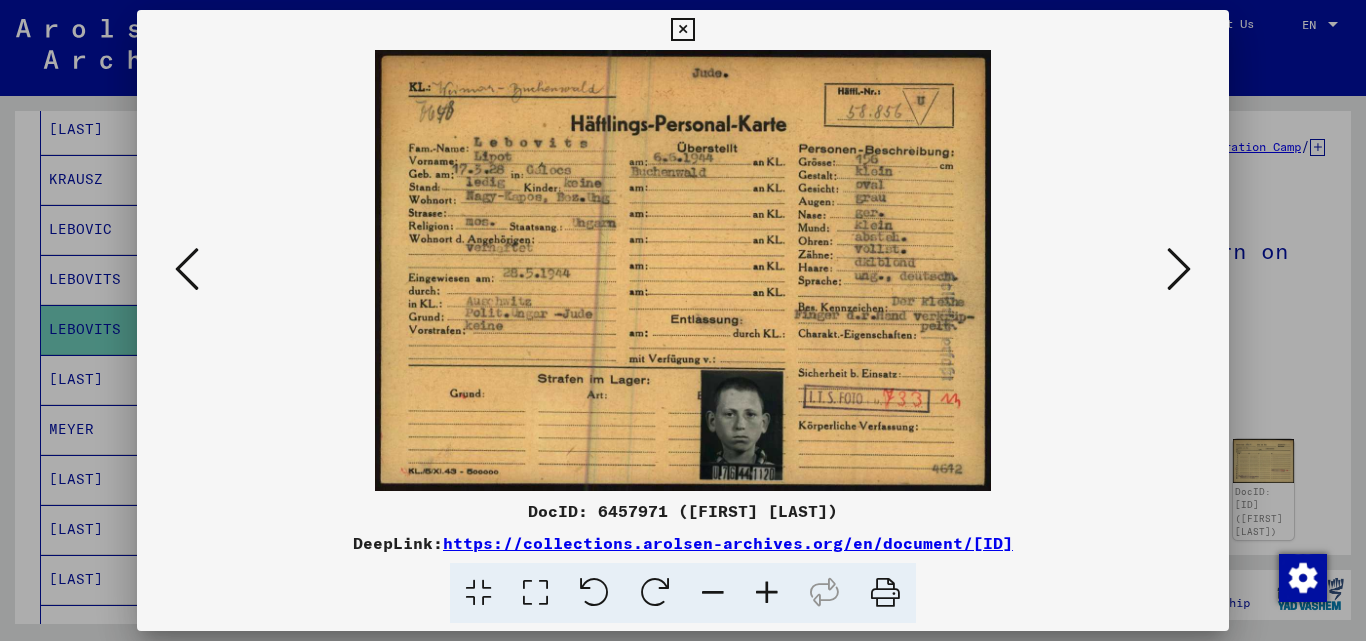 click at bounding box center (1179, 269) 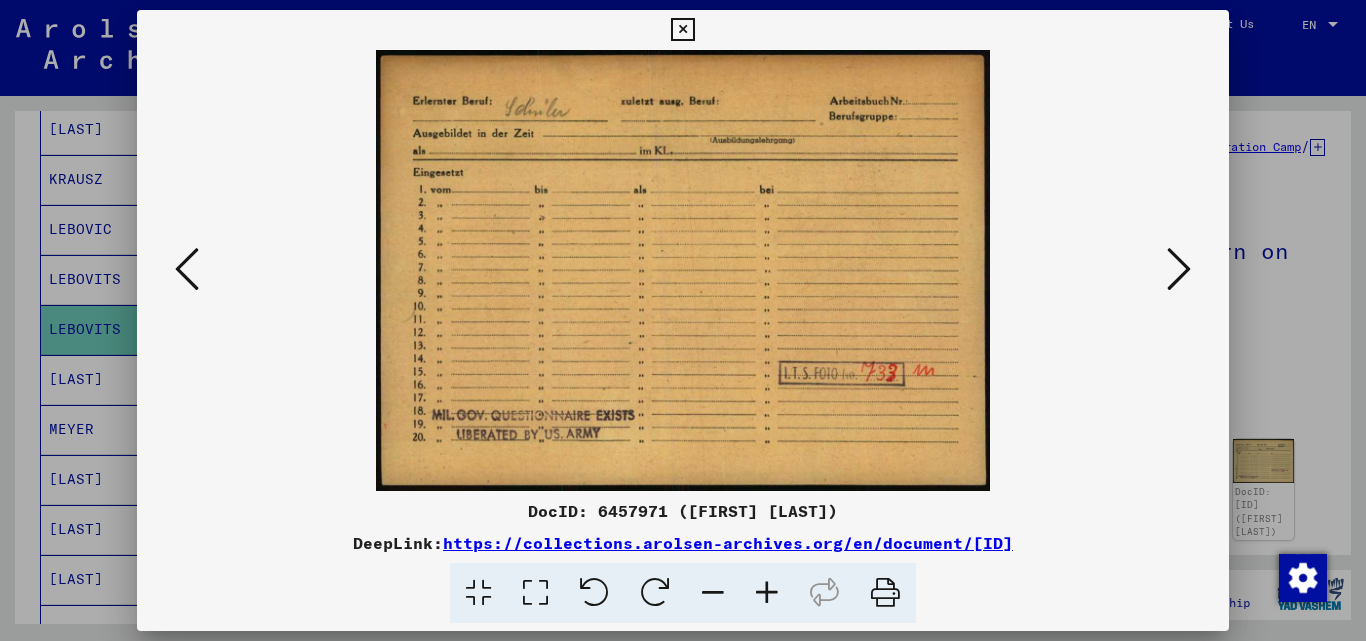click at bounding box center (1179, 269) 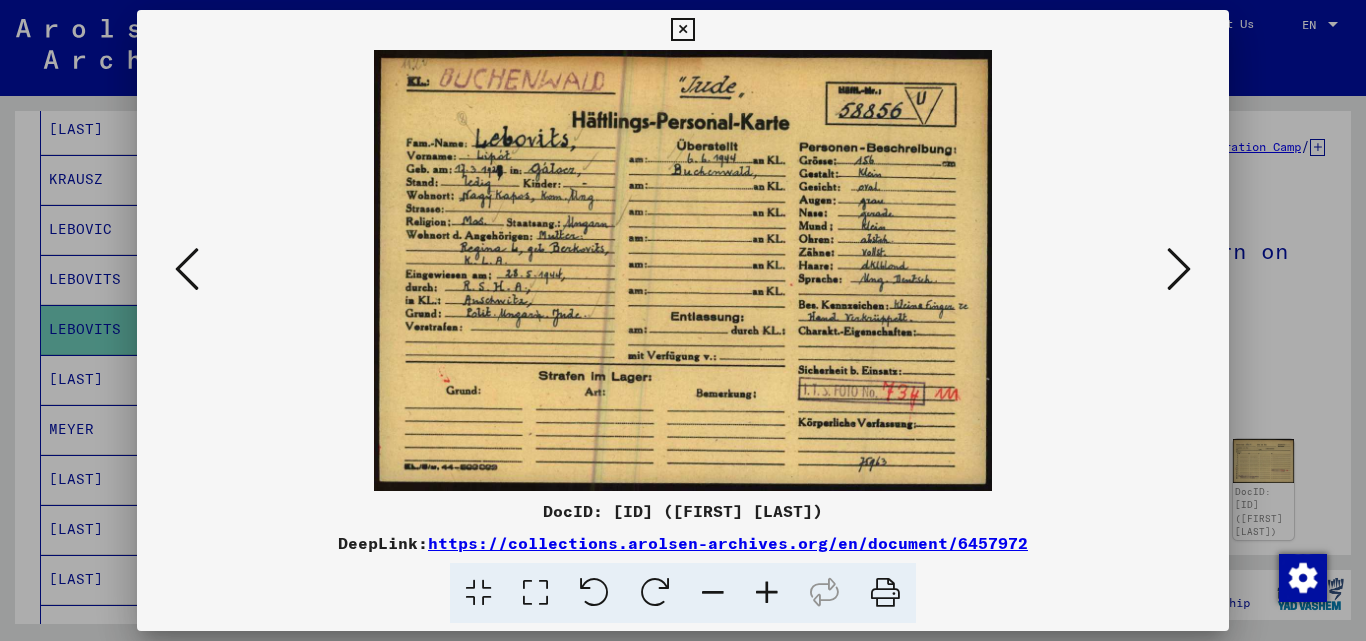 click at bounding box center [187, 269] 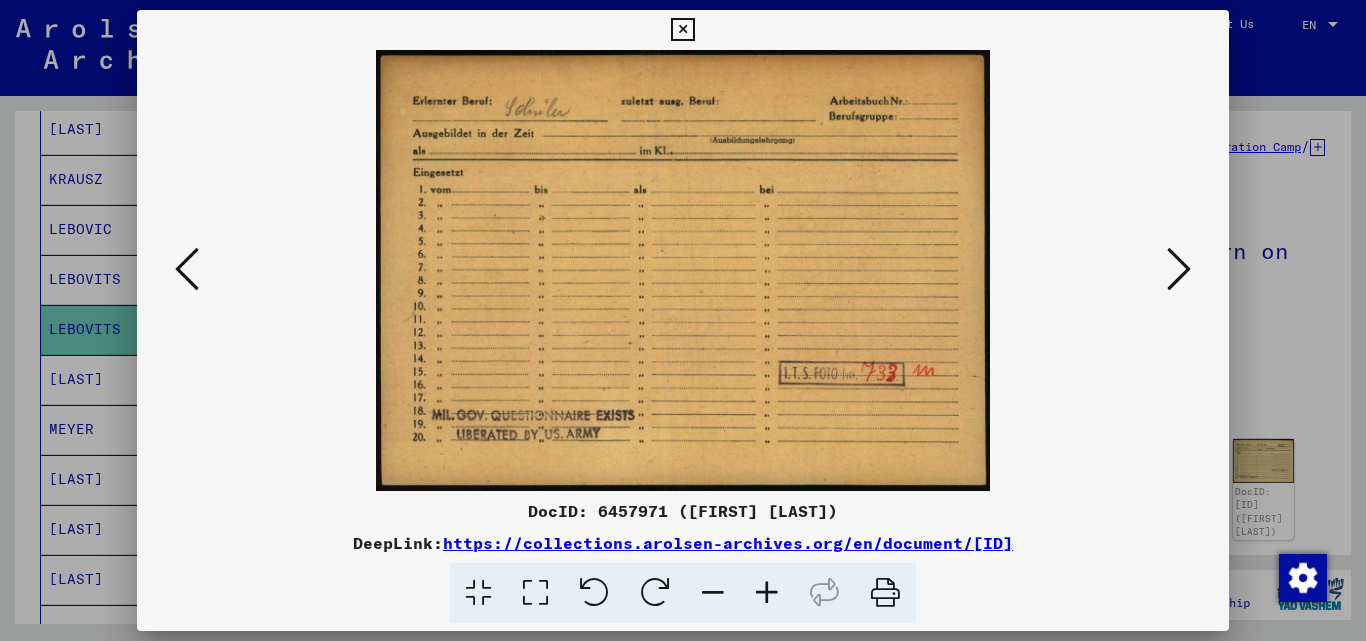 click at bounding box center [1179, 269] 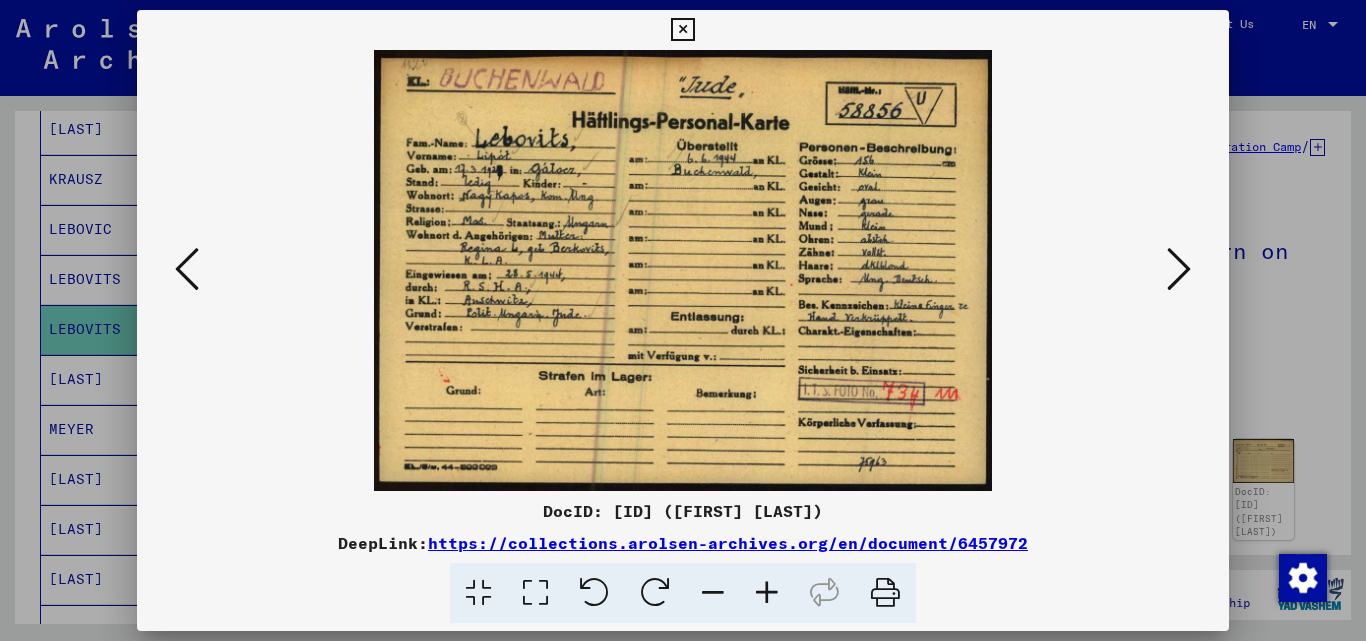 click at bounding box center [1179, 269] 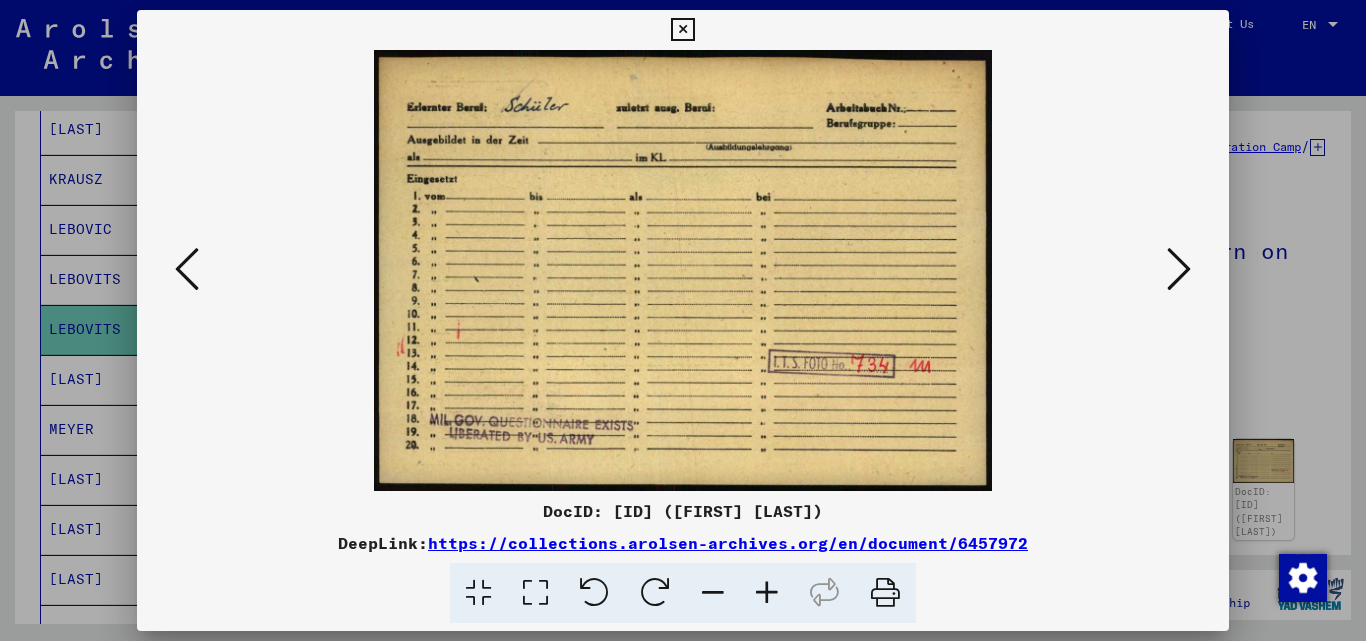 click at bounding box center (1179, 269) 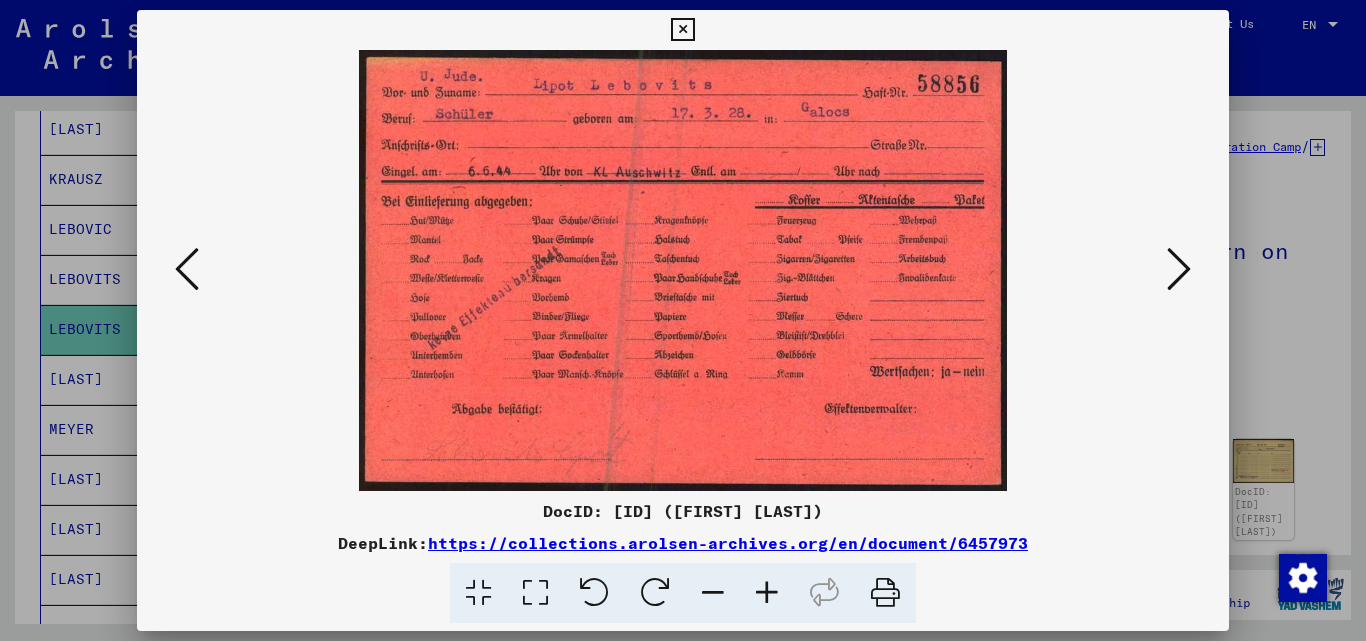 click at bounding box center [1179, 269] 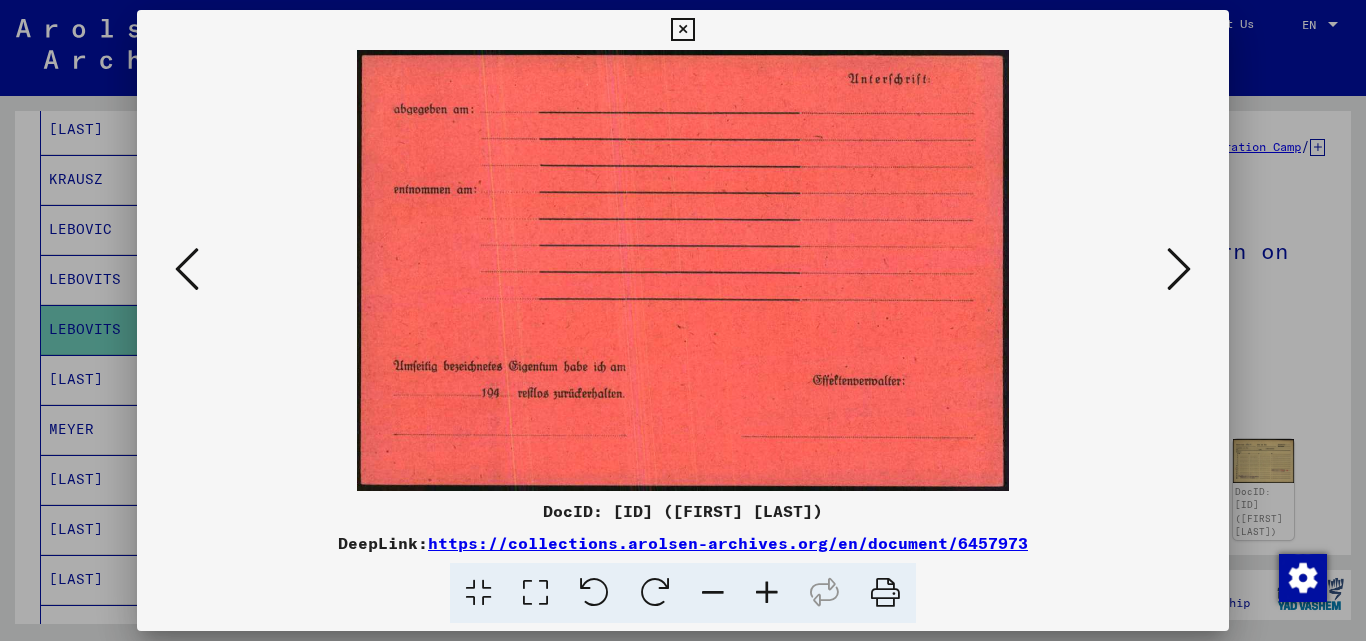 click at bounding box center (682, 30) 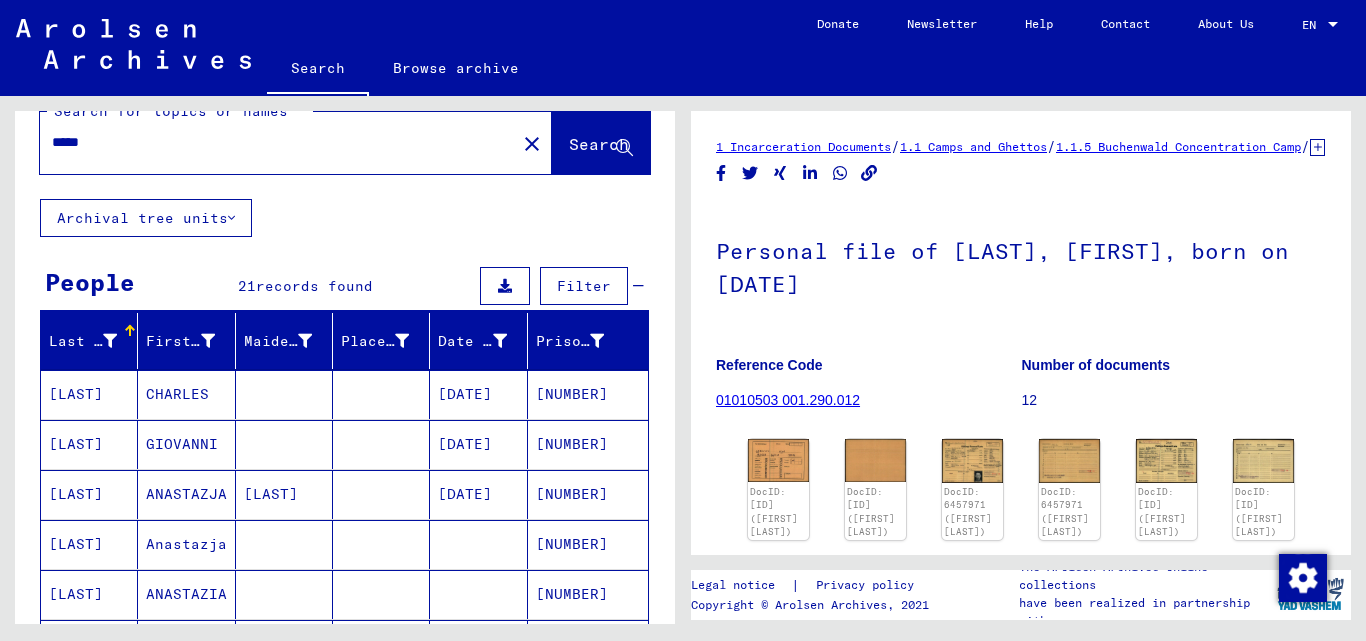 scroll, scrollTop: 0, scrollLeft: 0, axis: both 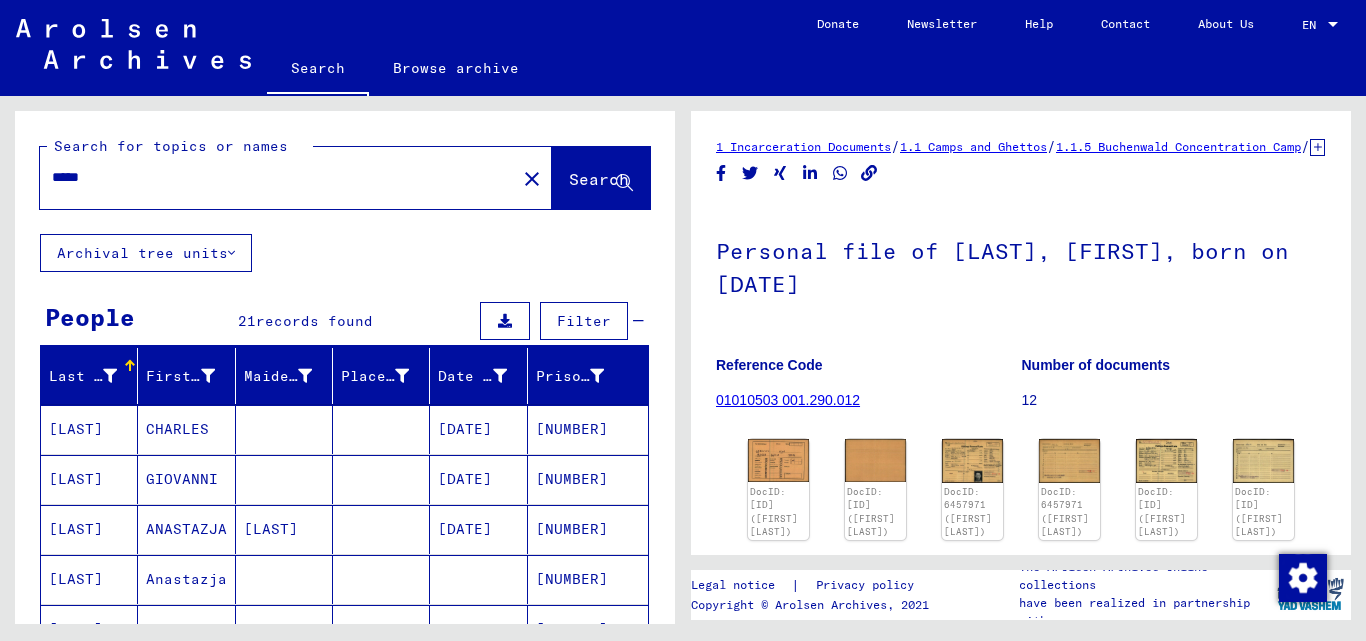 click on "*****" 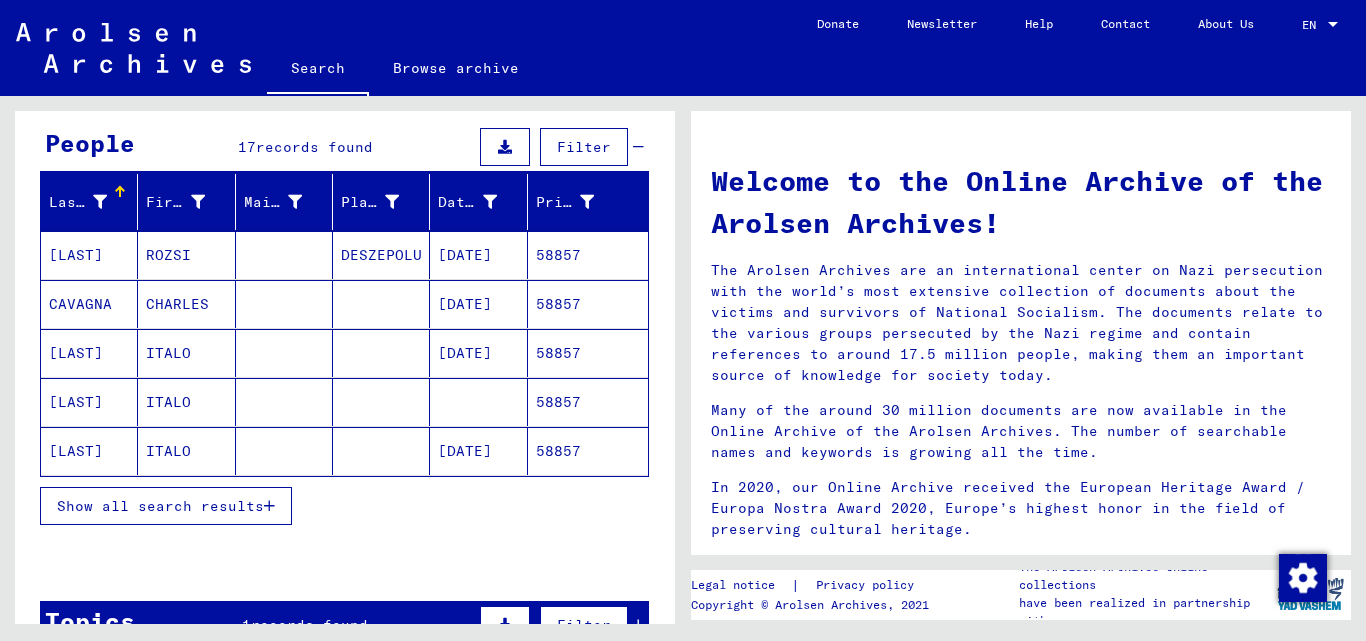 scroll, scrollTop: 200, scrollLeft: 0, axis: vertical 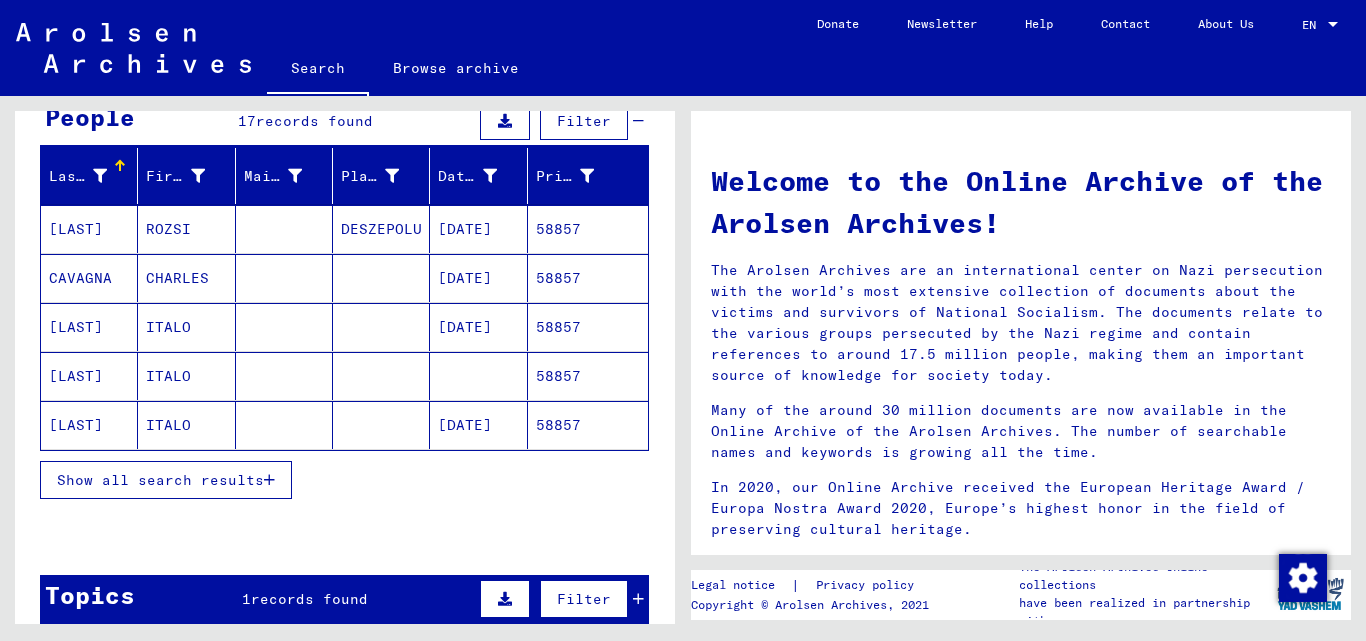 click on "58857" at bounding box center [588, 327] 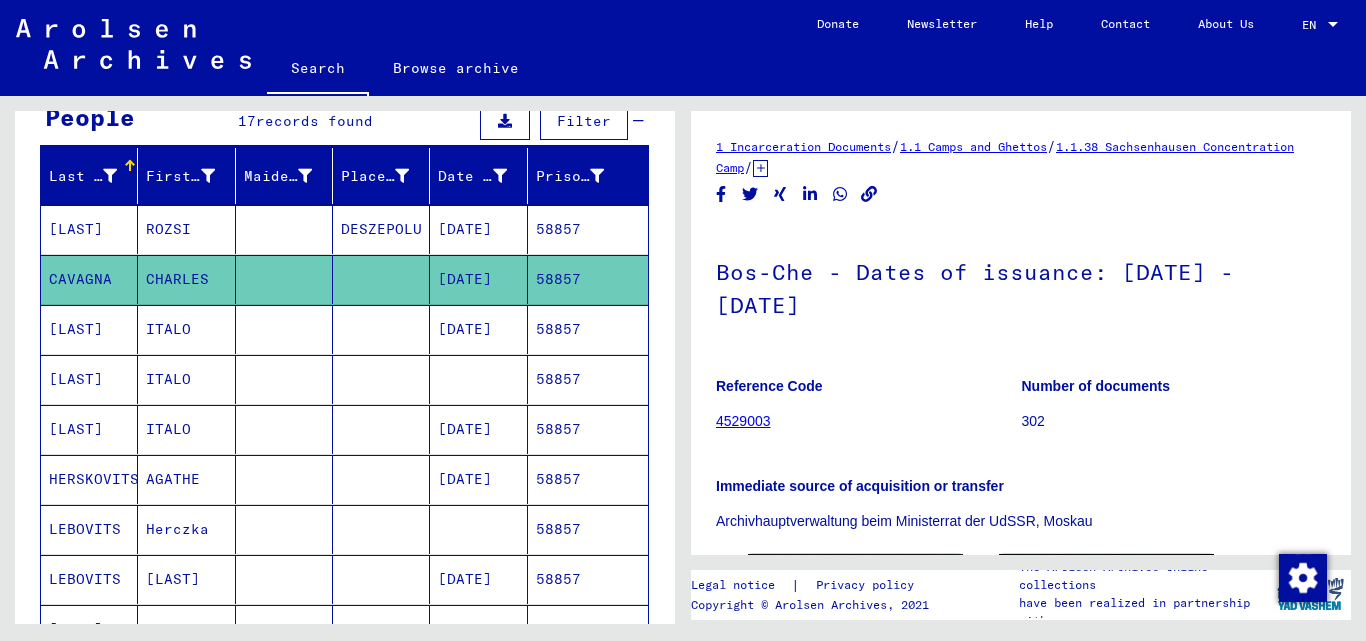 scroll, scrollTop: 0, scrollLeft: 0, axis: both 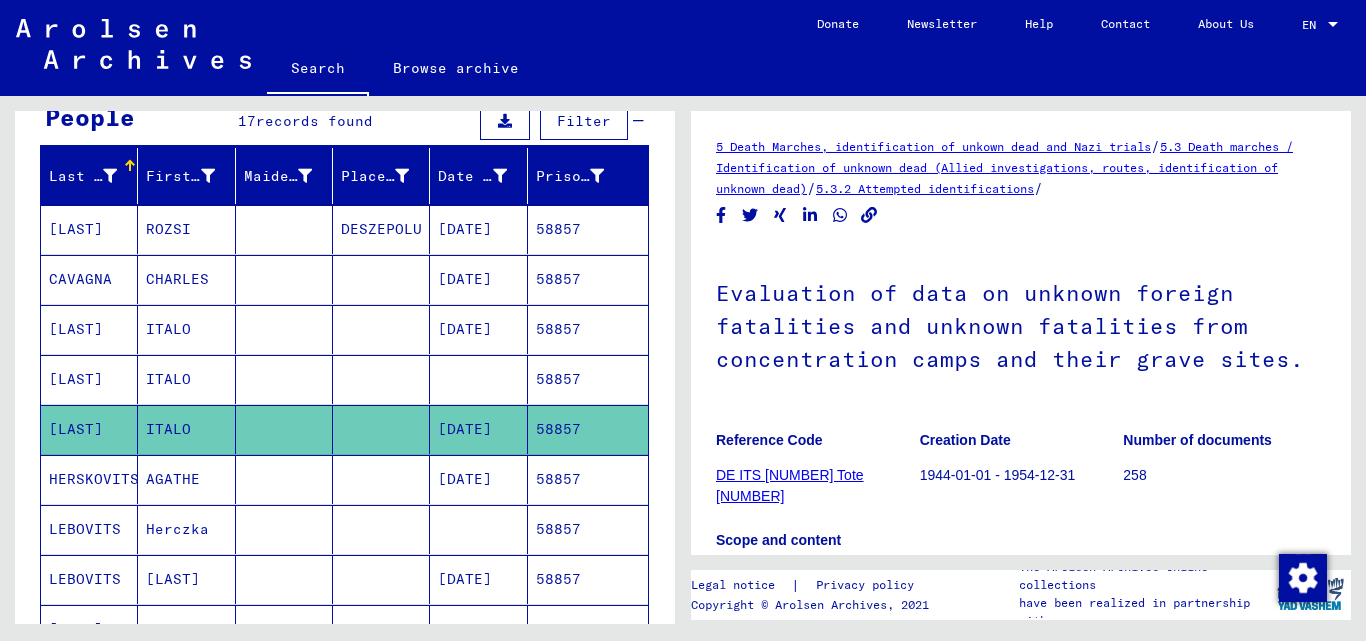 click on "58857" at bounding box center [588, 379] 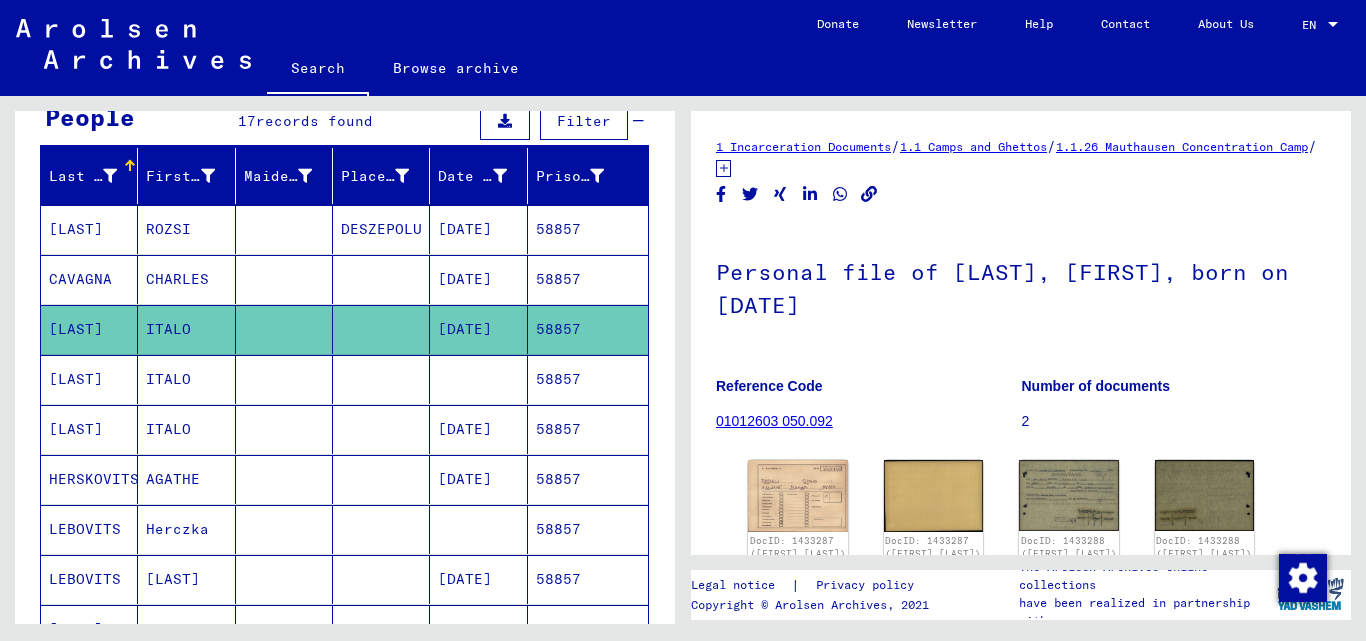 scroll, scrollTop: 0, scrollLeft: 0, axis: both 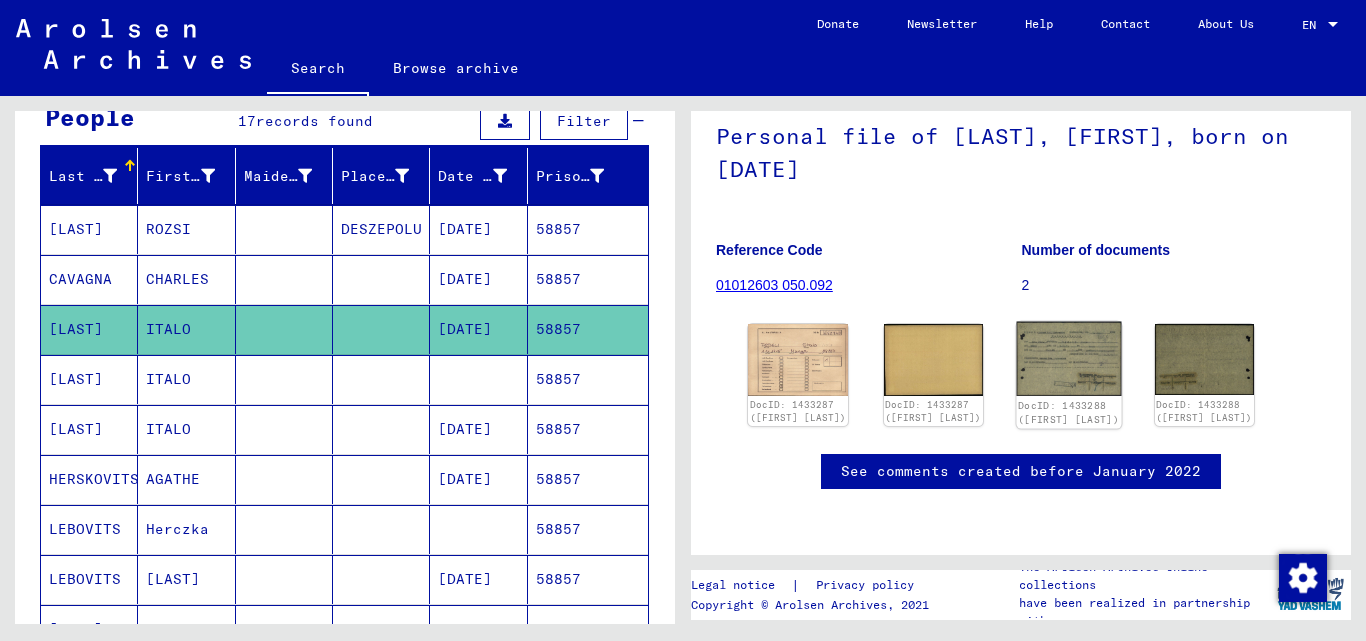 click 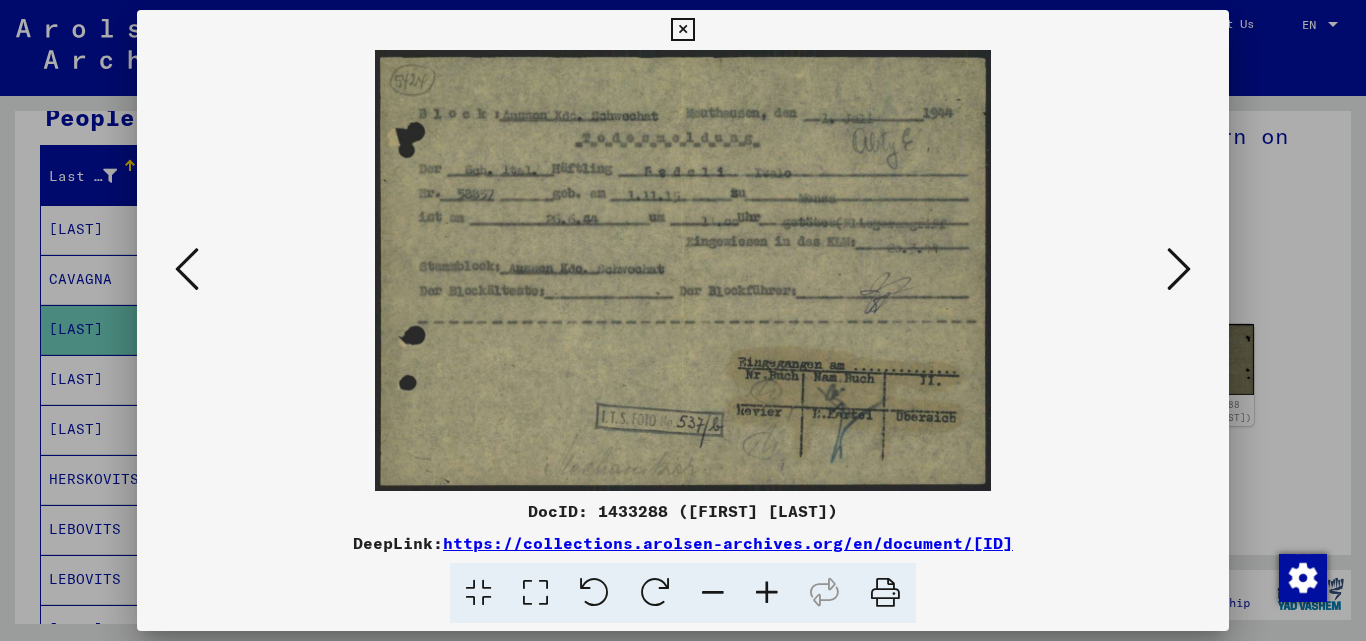 click at bounding box center [682, 30] 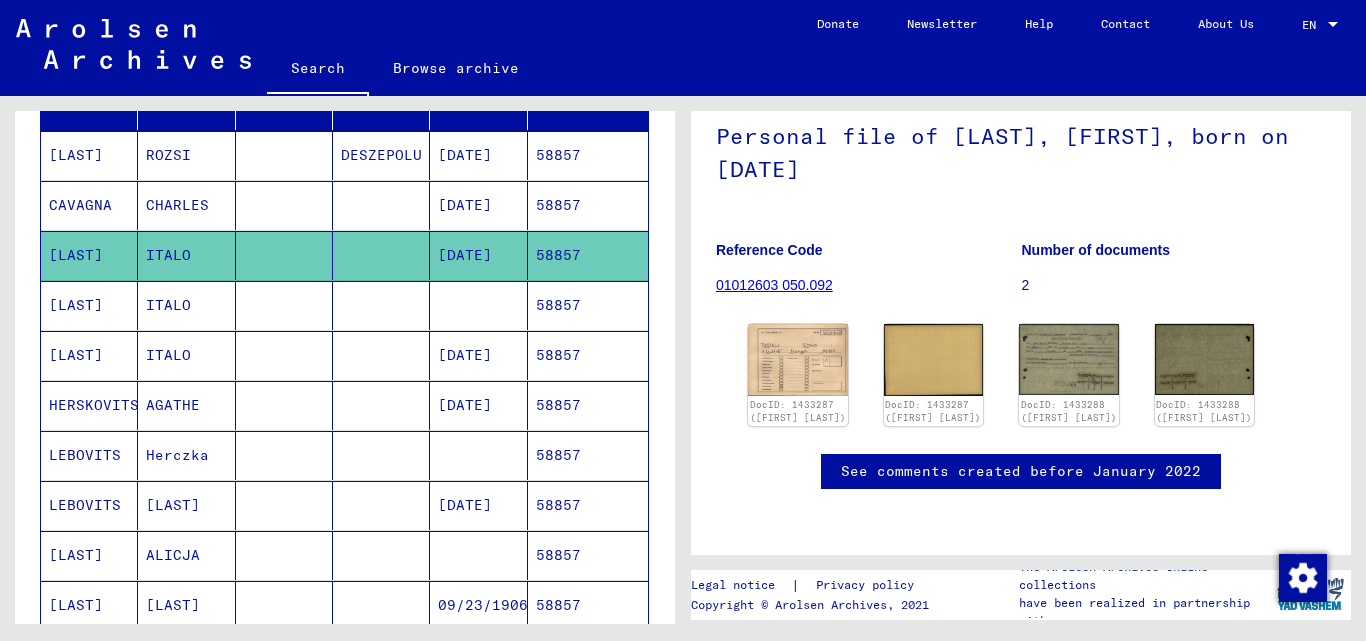 scroll, scrollTop: 400, scrollLeft: 0, axis: vertical 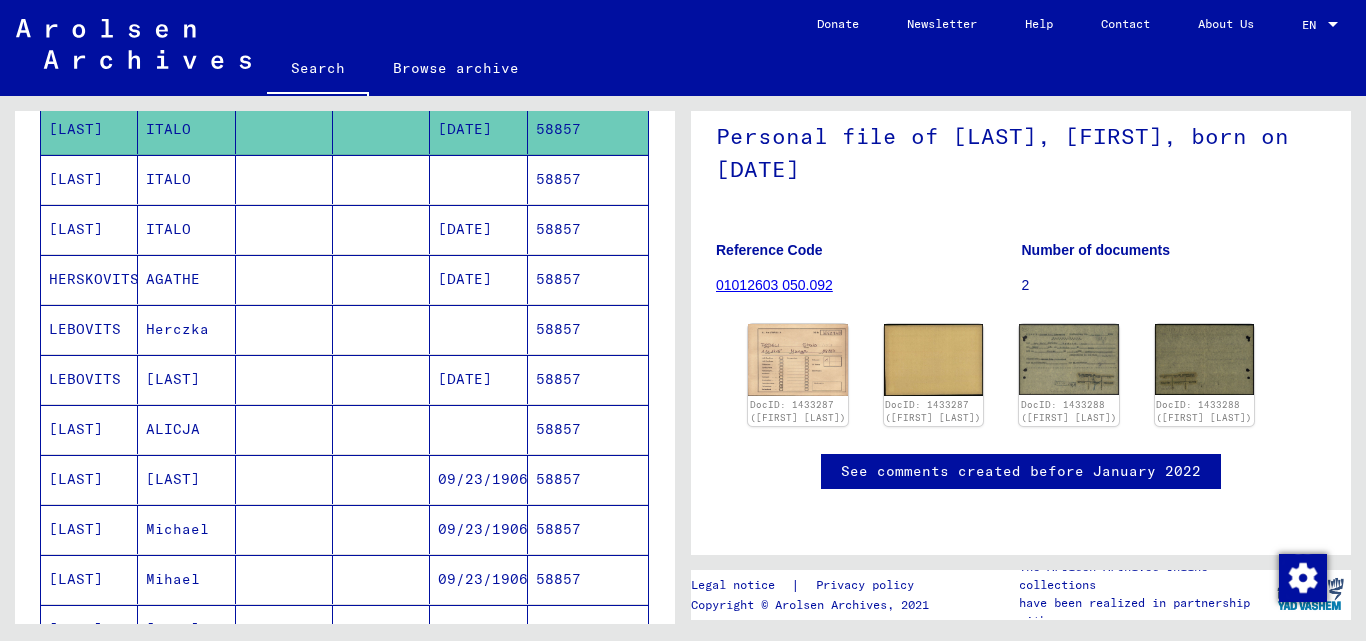 click on "58857" at bounding box center [588, 429] 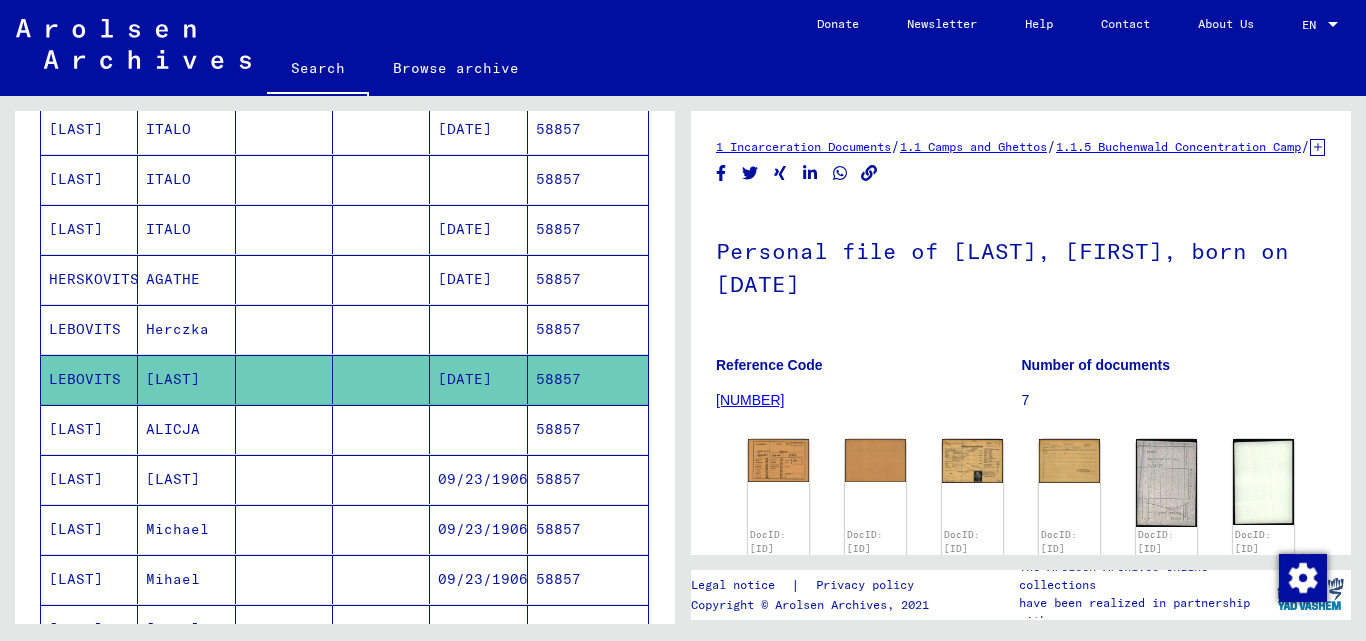 scroll, scrollTop: 0, scrollLeft: 0, axis: both 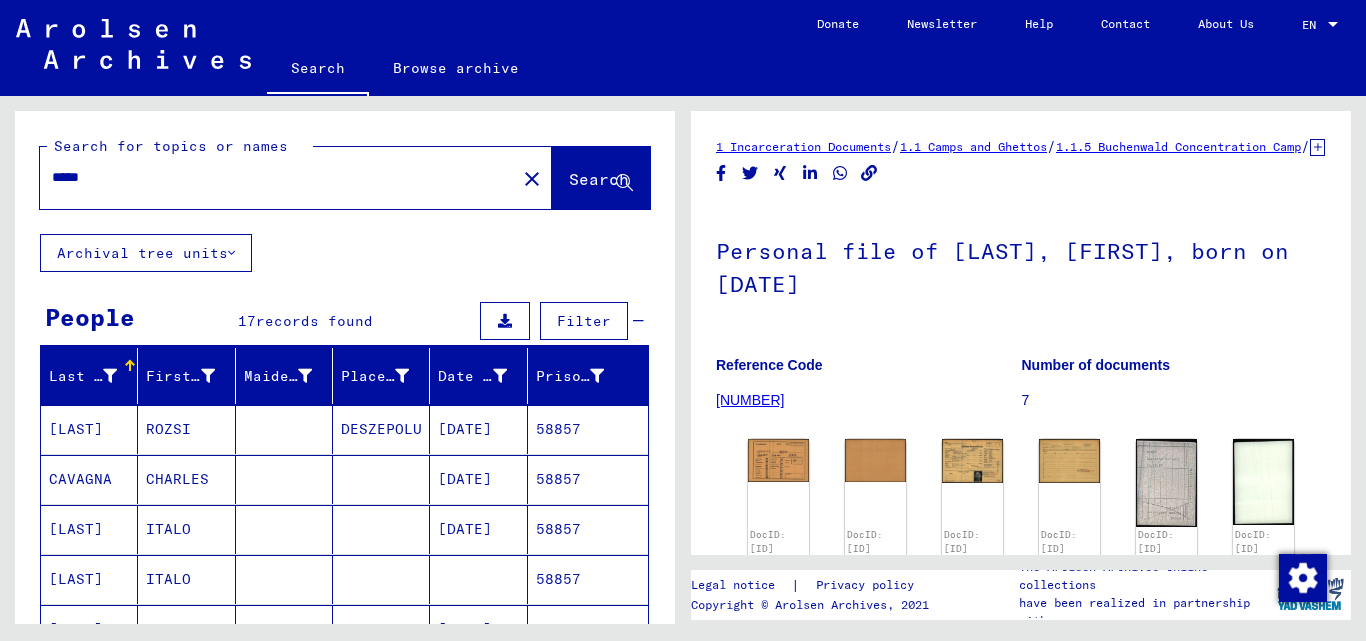 click on "*****" 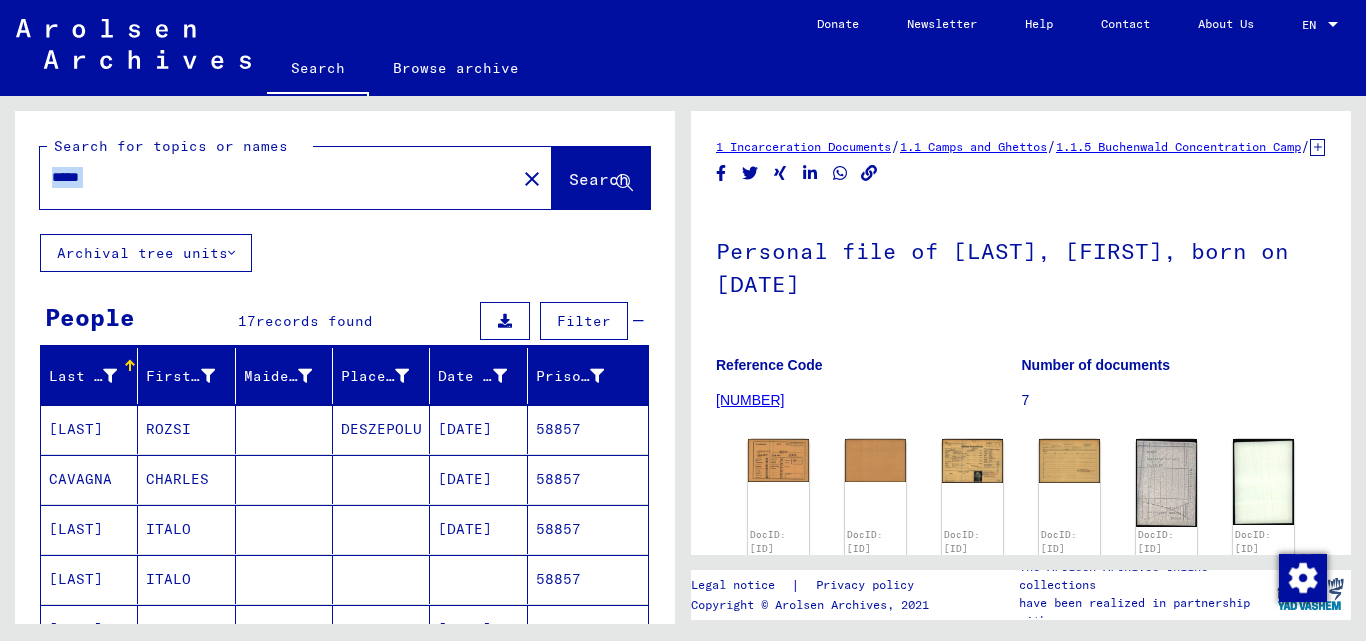 click on "*****" 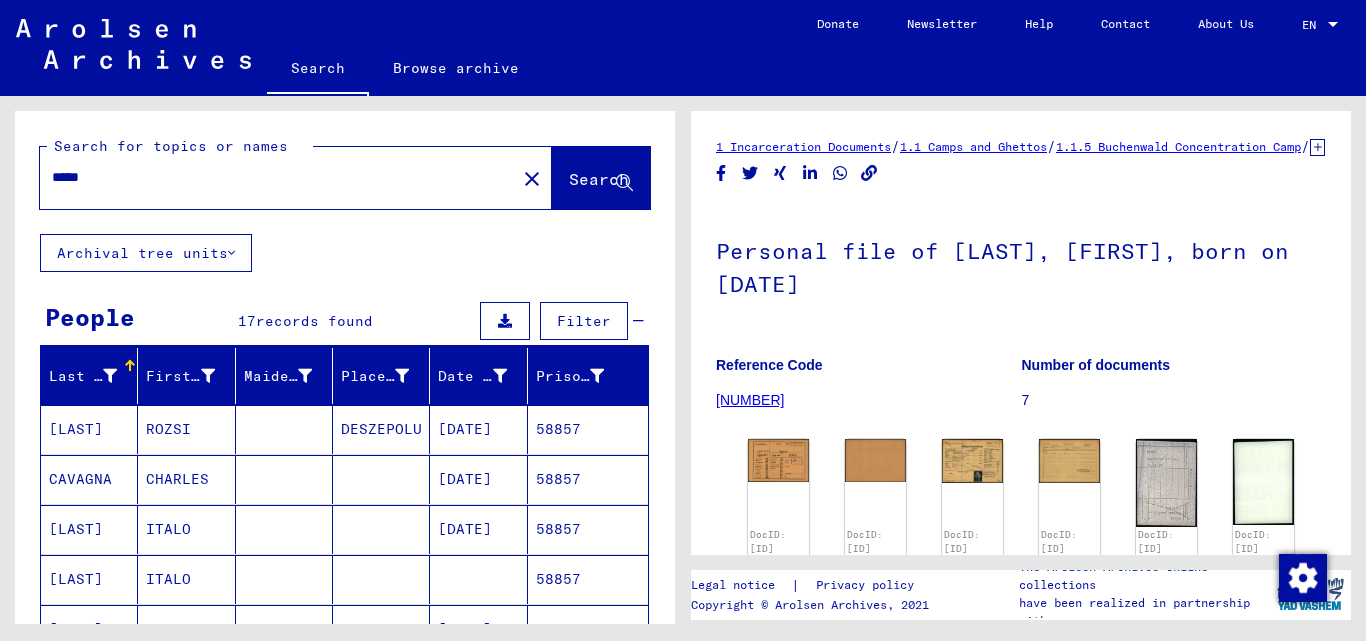 click on "*****" at bounding box center (278, 177) 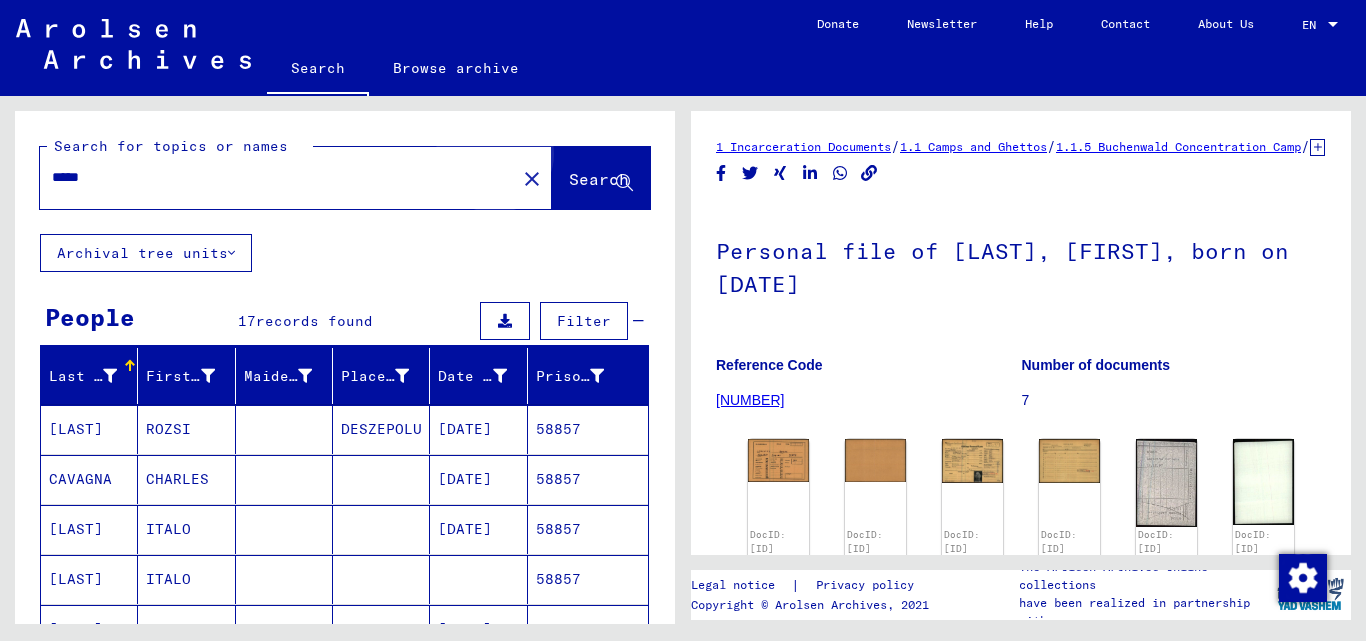 click on "Search" 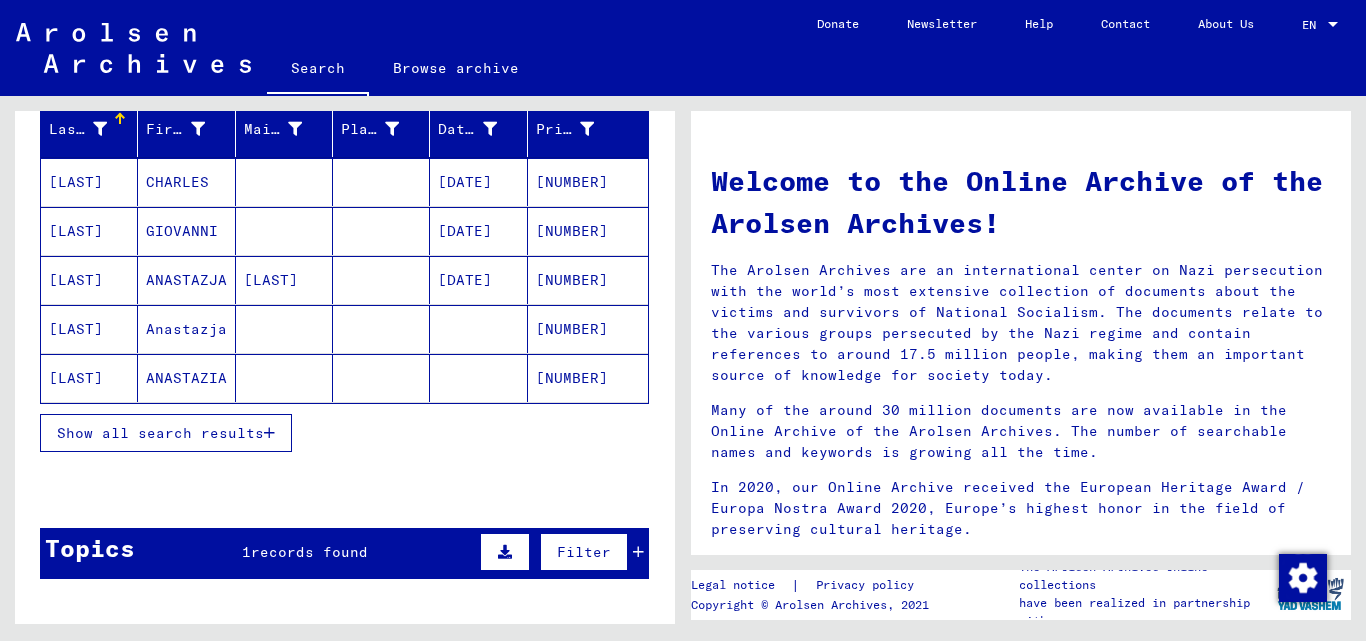 scroll, scrollTop: 300, scrollLeft: 0, axis: vertical 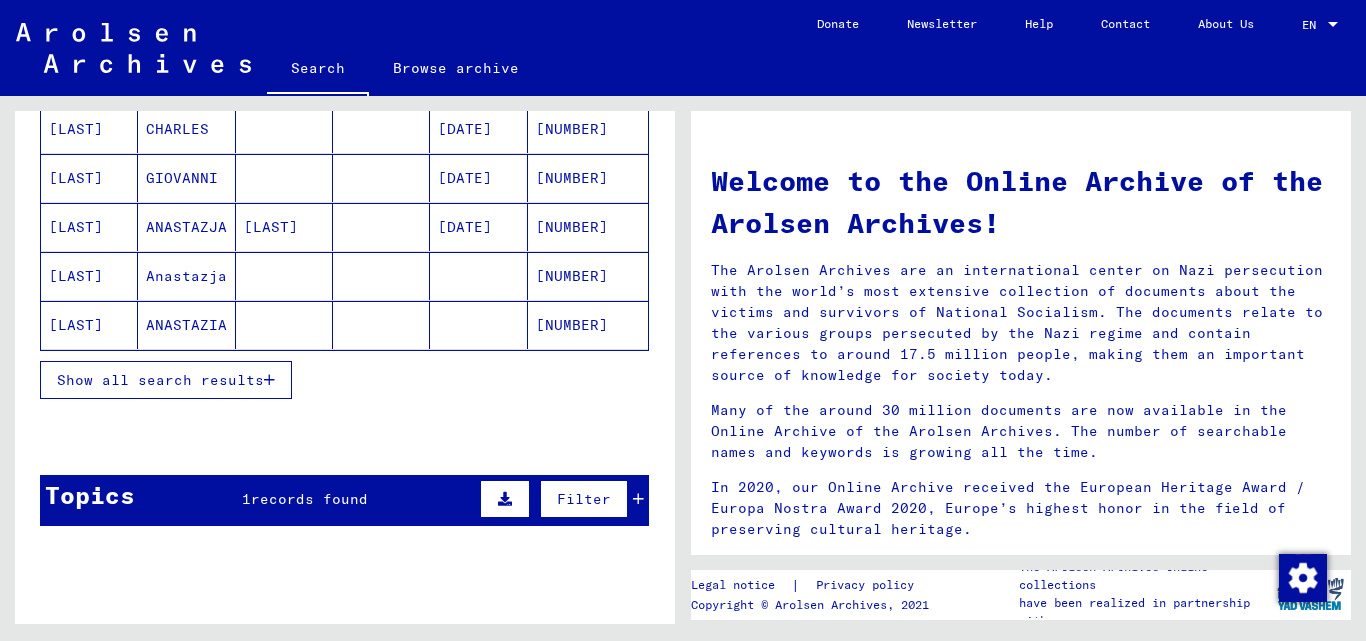 click on "Show all search results" at bounding box center (160, 380) 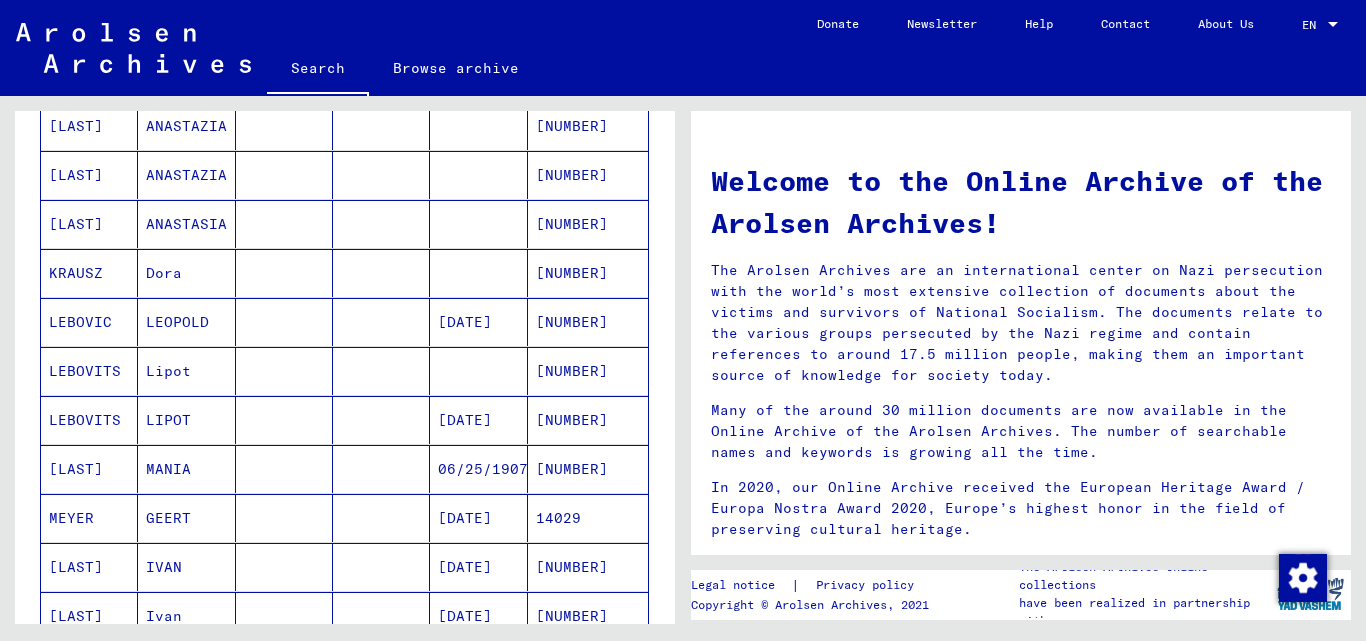 scroll, scrollTop: 500, scrollLeft: 0, axis: vertical 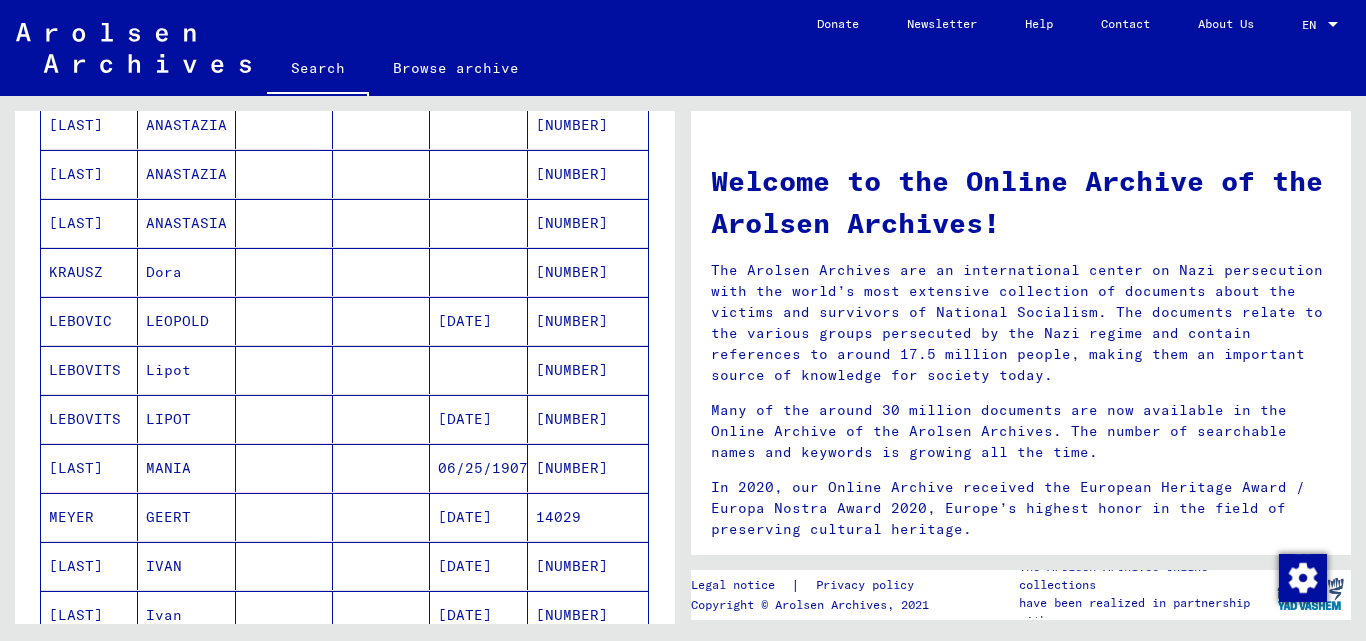 click on "[NUMBER]" at bounding box center [588, 468] 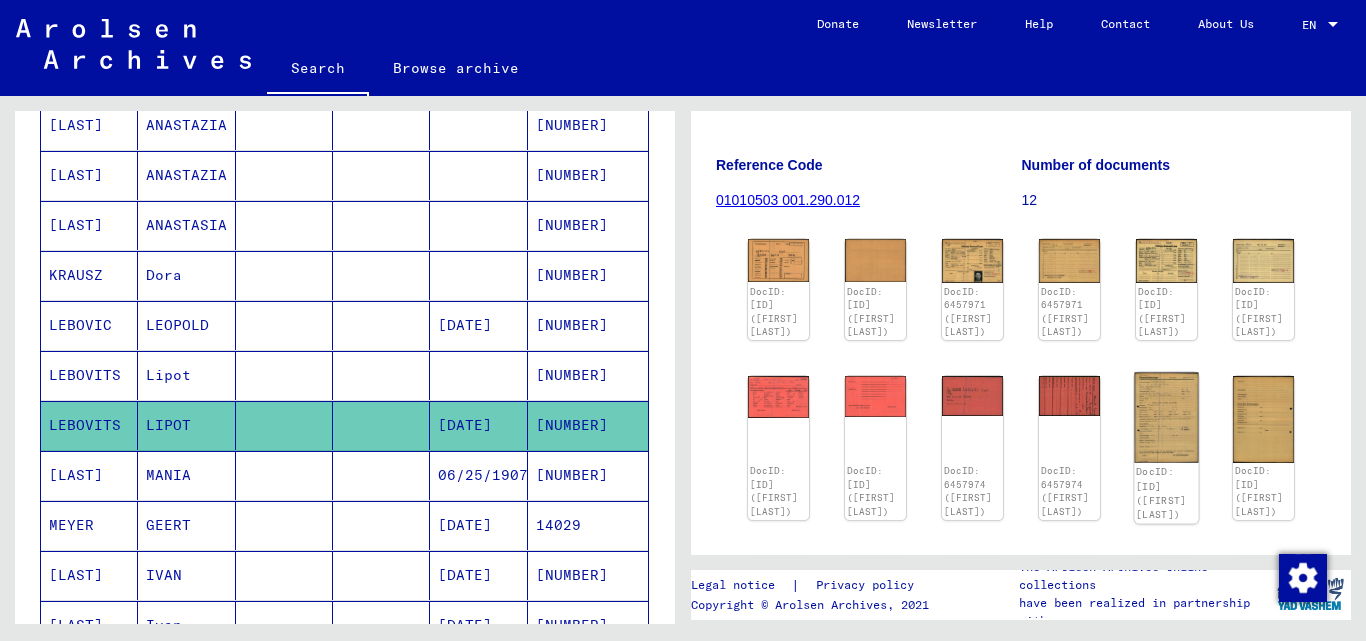 scroll, scrollTop: 300, scrollLeft: 0, axis: vertical 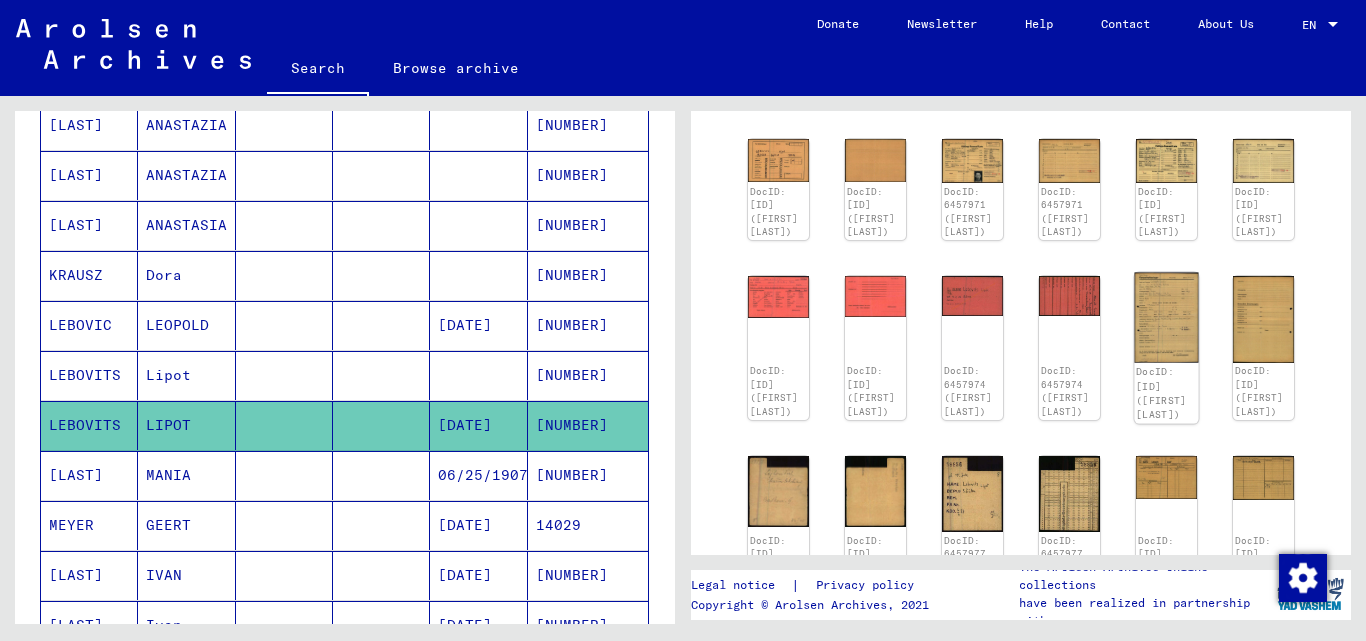click 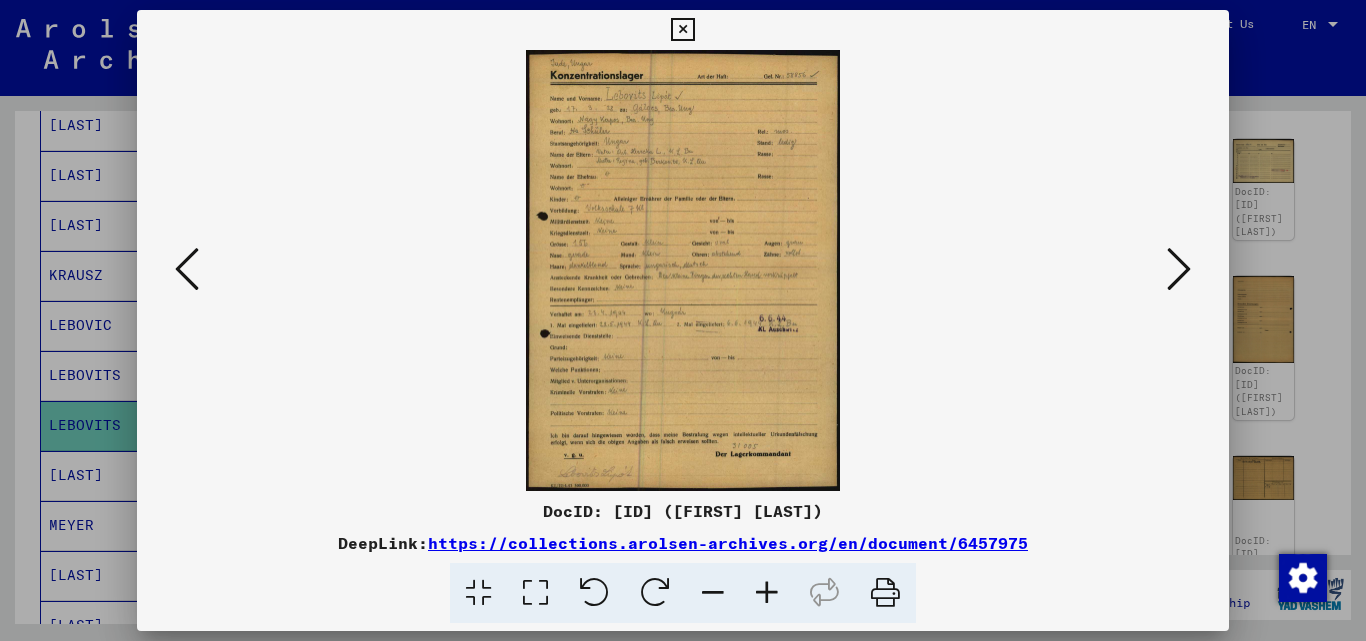 click at bounding box center [767, 593] 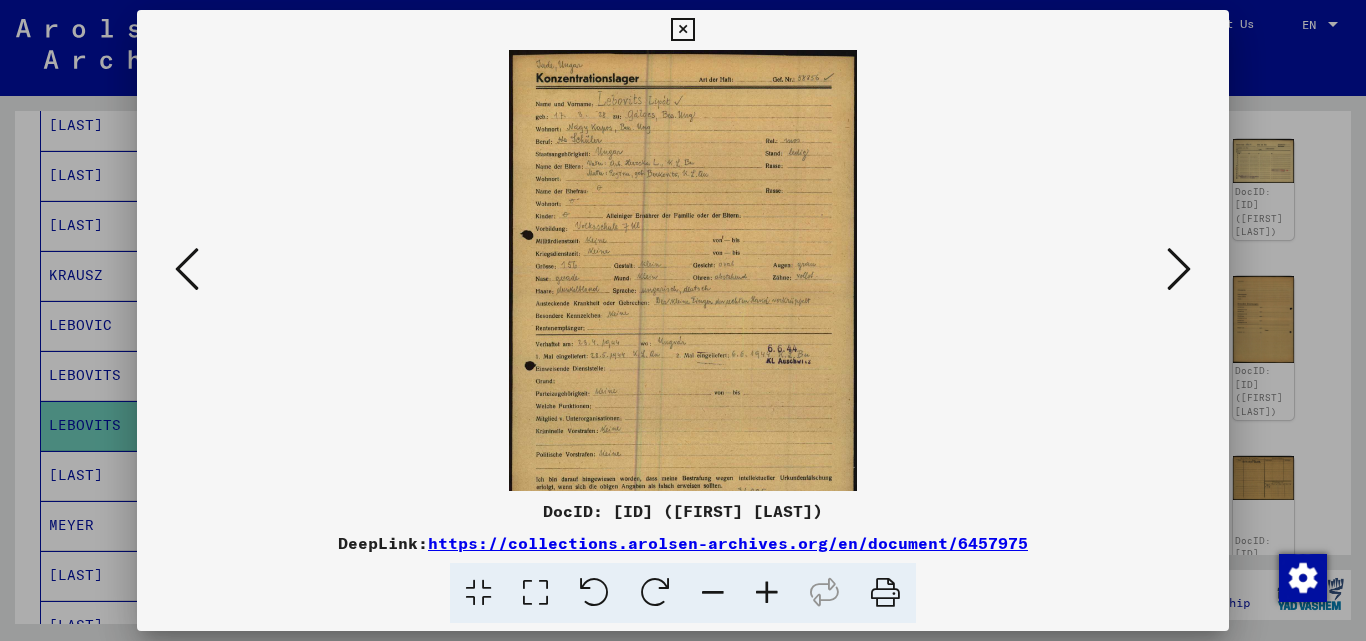 click at bounding box center (767, 593) 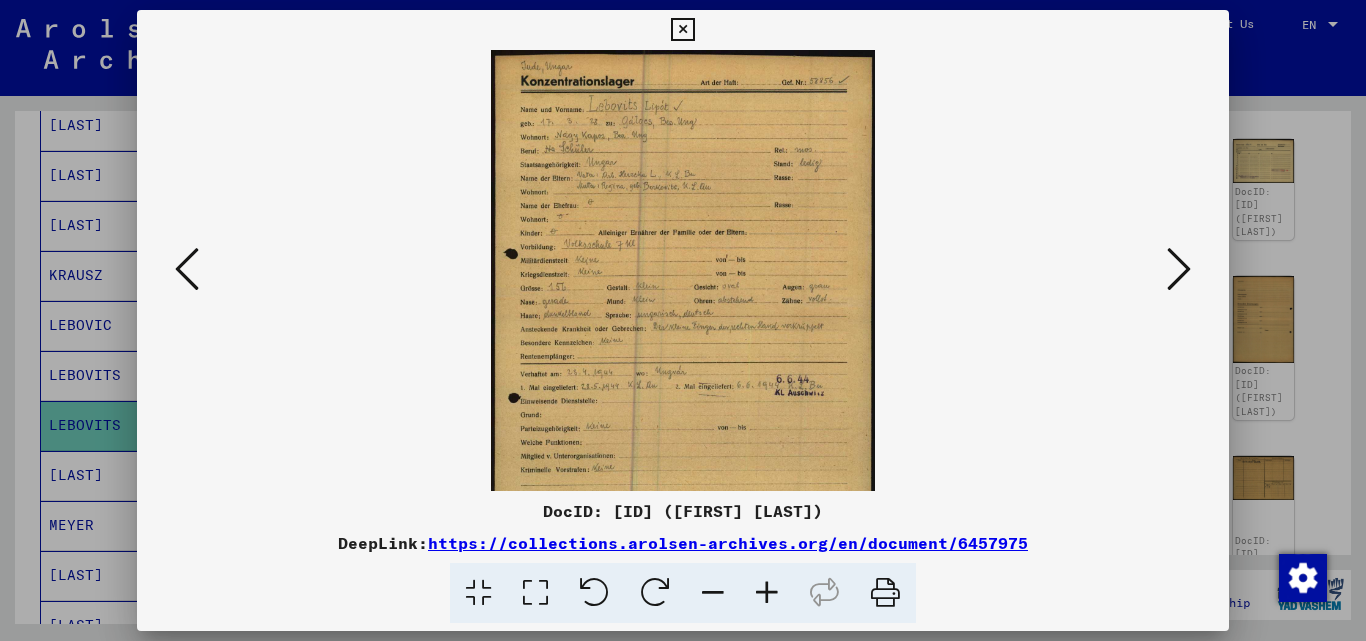 click at bounding box center [767, 593] 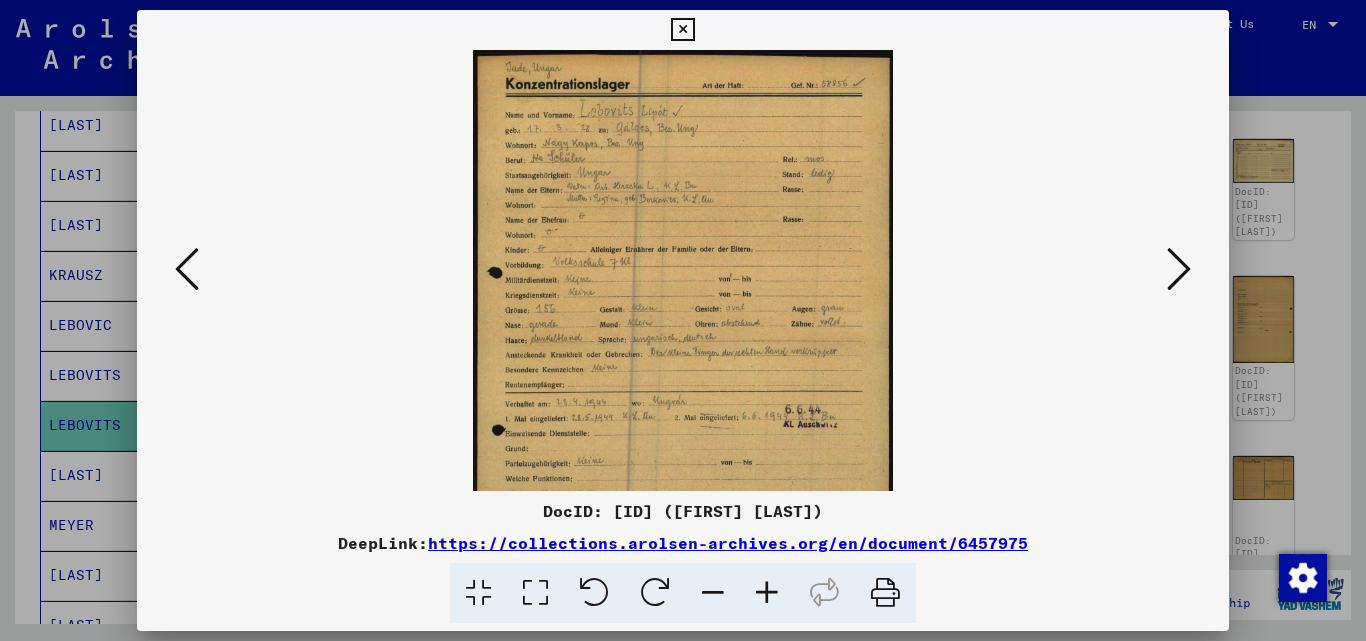 click at bounding box center [767, 593] 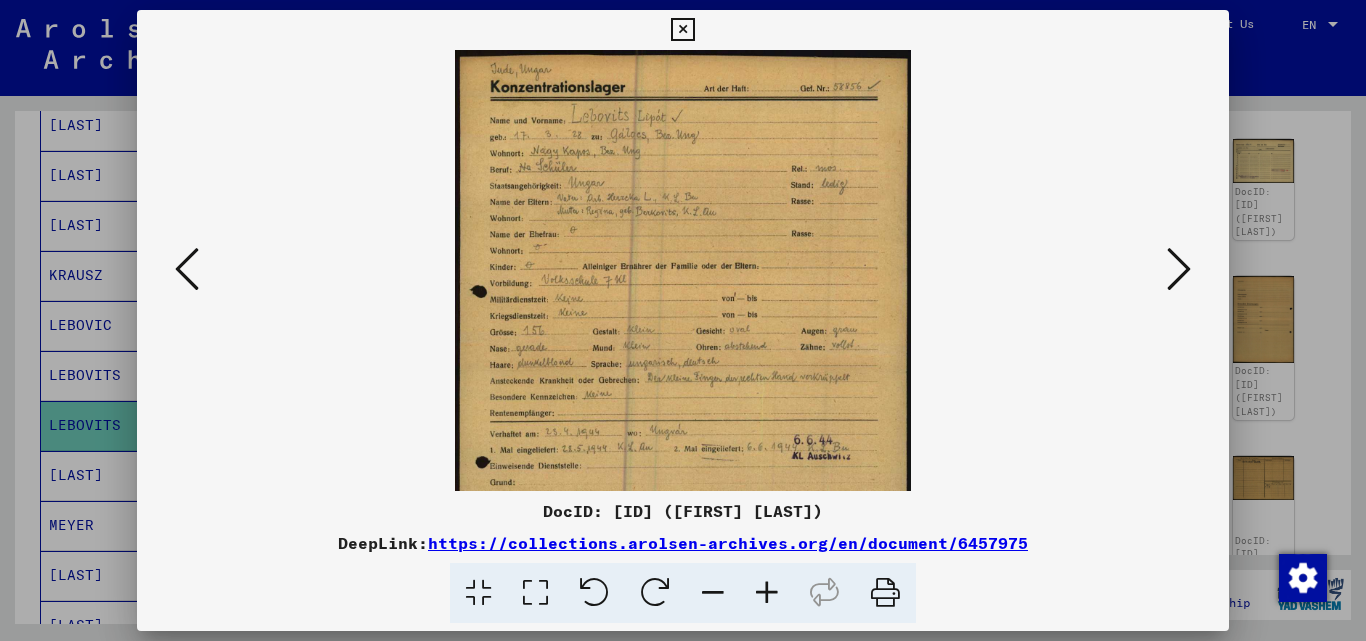 click at bounding box center (767, 593) 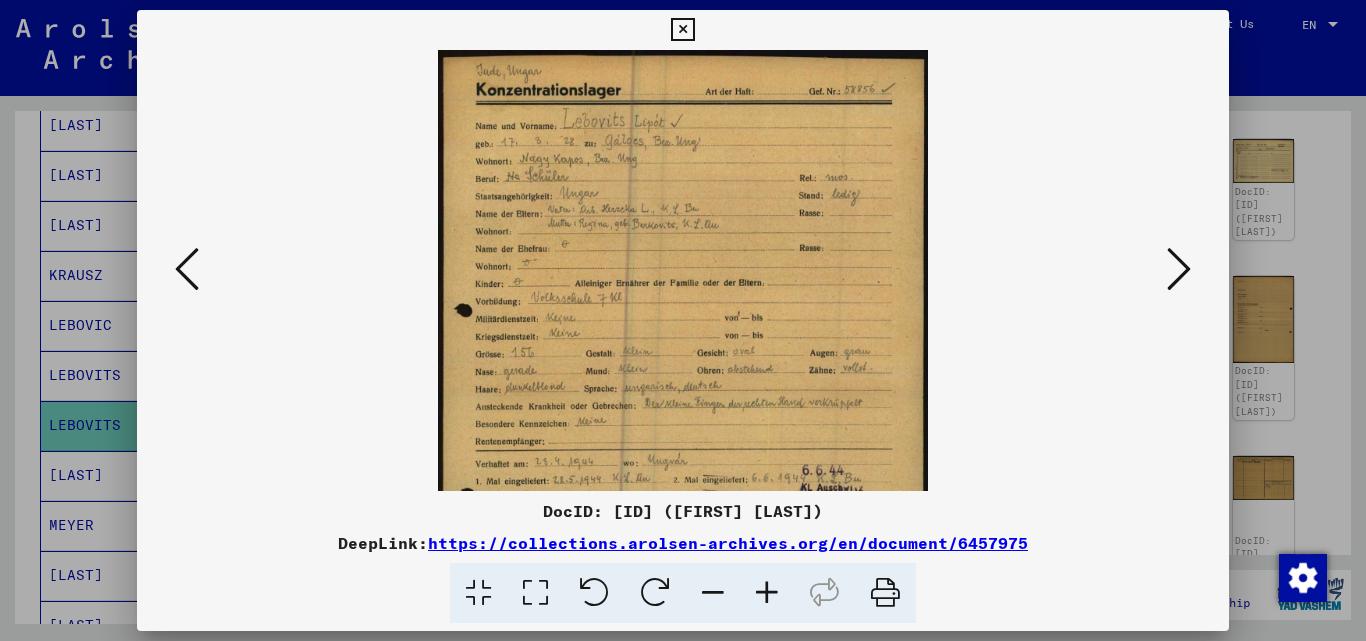 click at bounding box center (767, 593) 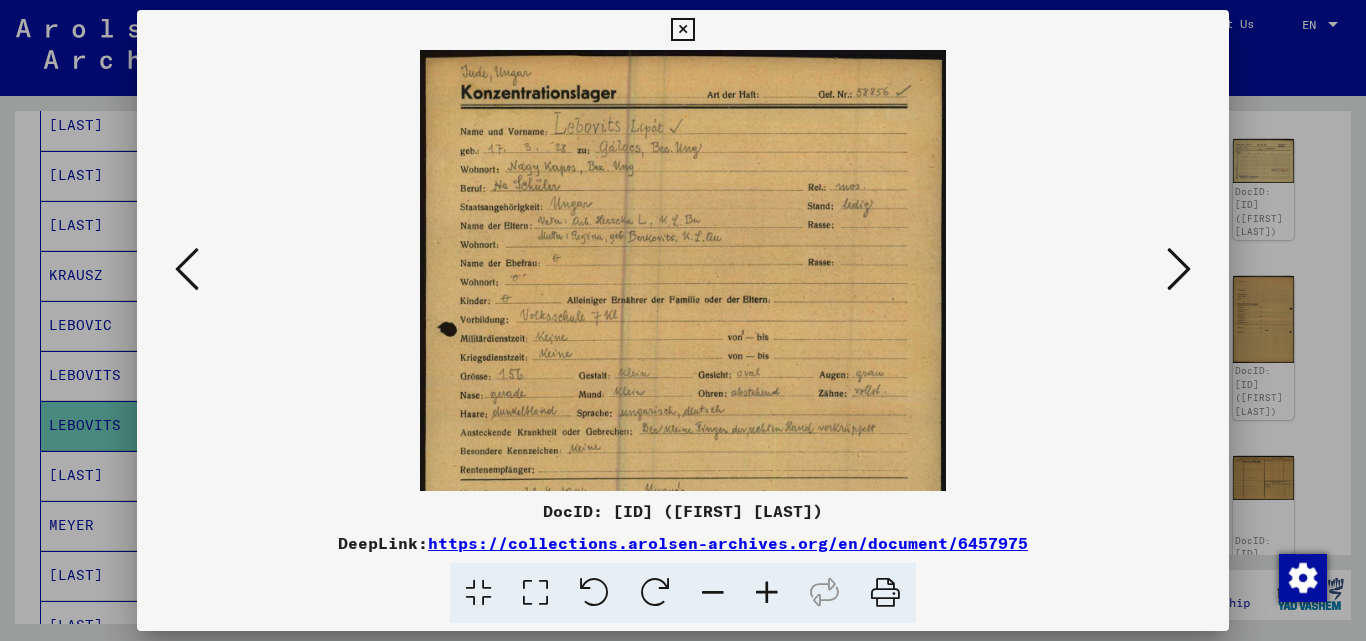 click at bounding box center [767, 593] 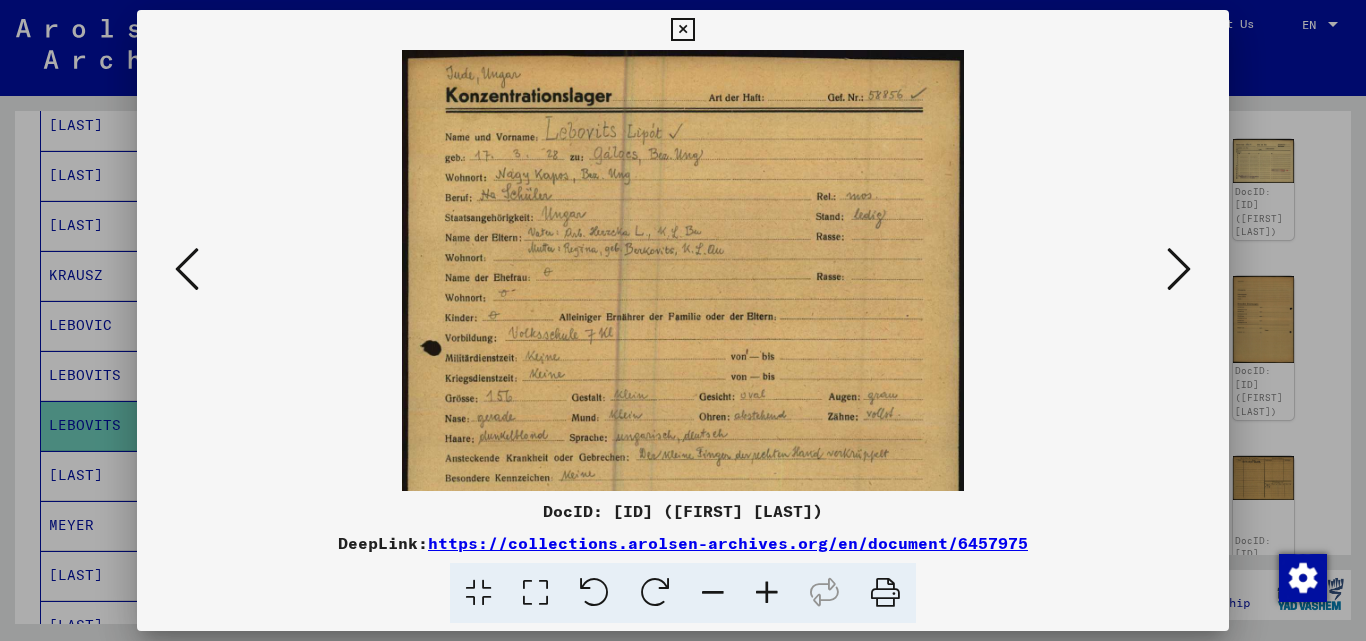 click at bounding box center [767, 593] 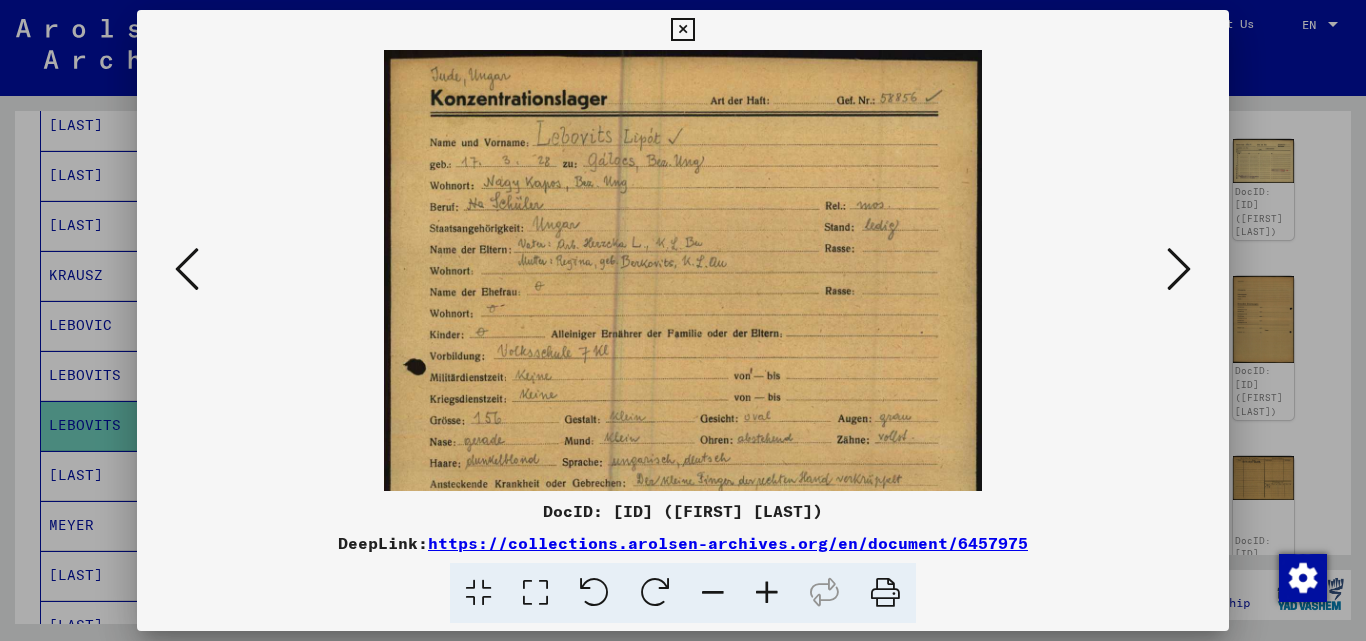 click at bounding box center [767, 593] 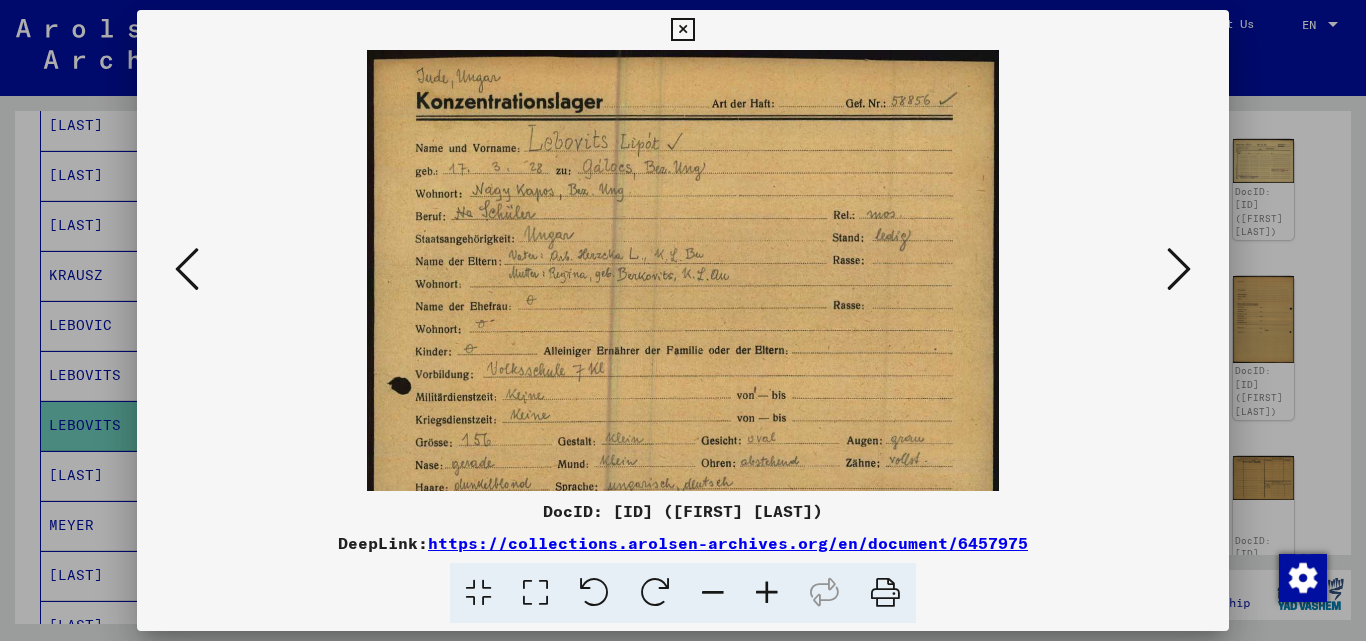 click at bounding box center [767, 593] 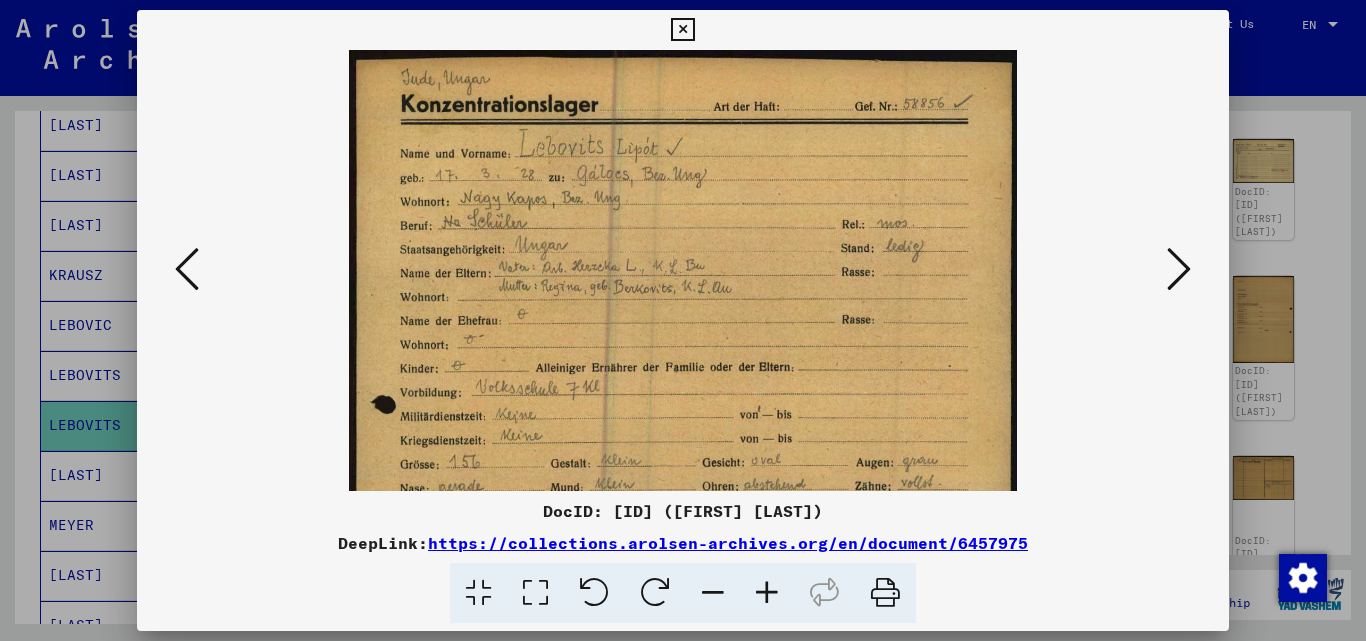 click at bounding box center (767, 593) 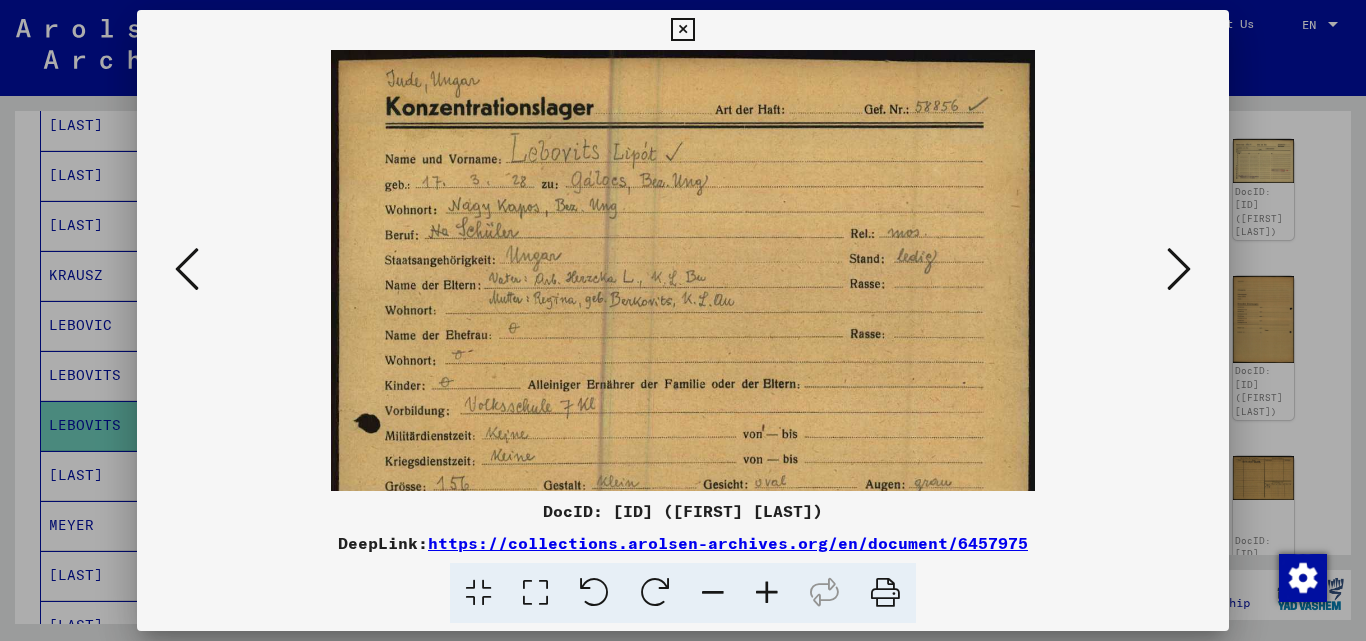 click at bounding box center (767, 593) 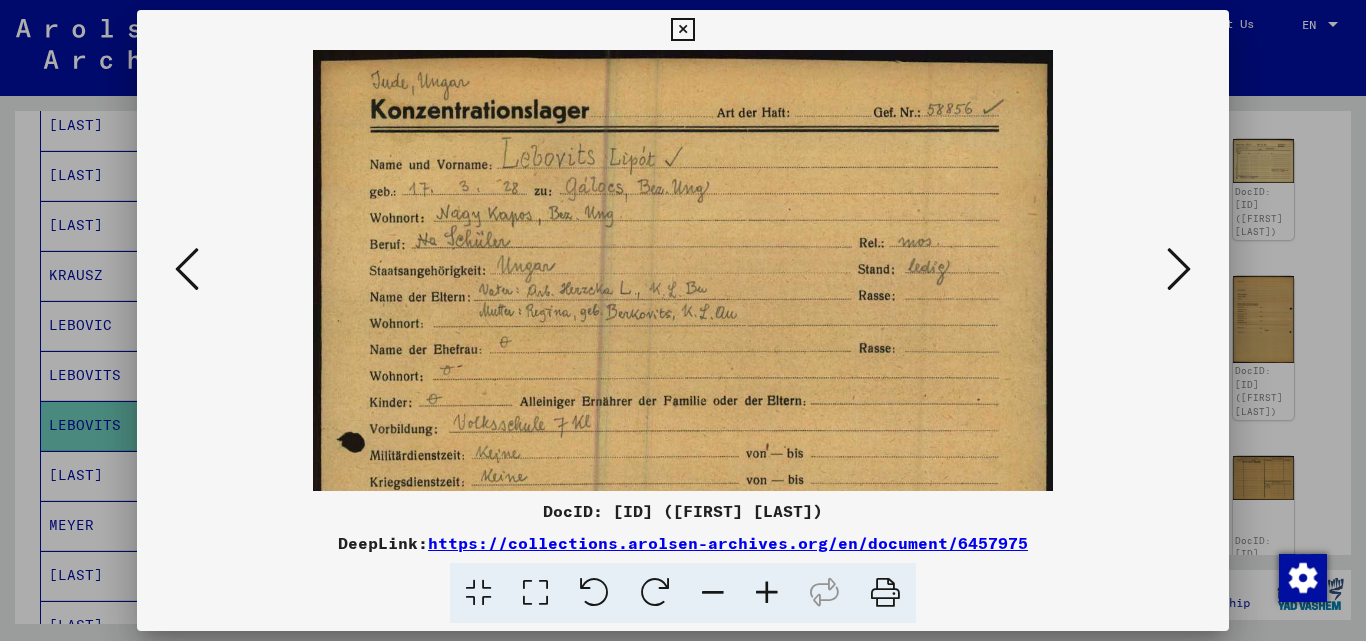 click at bounding box center (767, 593) 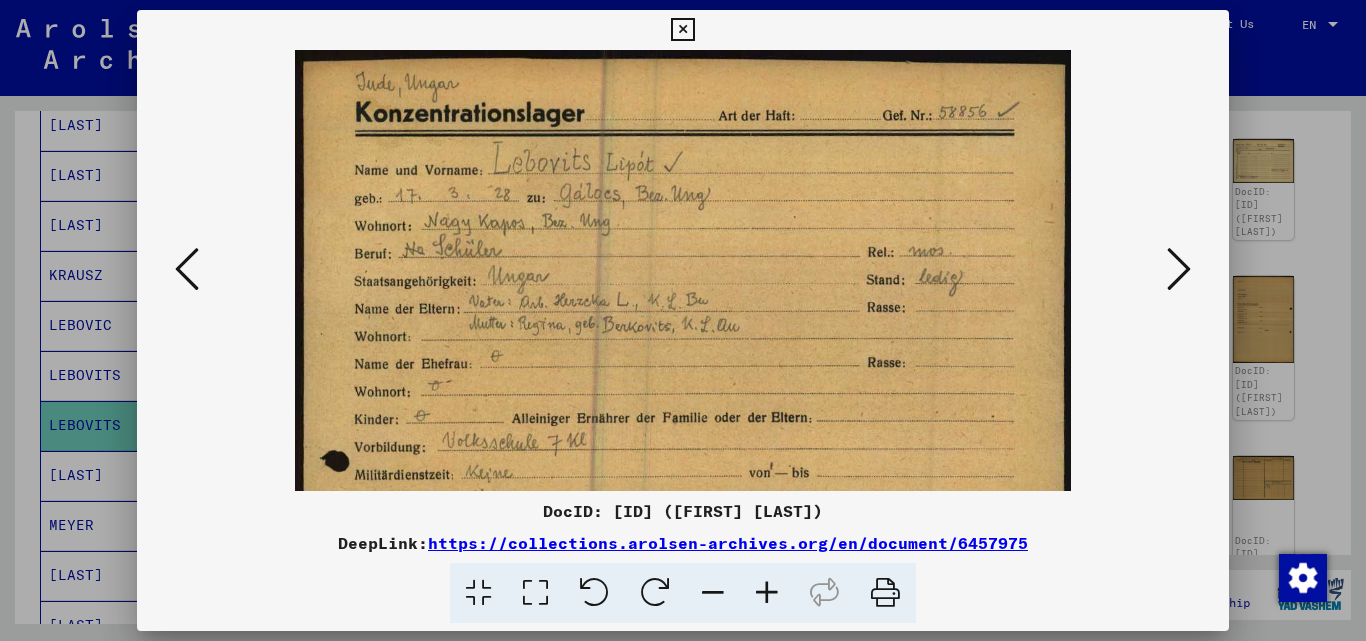 click at bounding box center [767, 593] 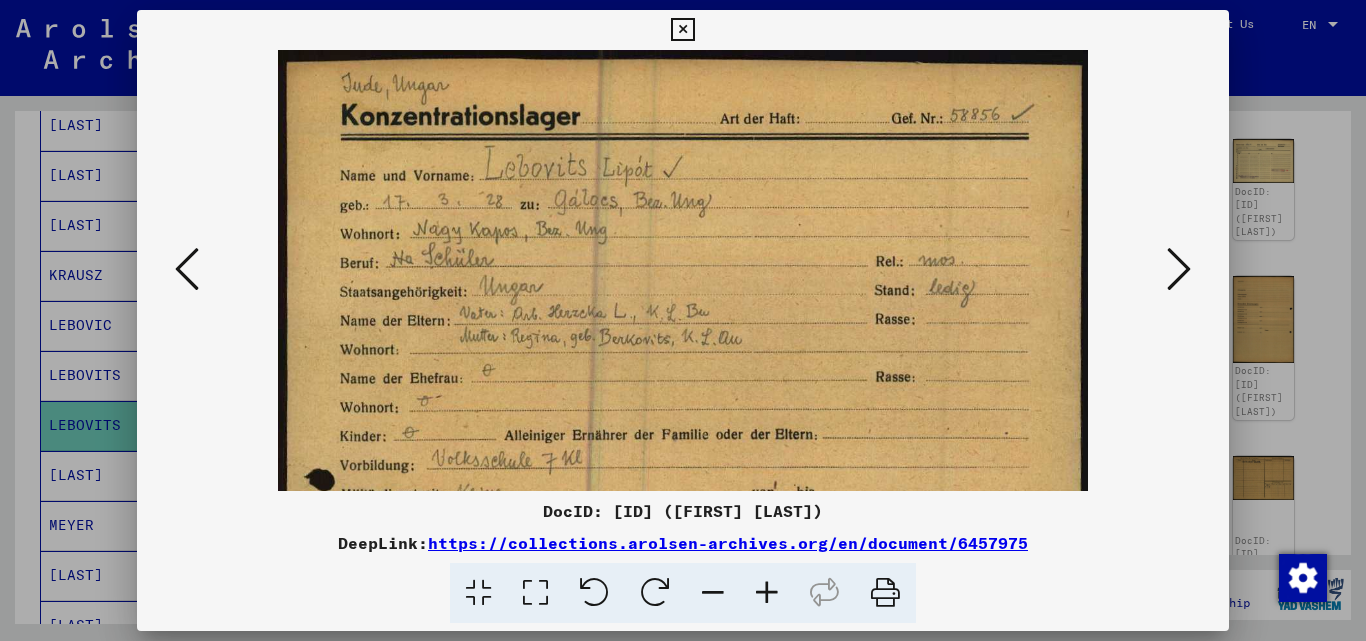 click at bounding box center (767, 593) 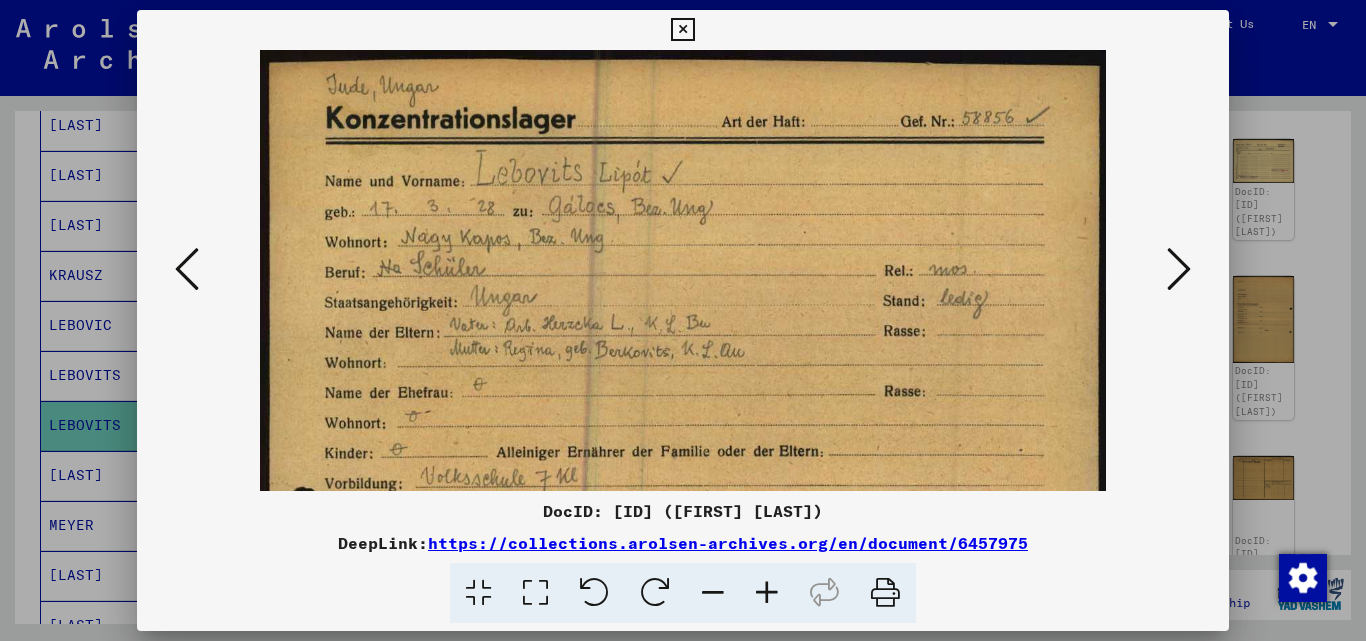click at bounding box center (767, 593) 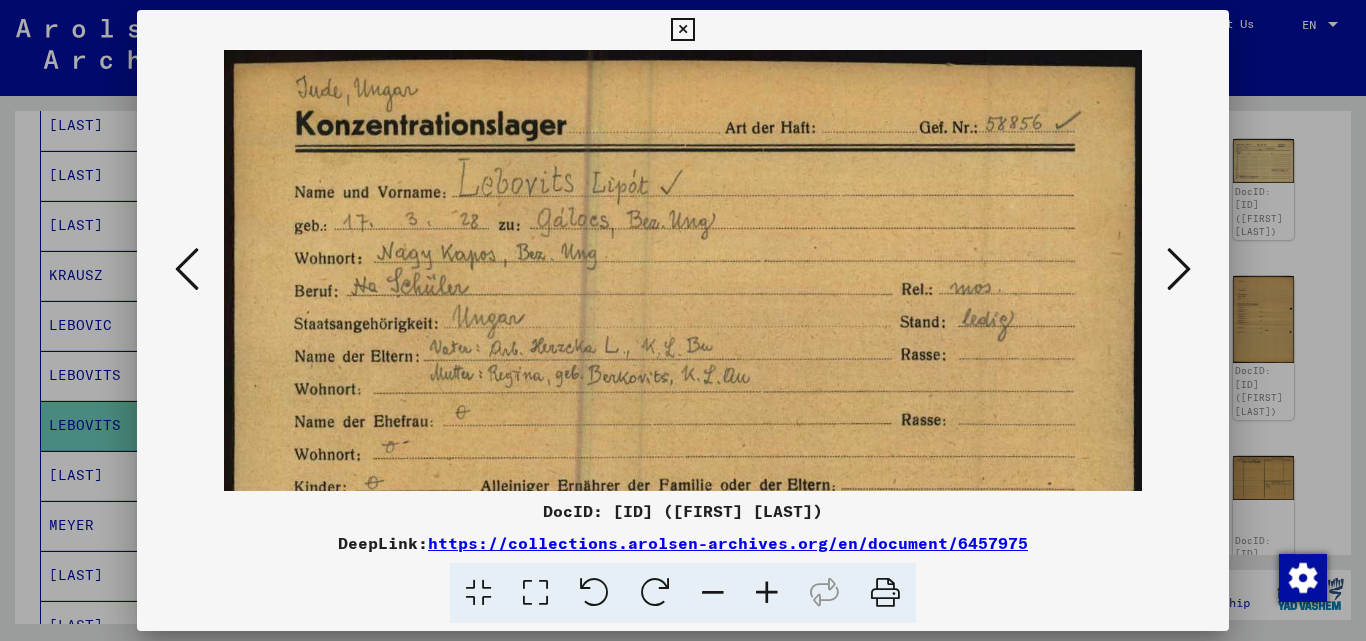 click at bounding box center [682, 30] 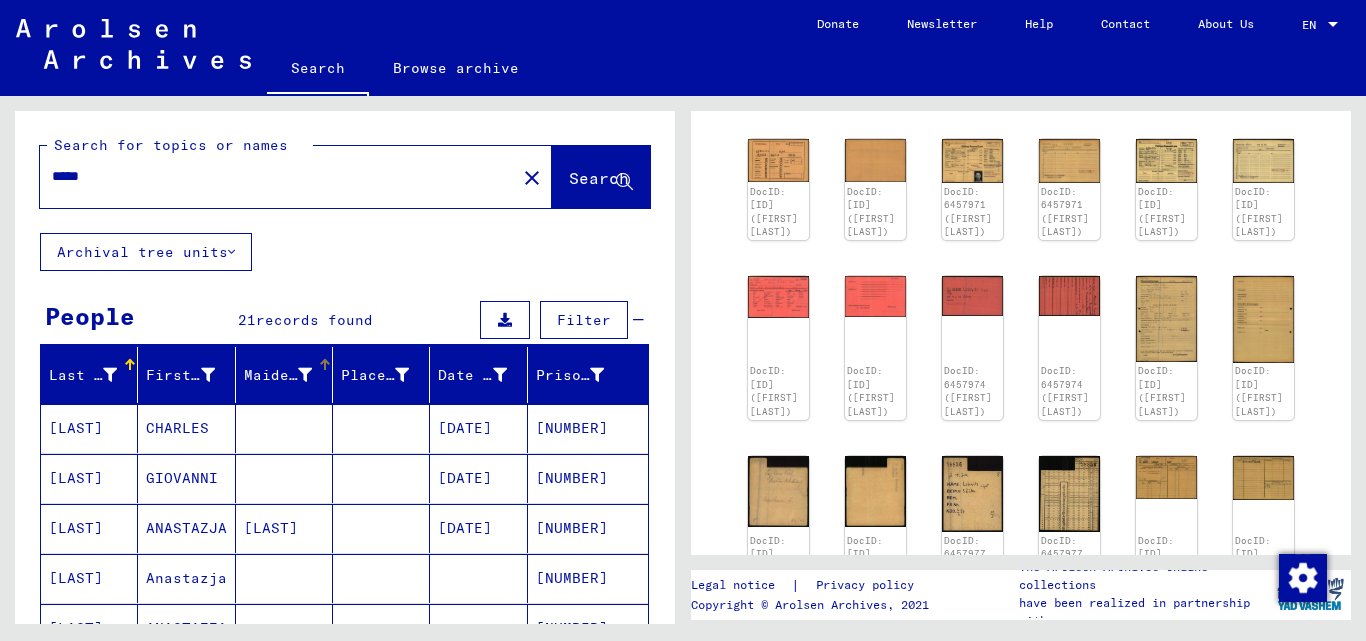 scroll, scrollTop: 0, scrollLeft: 0, axis: both 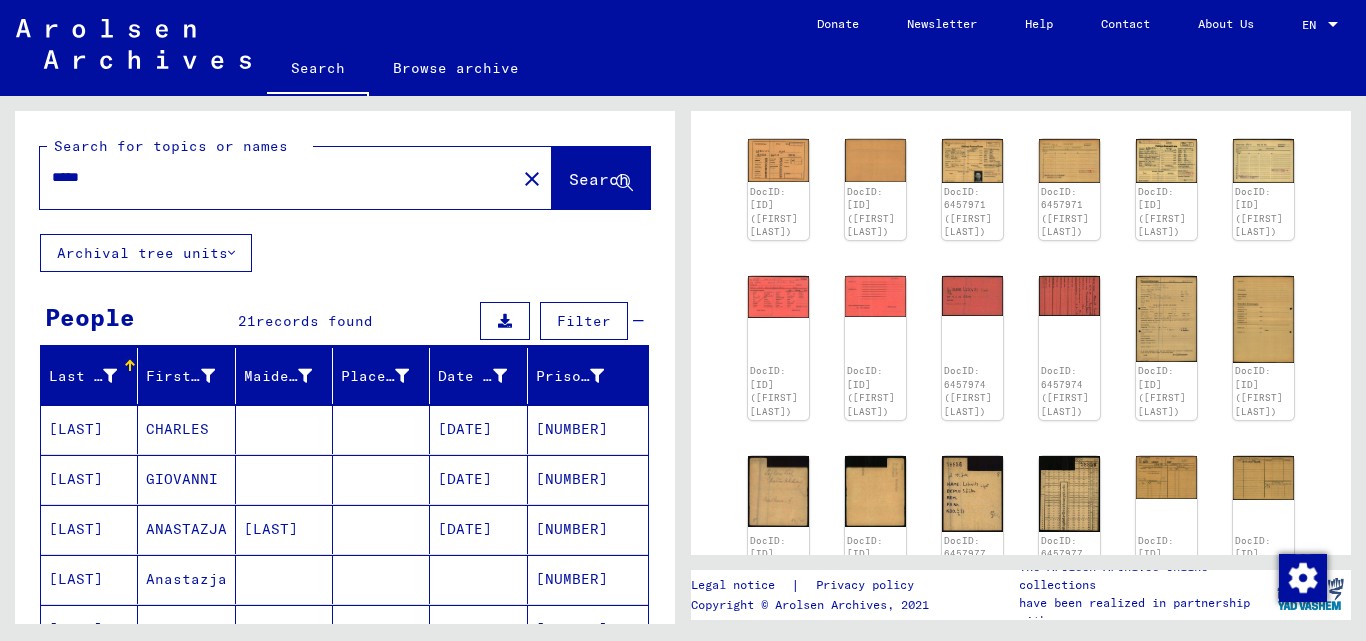 click on "*****" at bounding box center [278, 177] 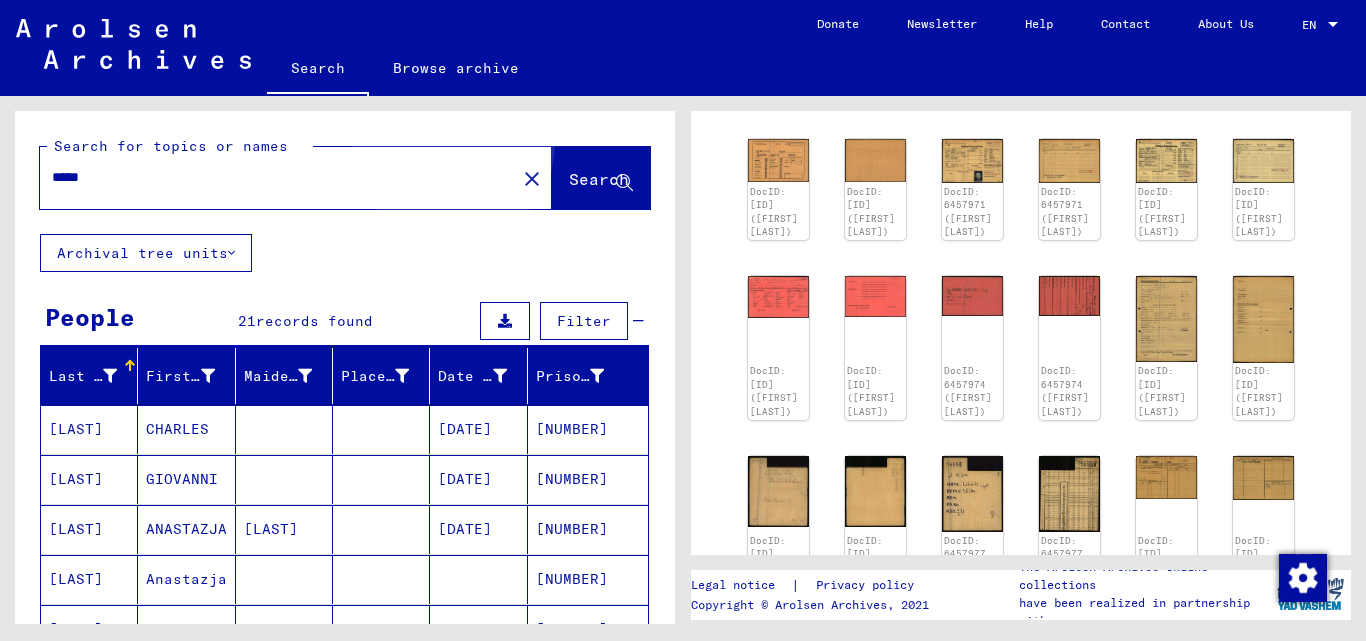 click on "Search" 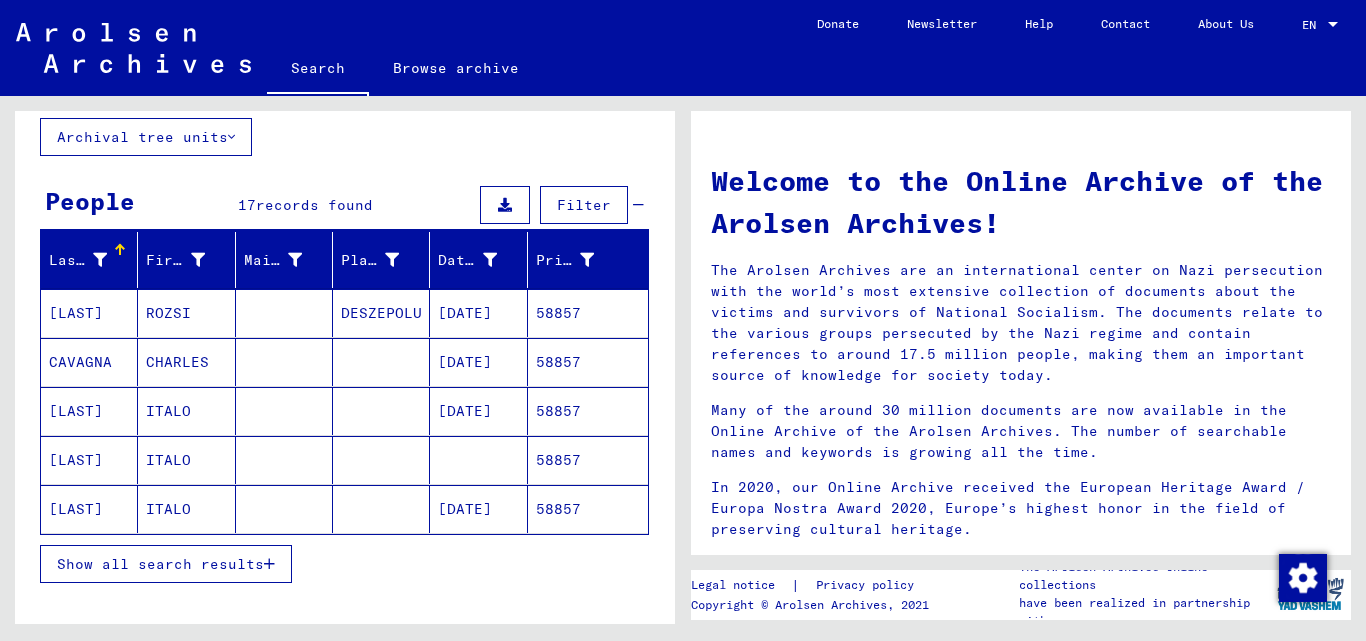 scroll, scrollTop: 374, scrollLeft: 0, axis: vertical 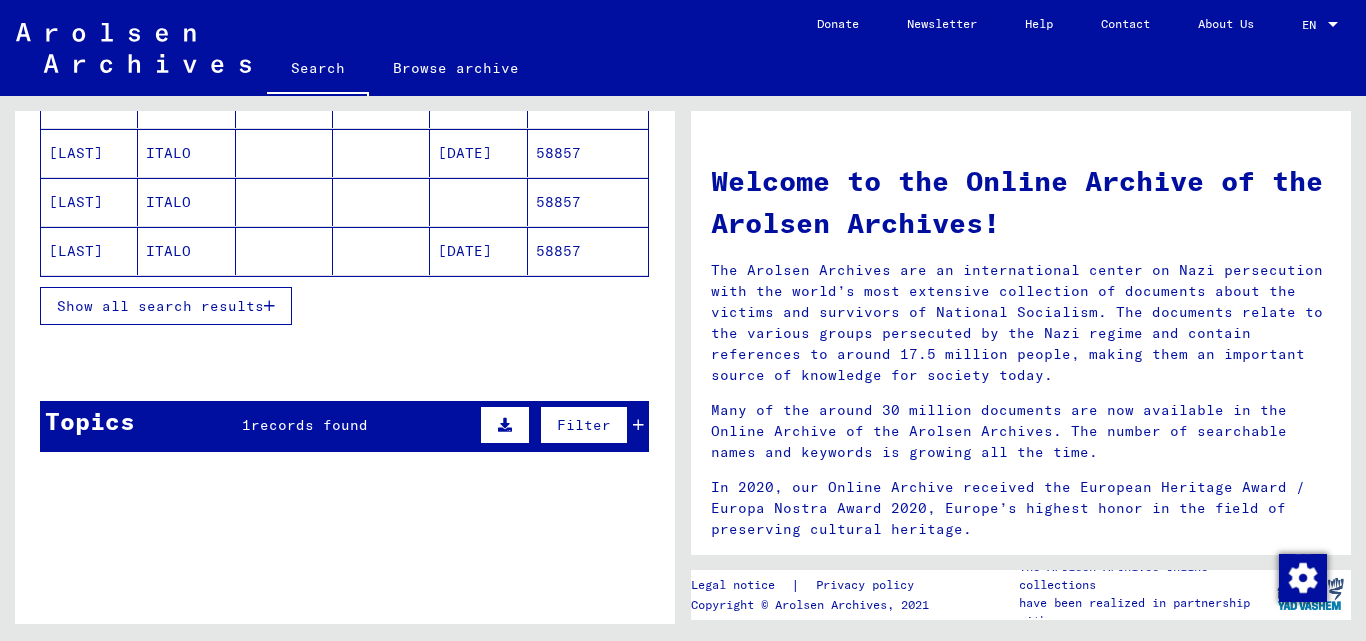click on "Show all search results" at bounding box center [166, 306] 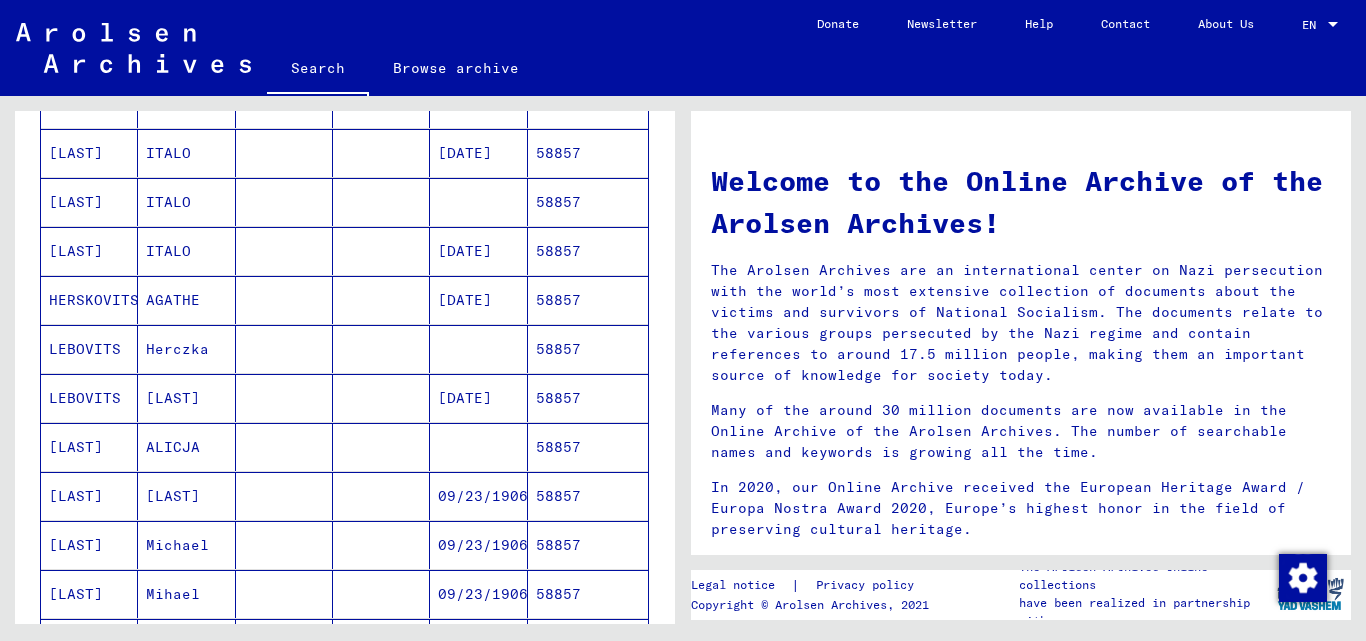 click on "58857" at bounding box center (588, 447) 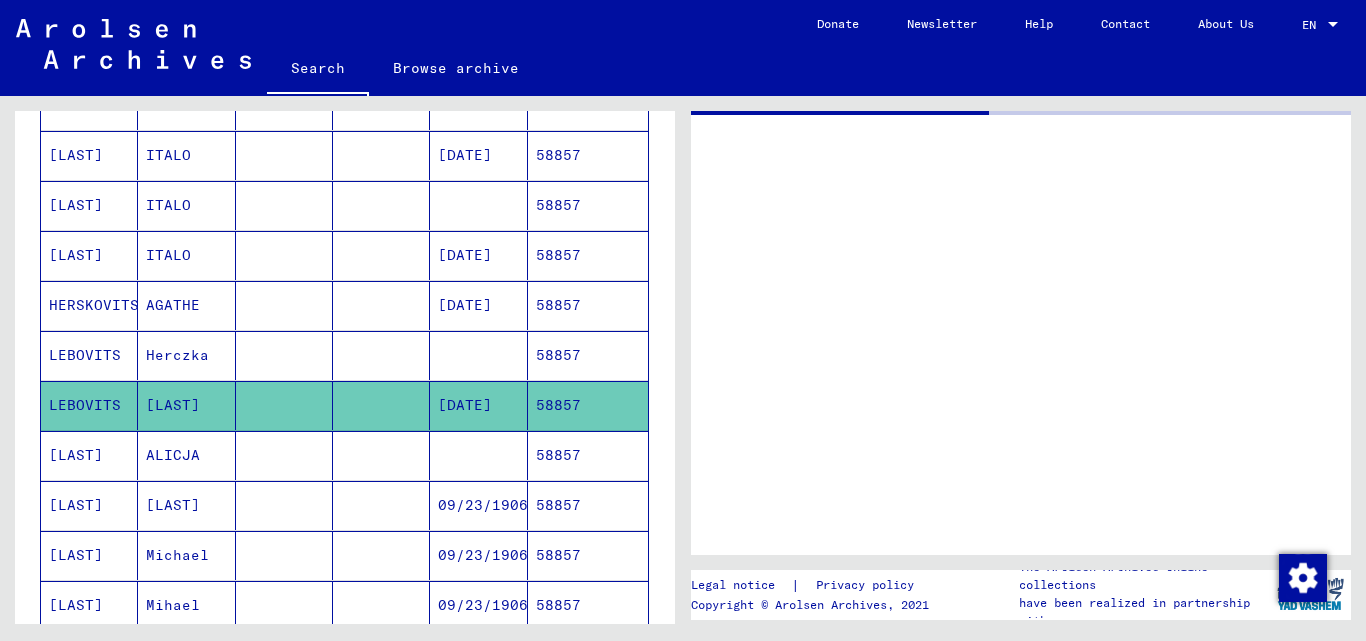 scroll, scrollTop: 375, scrollLeft: 0, axis: vertical 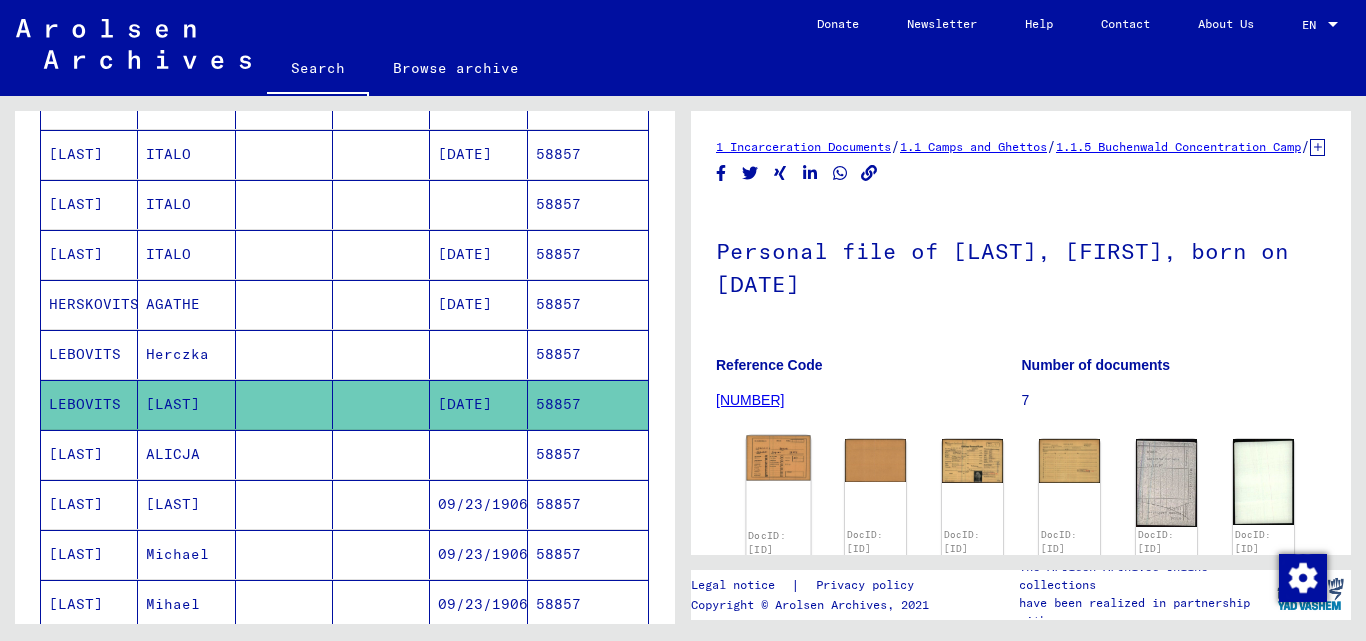 click 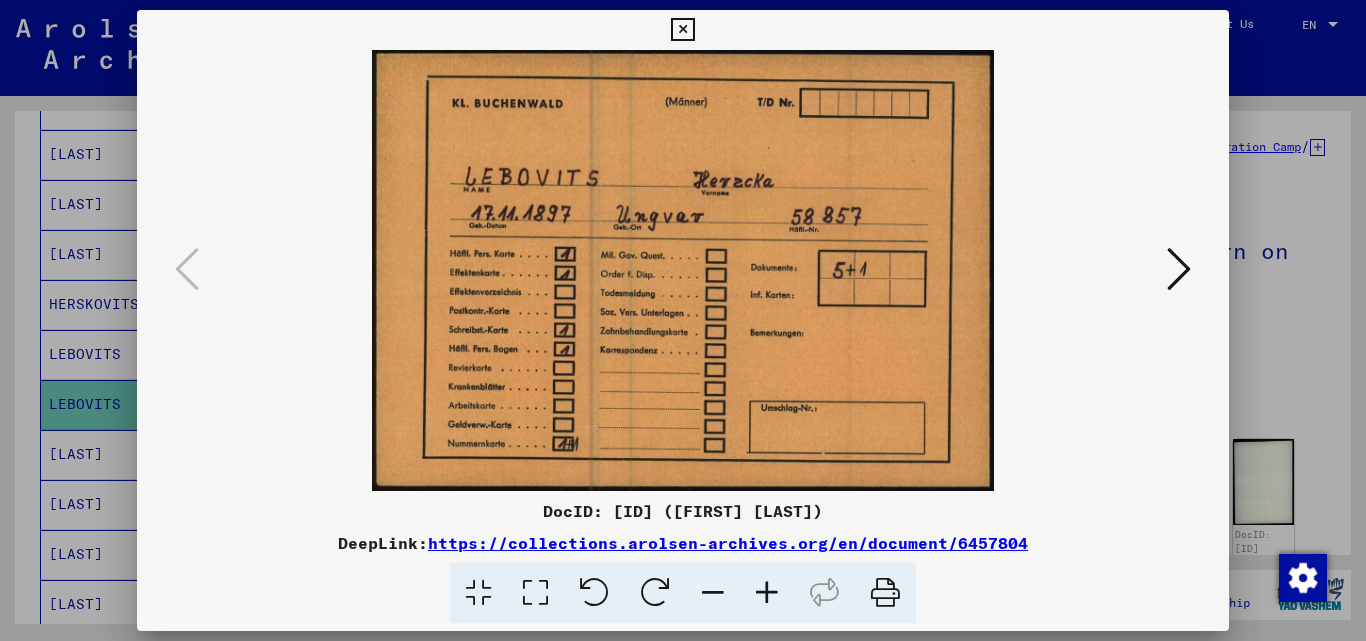 click at bounding box center (1179, 269) 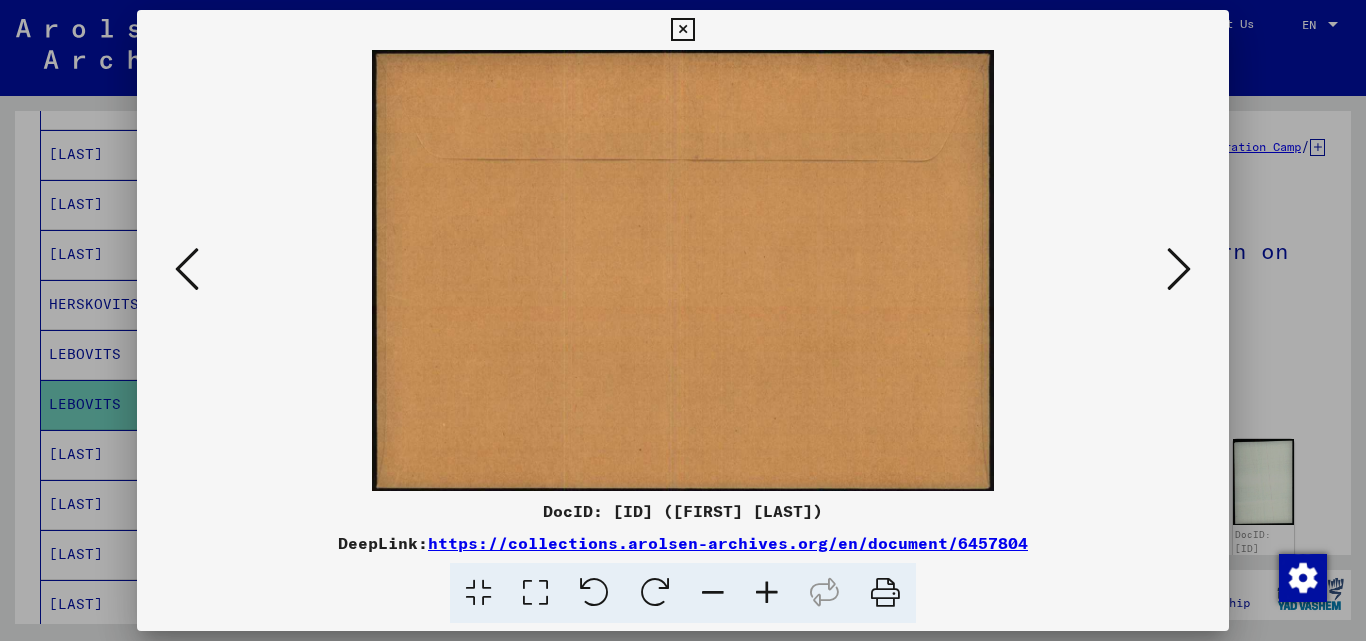 click at bounding box center (1179, 269) 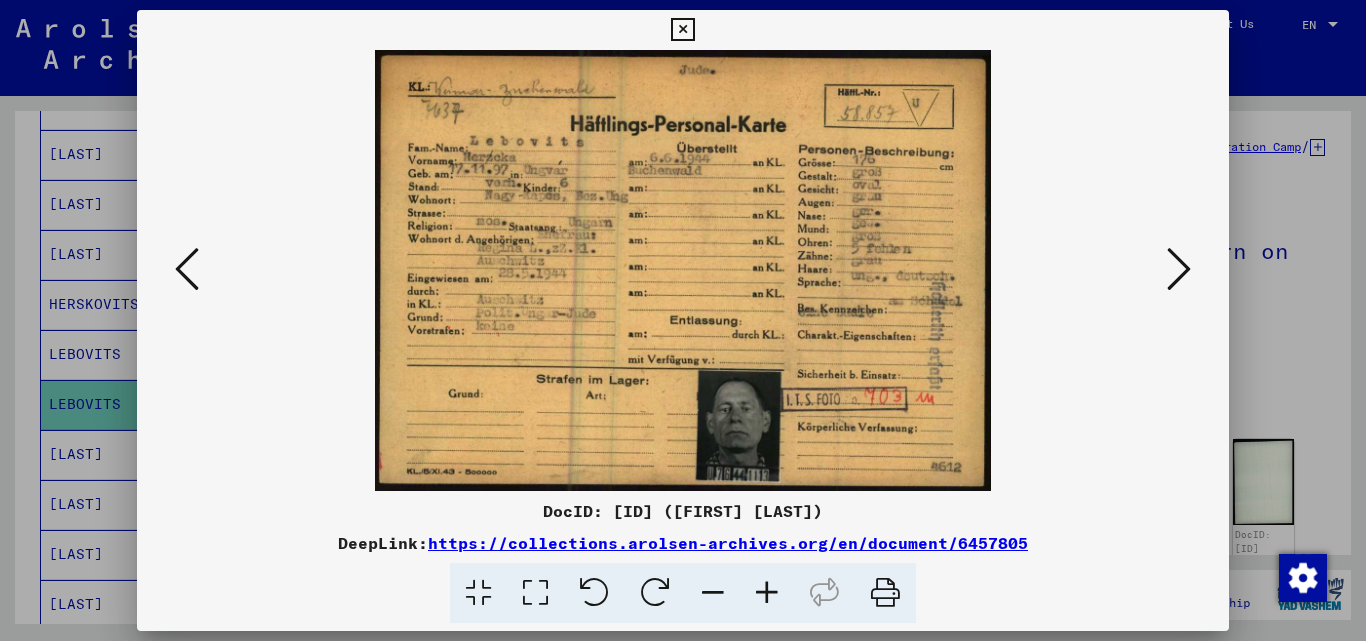 click at bounding box center [1179, 269] 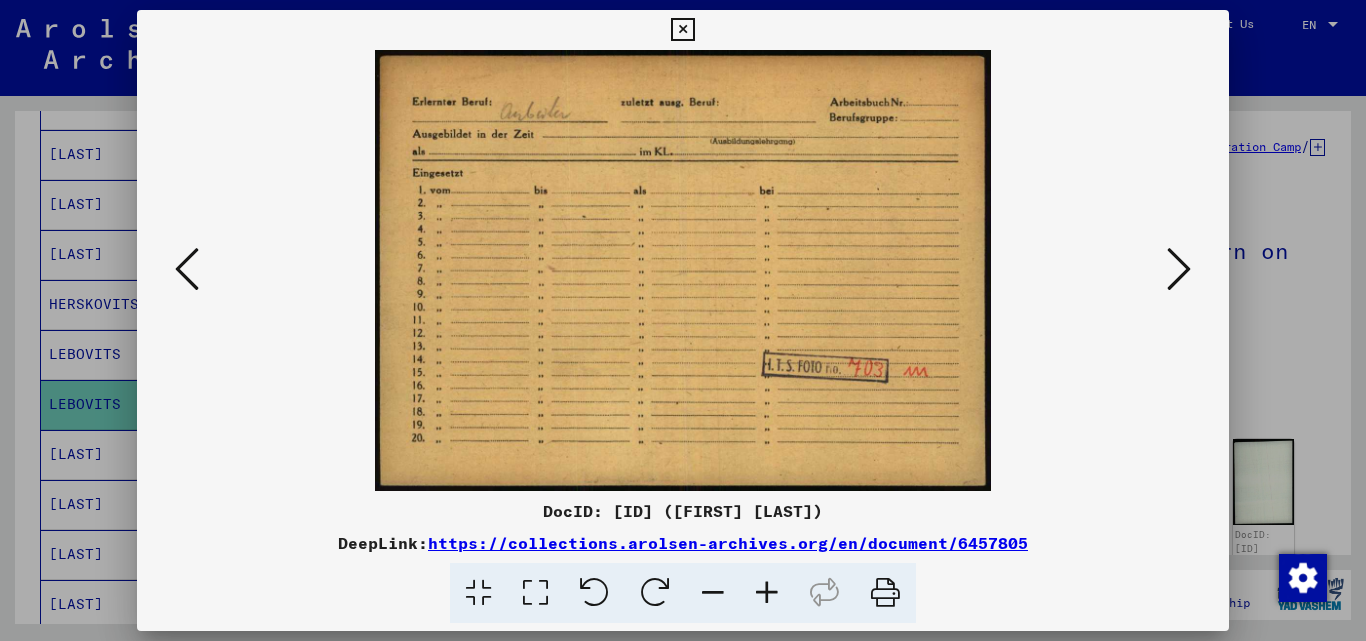 click at bounding box center [1179, 269] 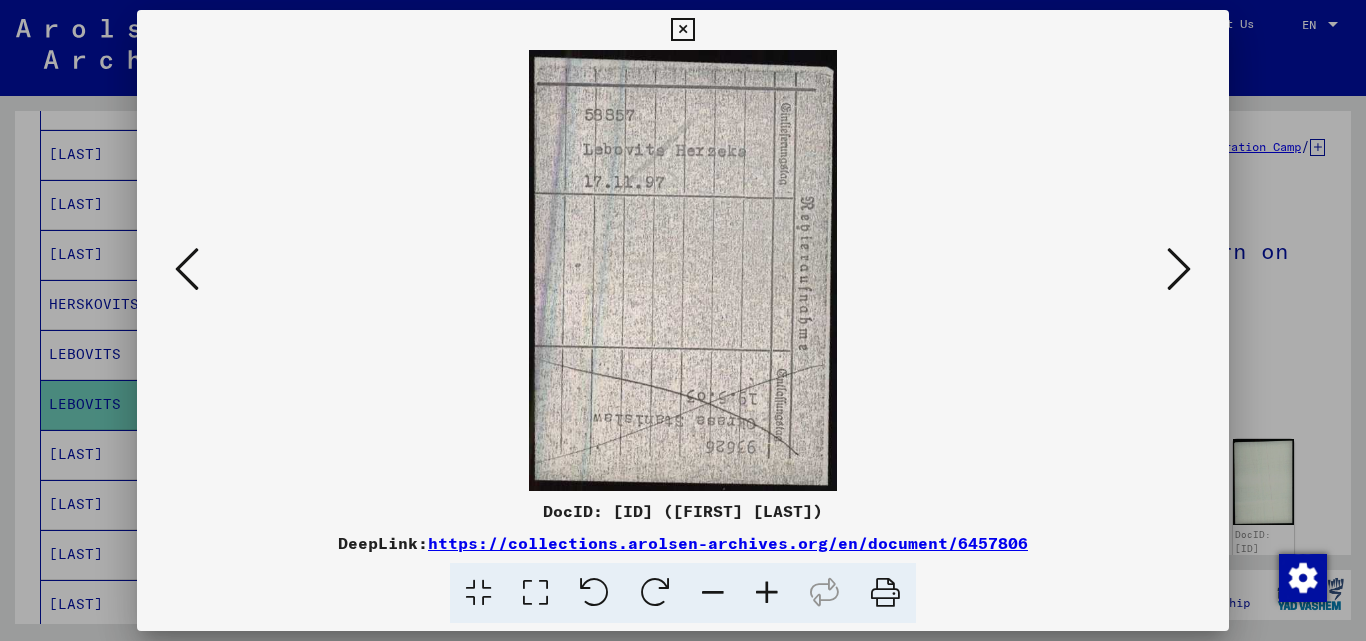 click at bounding box center (1179, 269) 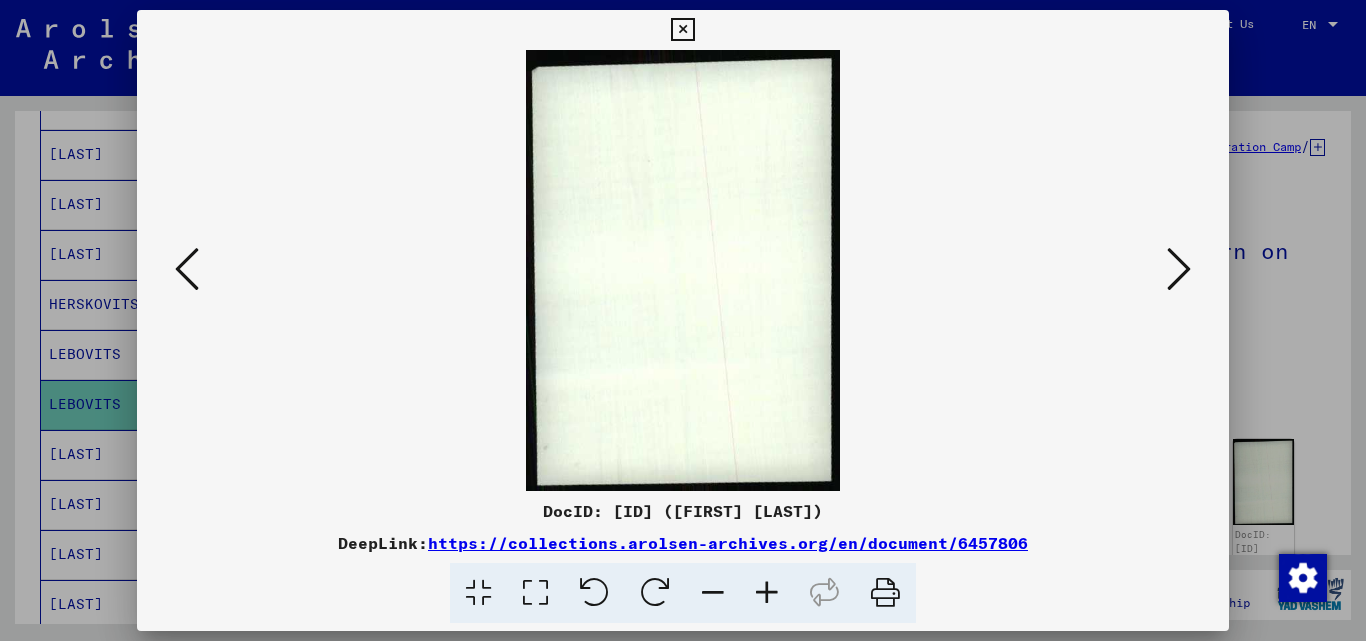 click at bounding box center [1179, 269] 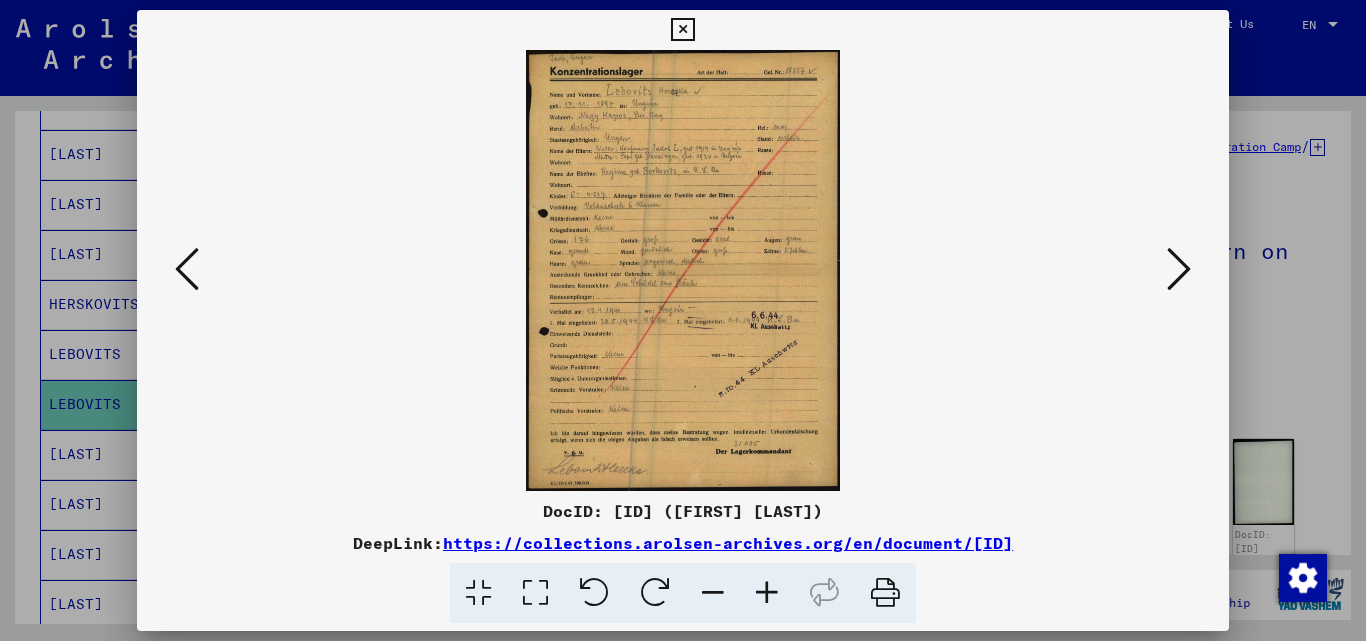 click at bounding box center (1179, 269) 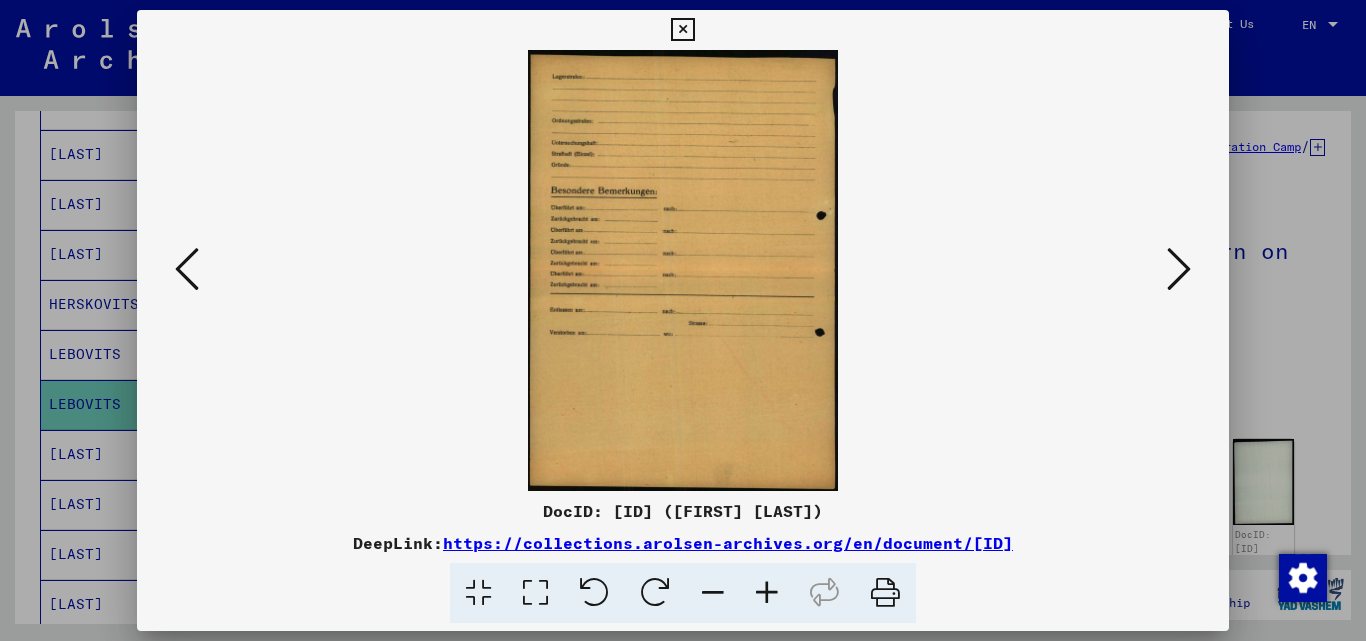 click at bounding box center [1179, 269] 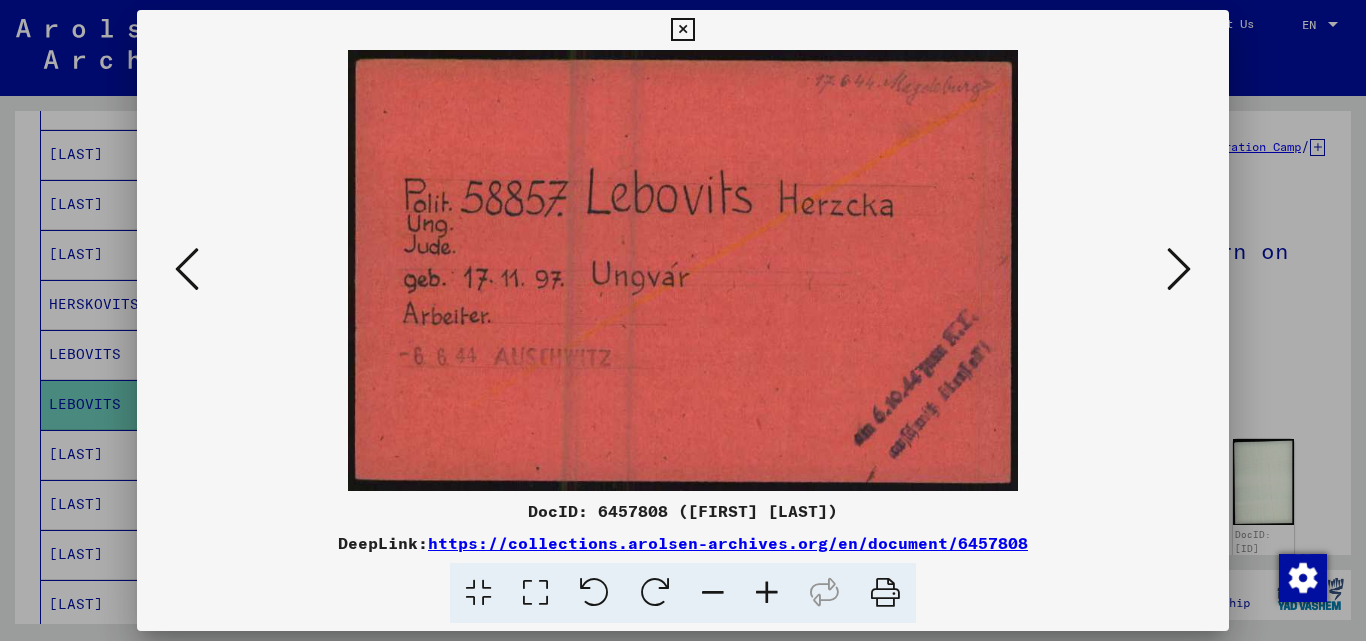 click at bounding box center [1179, 269] 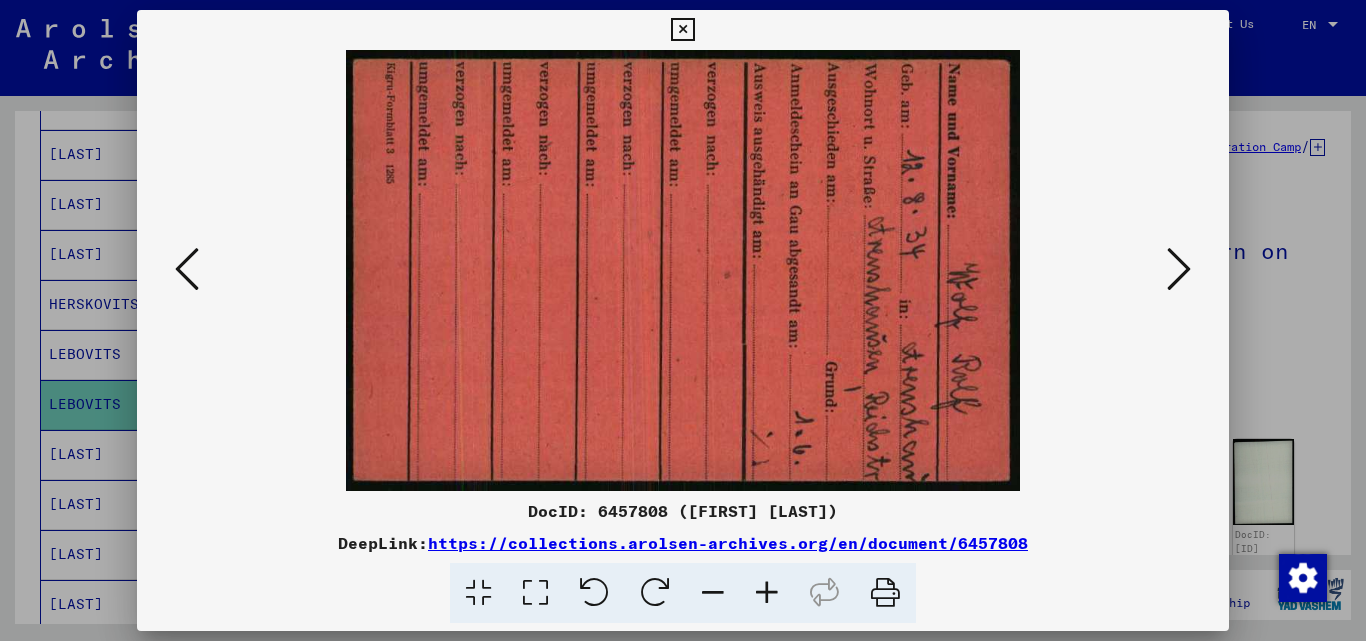 click at bounding box center [1179, 269] 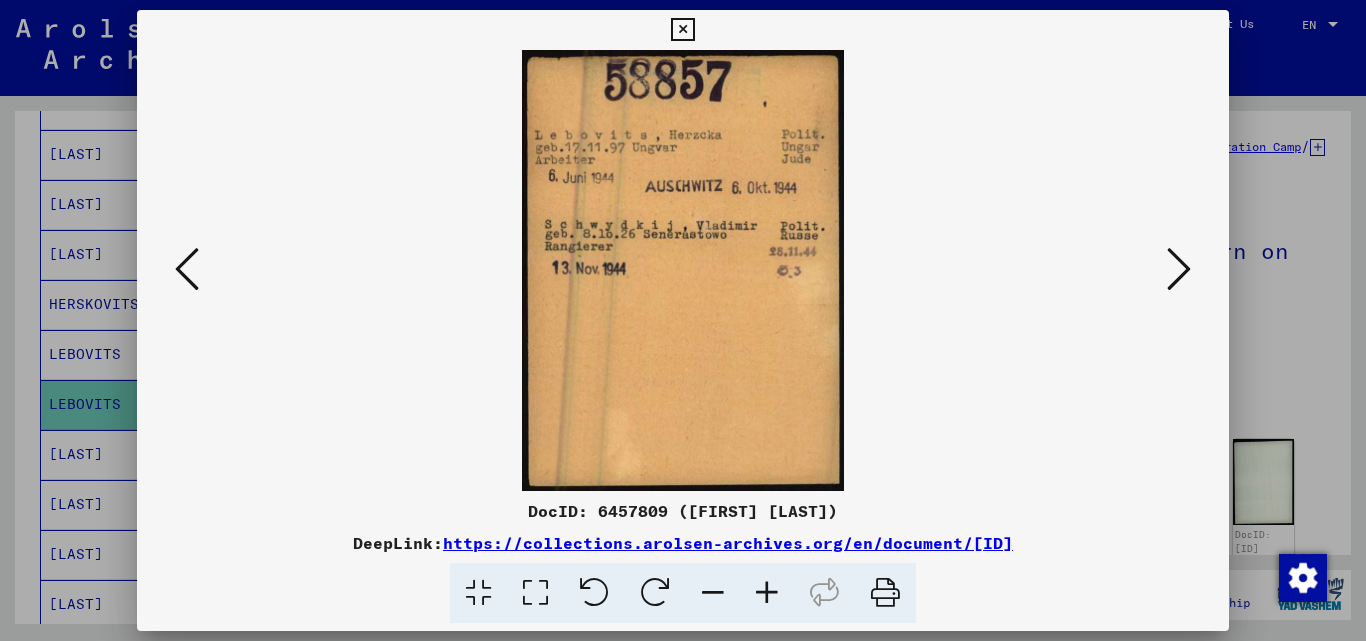 drag, startPoint x: 684, startPoint y: 26, endPoint x: 583, endPoint y: 303, distance: 294.83893 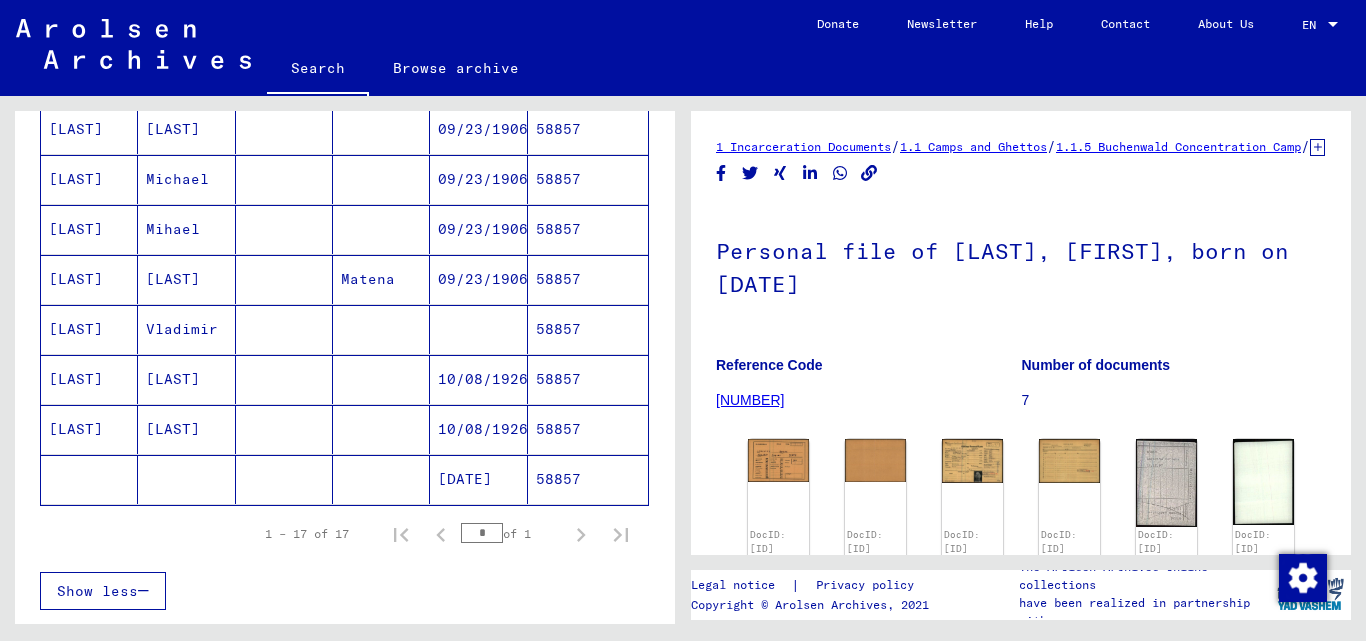 scroll, scrollTop: 775, scrollLeft: 0, axis: vertical 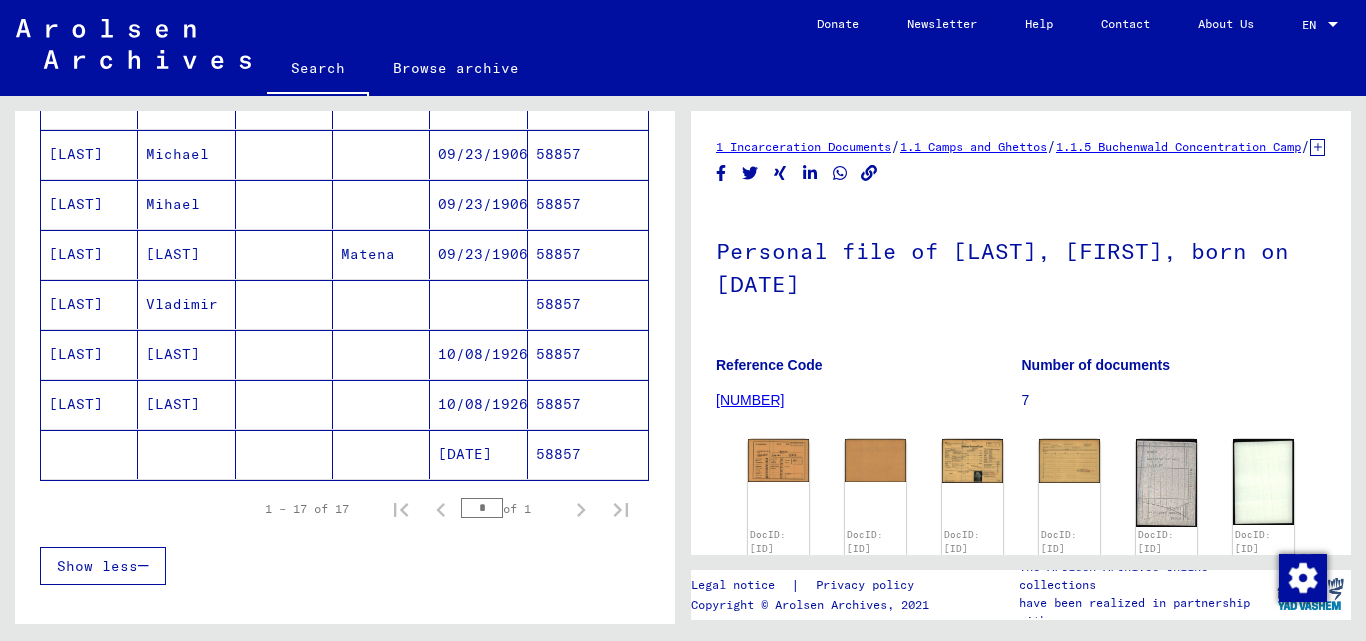 click on "58857" at bounding box center (588, 404) 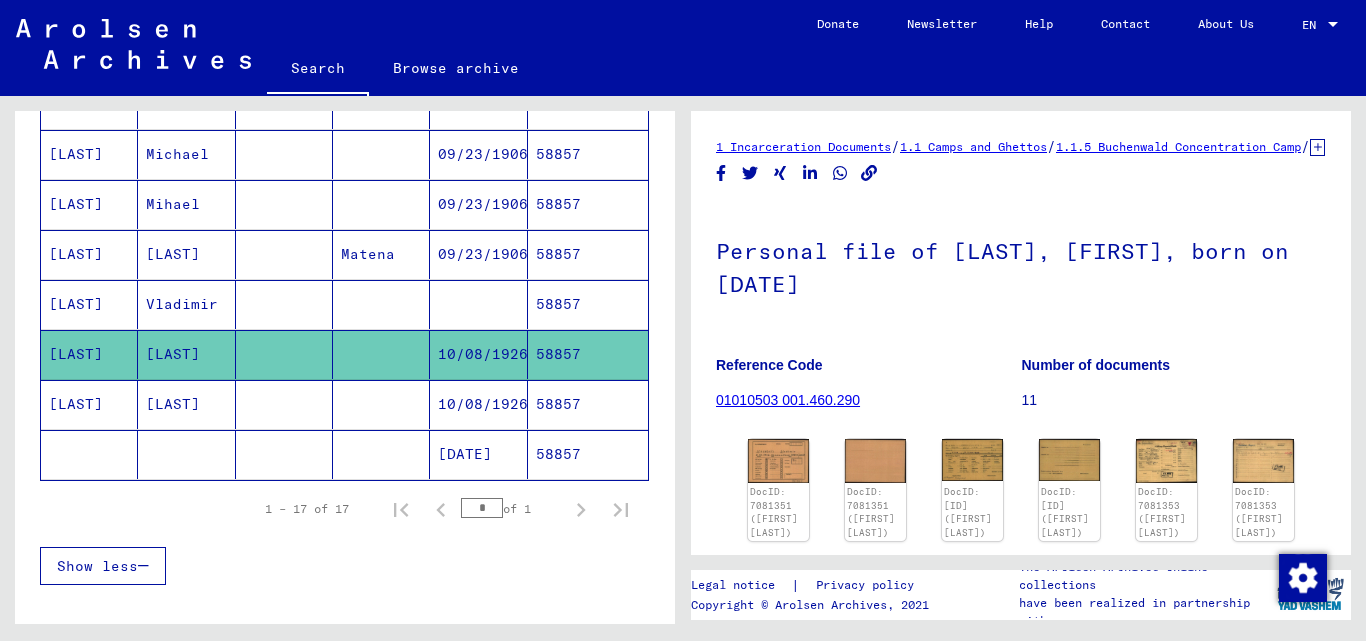 scroll, scrollTop: 0, scrollLeft: 0, axis: both 